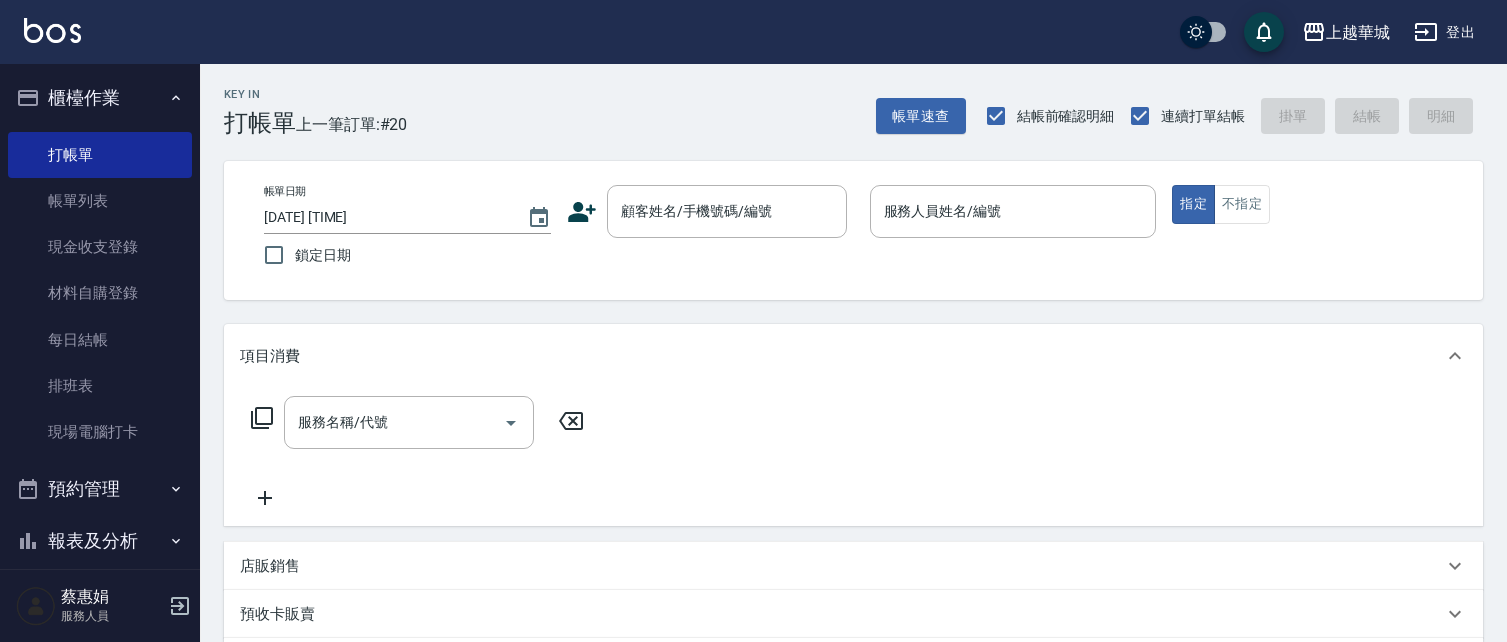 scroll, scrollTop: 0, scrollLeft: 0, axis: both 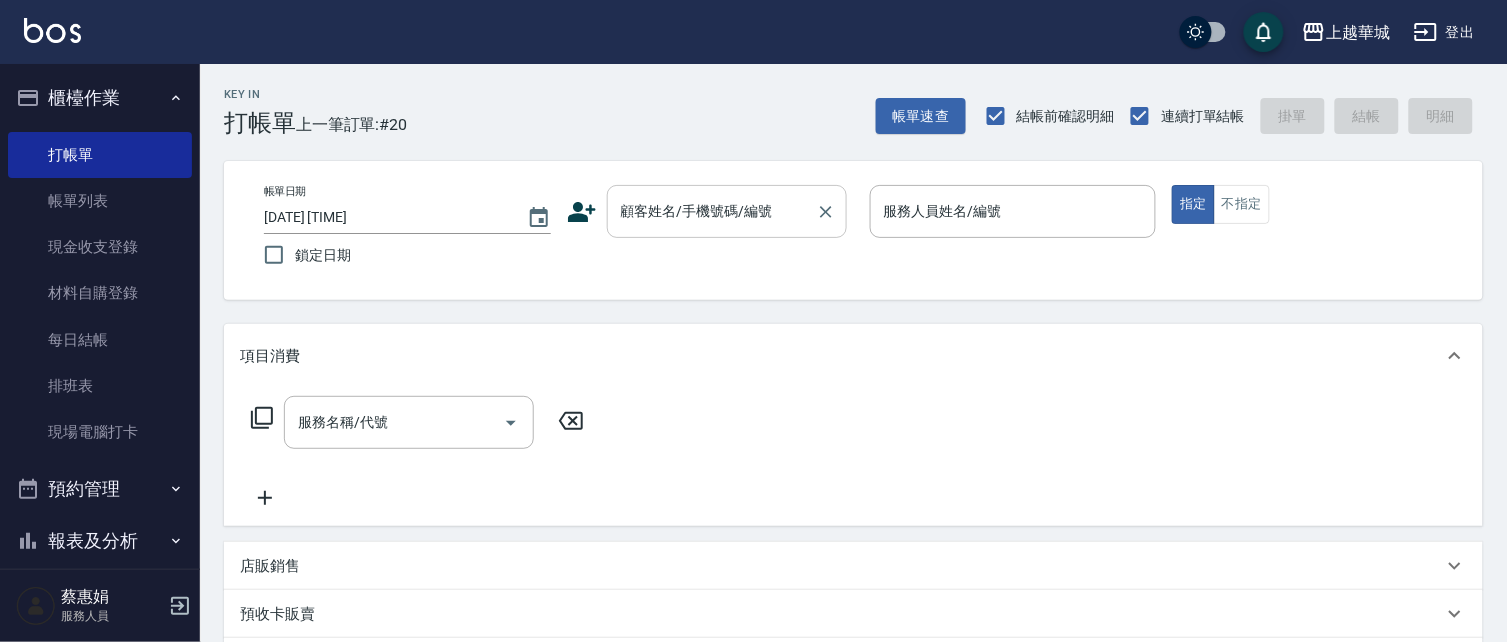 click on "顧客姓名/手機號碼/編號 顧客姓名/手機號碼/編號" at bounding box center [727, 211] 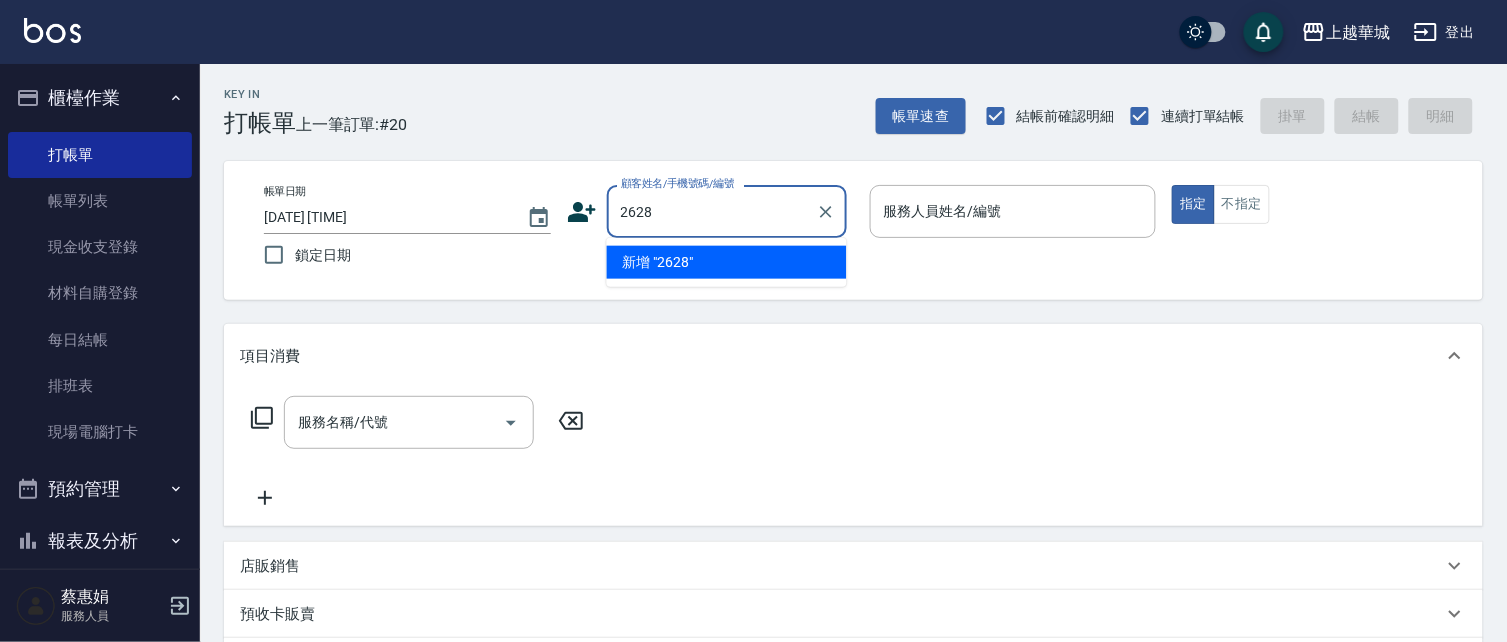 type on "2628" 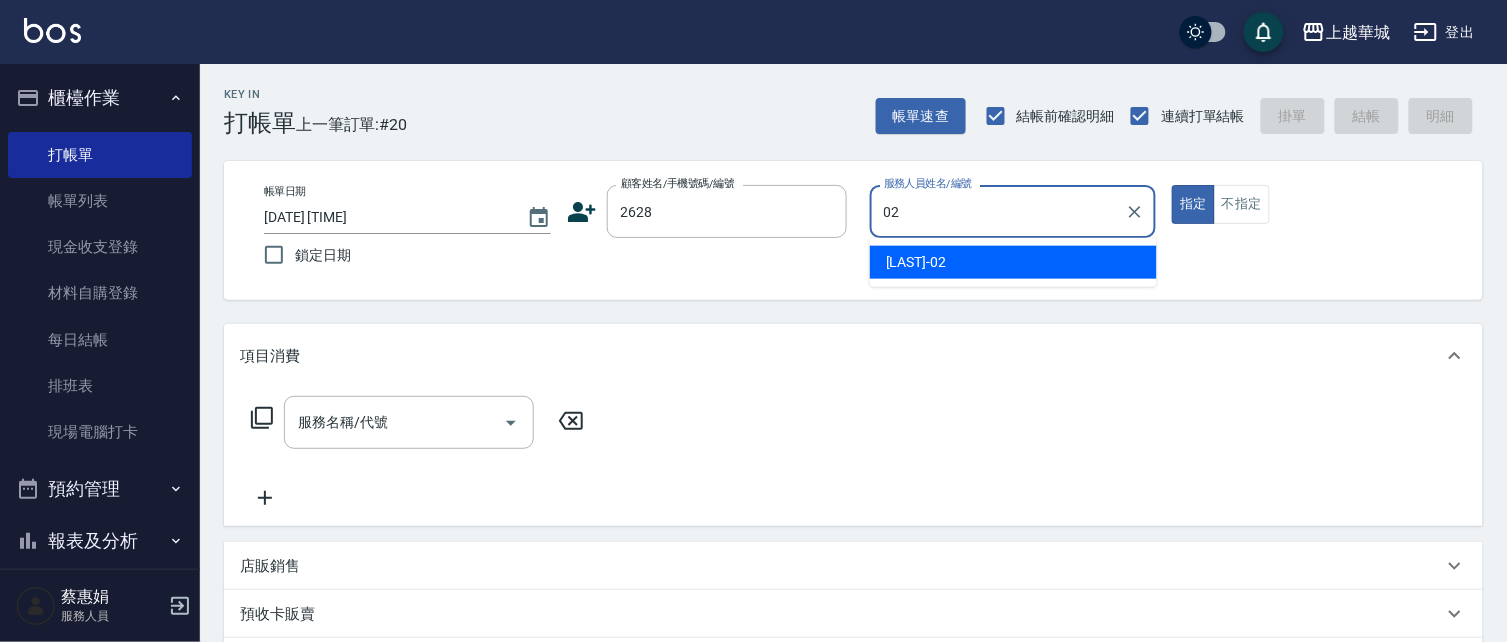type on "[LAST]-[NUMBER]" 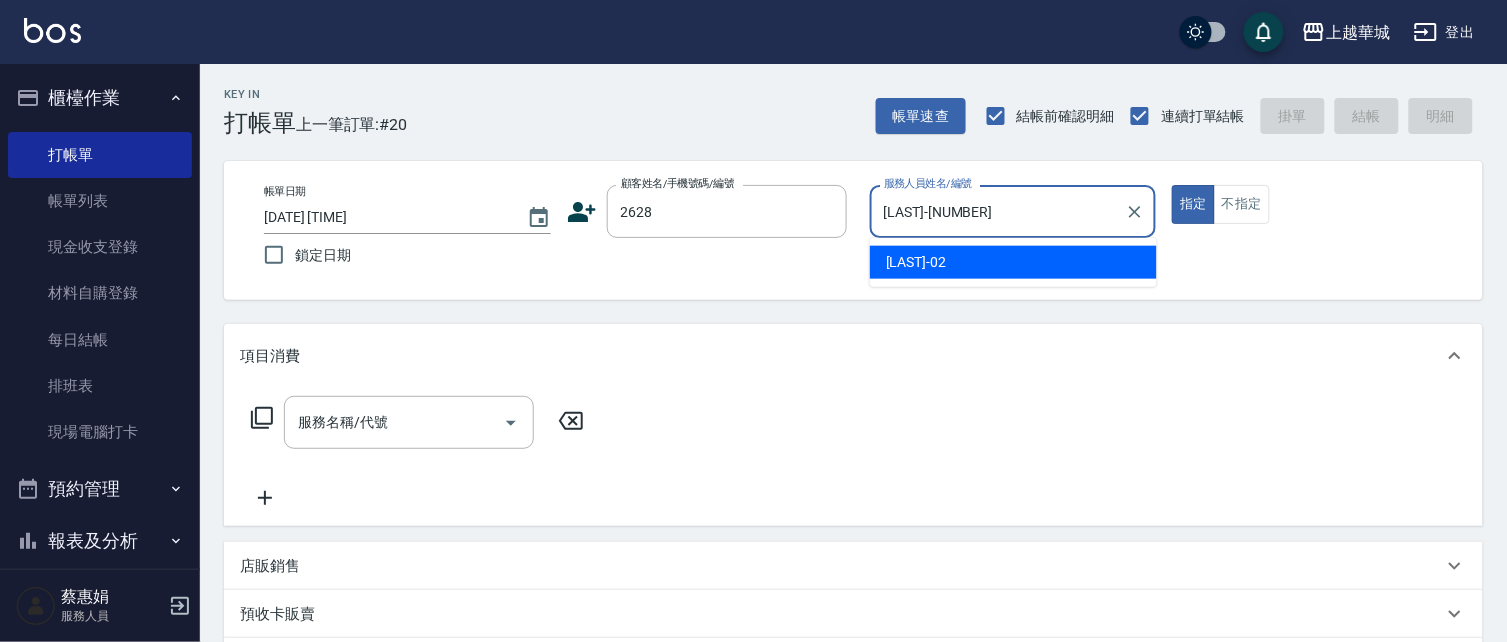 type on "true" 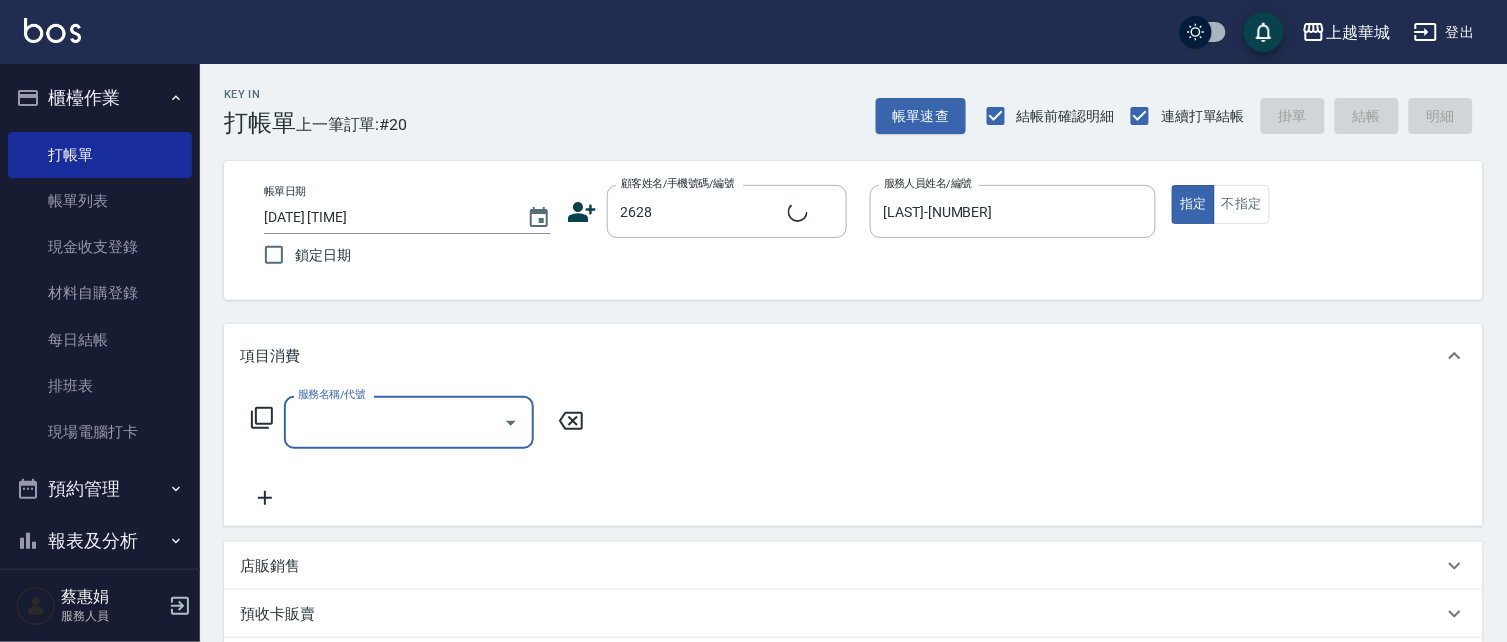 type on "[LAST]/[PHONE]/[NUMBER]" 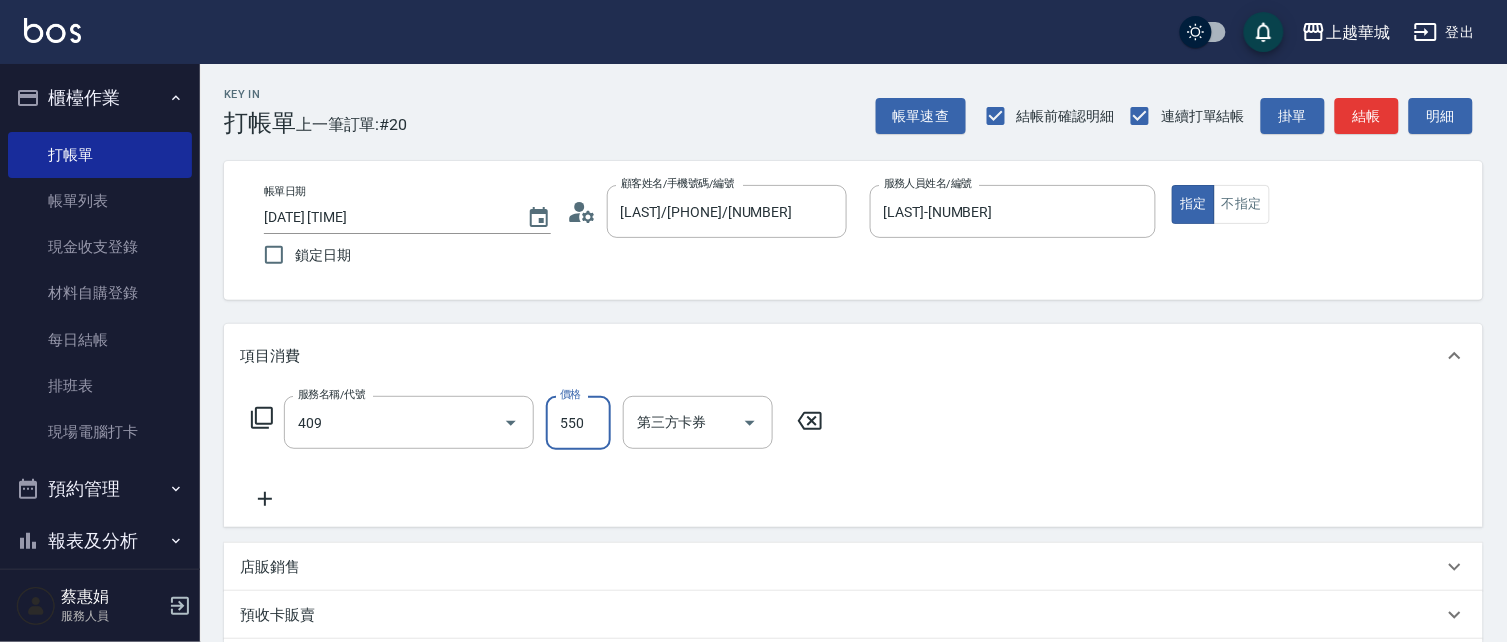 type on "剪髮(550)(409)" 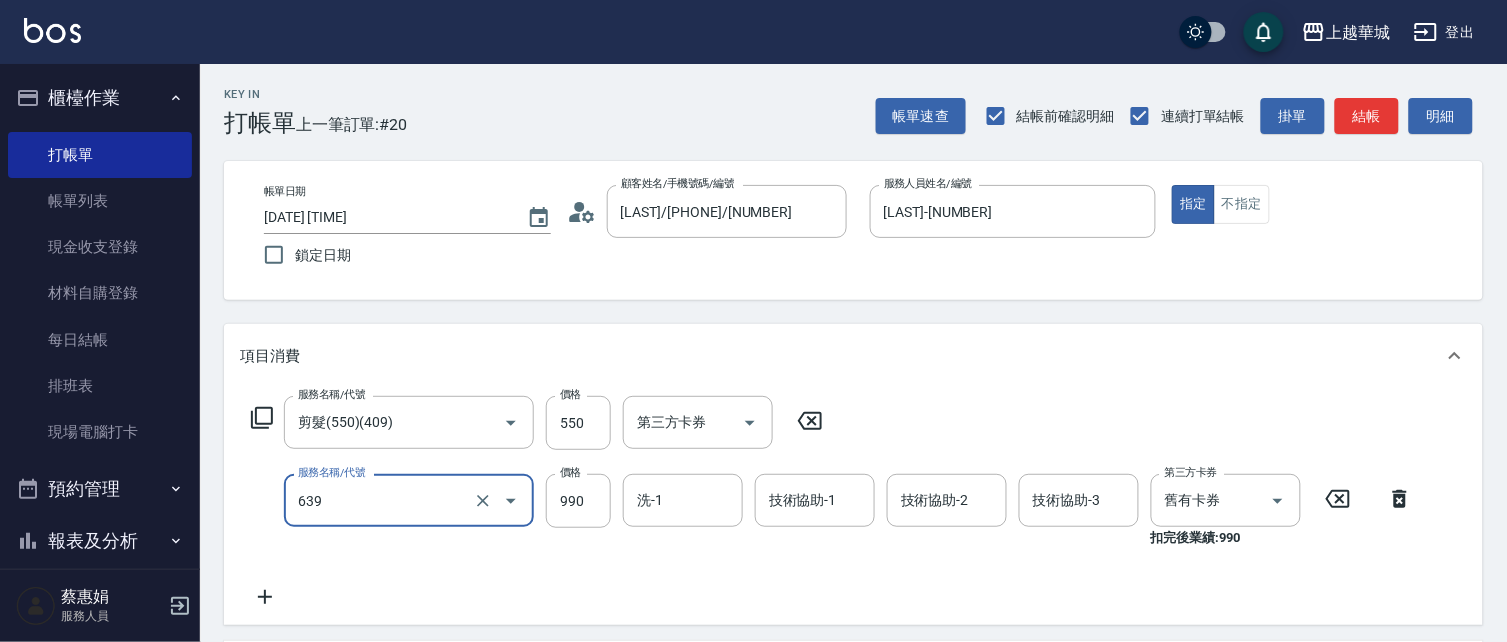 type on "(芙)蘆薈髮膜套卡(自材)(639)" 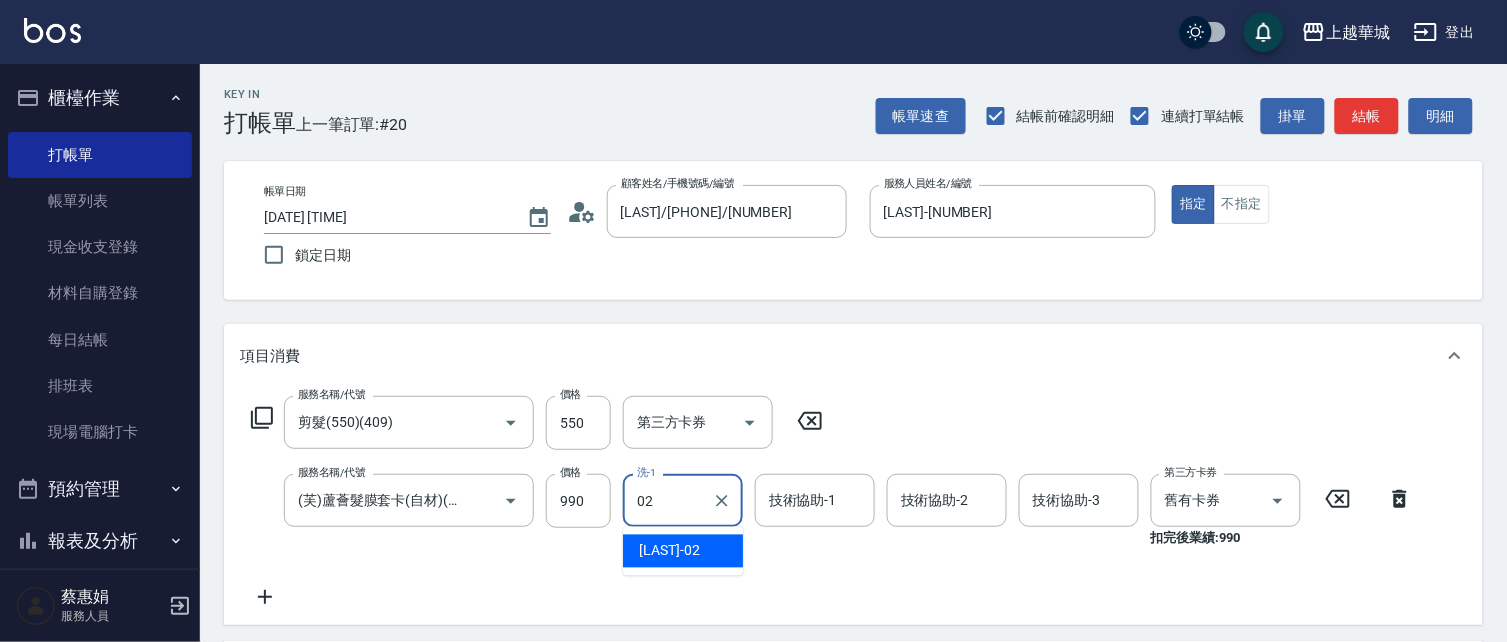 type on "[LAST]-[NUMBER]" 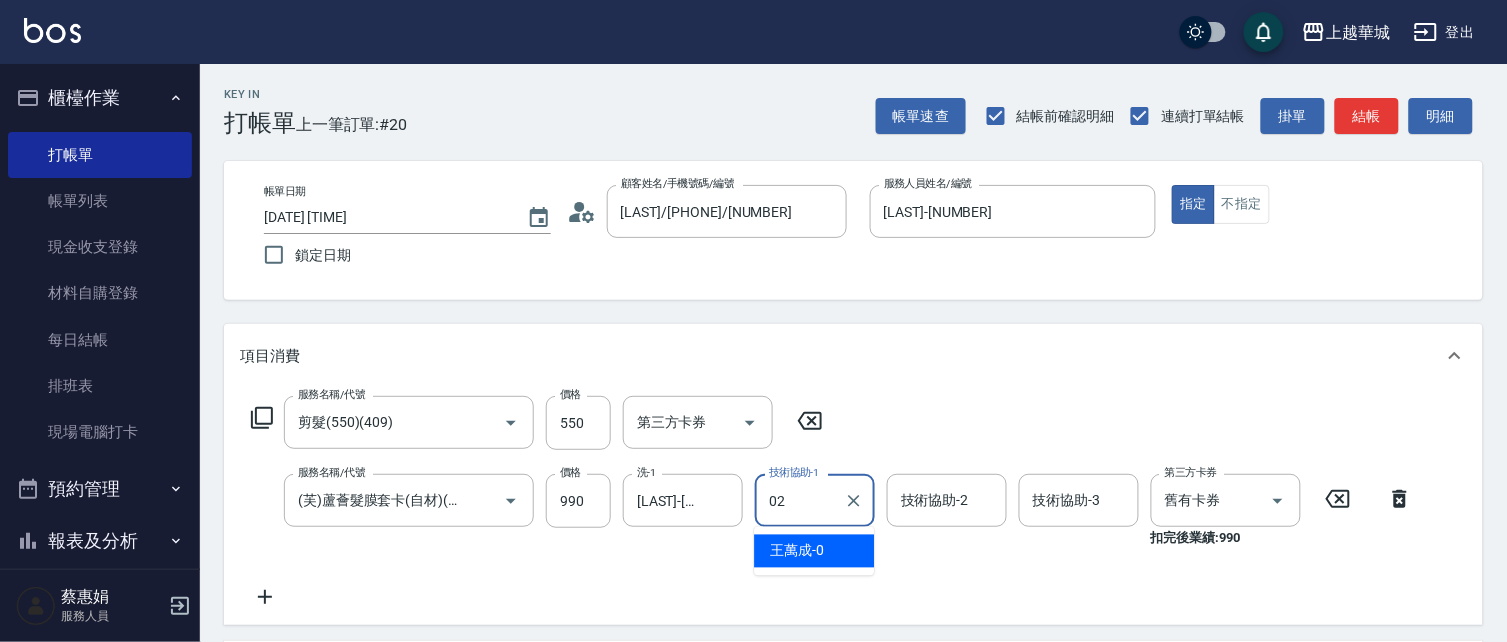 type on "[LAST]-[NUMBER]" 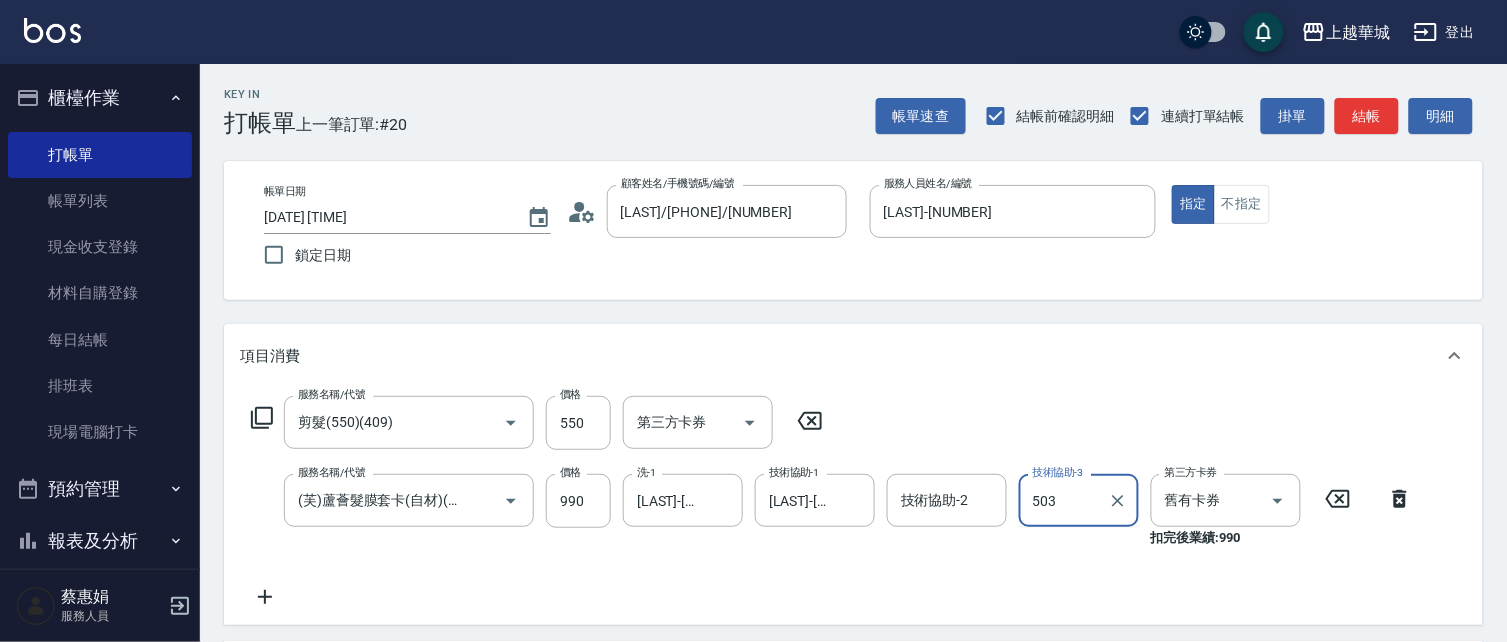 type on "503" 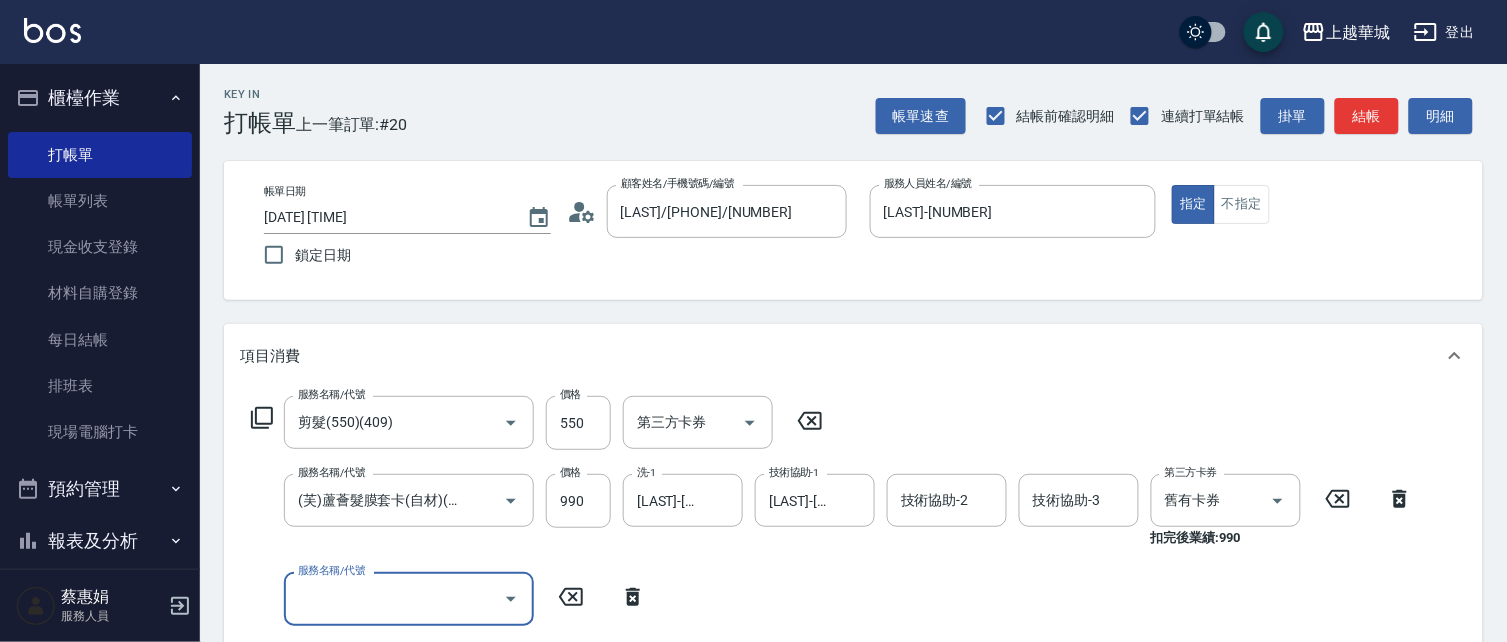 scroll, scrollTop: 0, scrollLeft: 0, axis: both 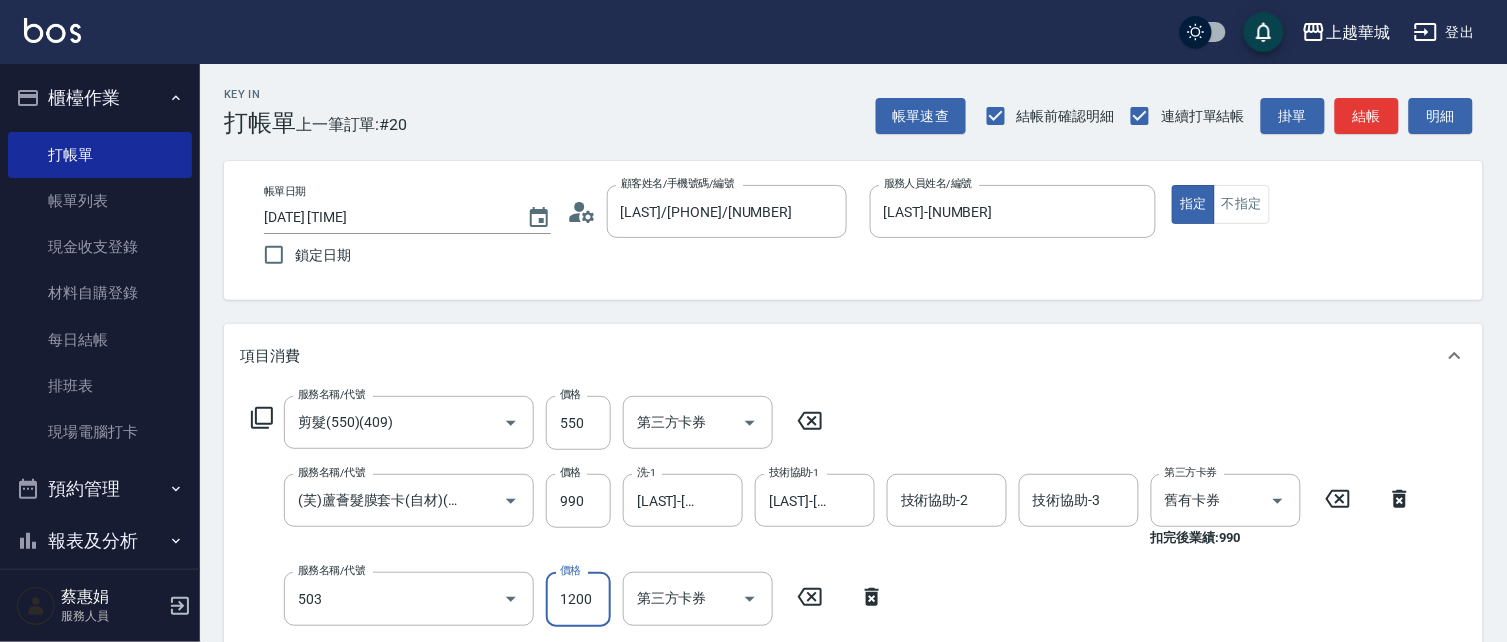 type on "染髮[120](503)" 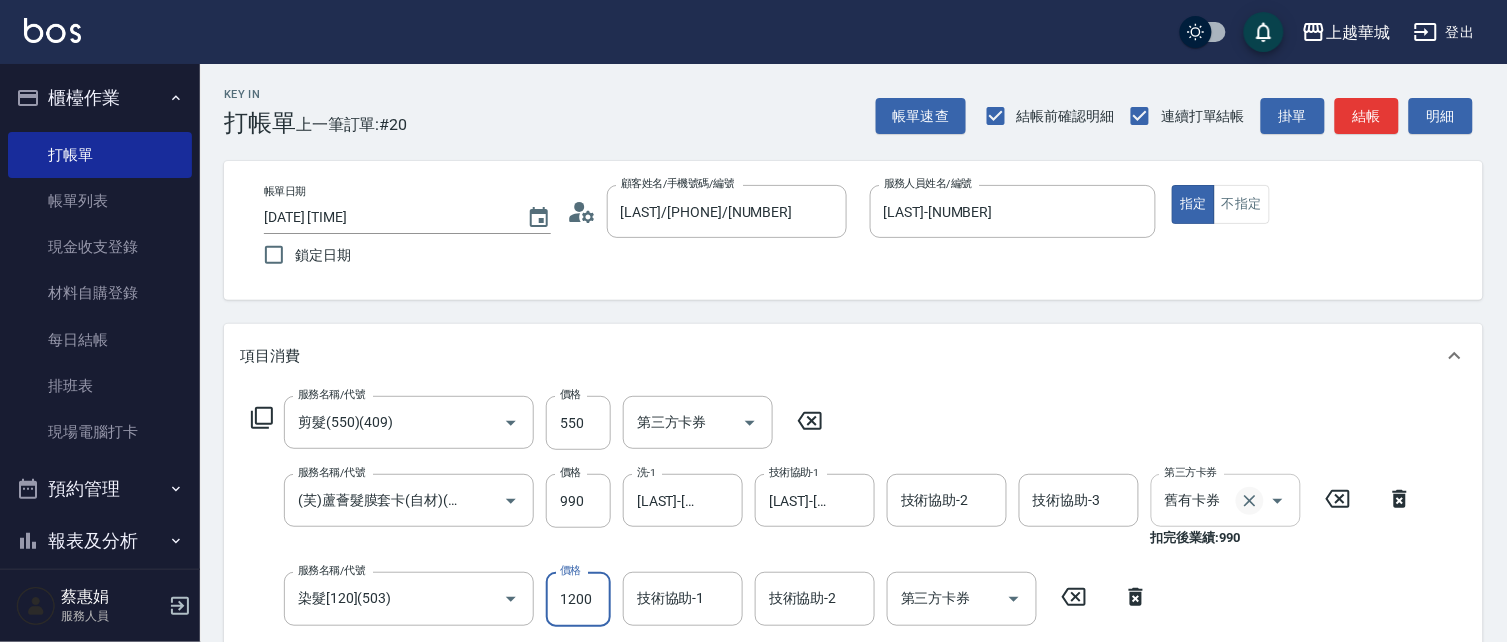 click 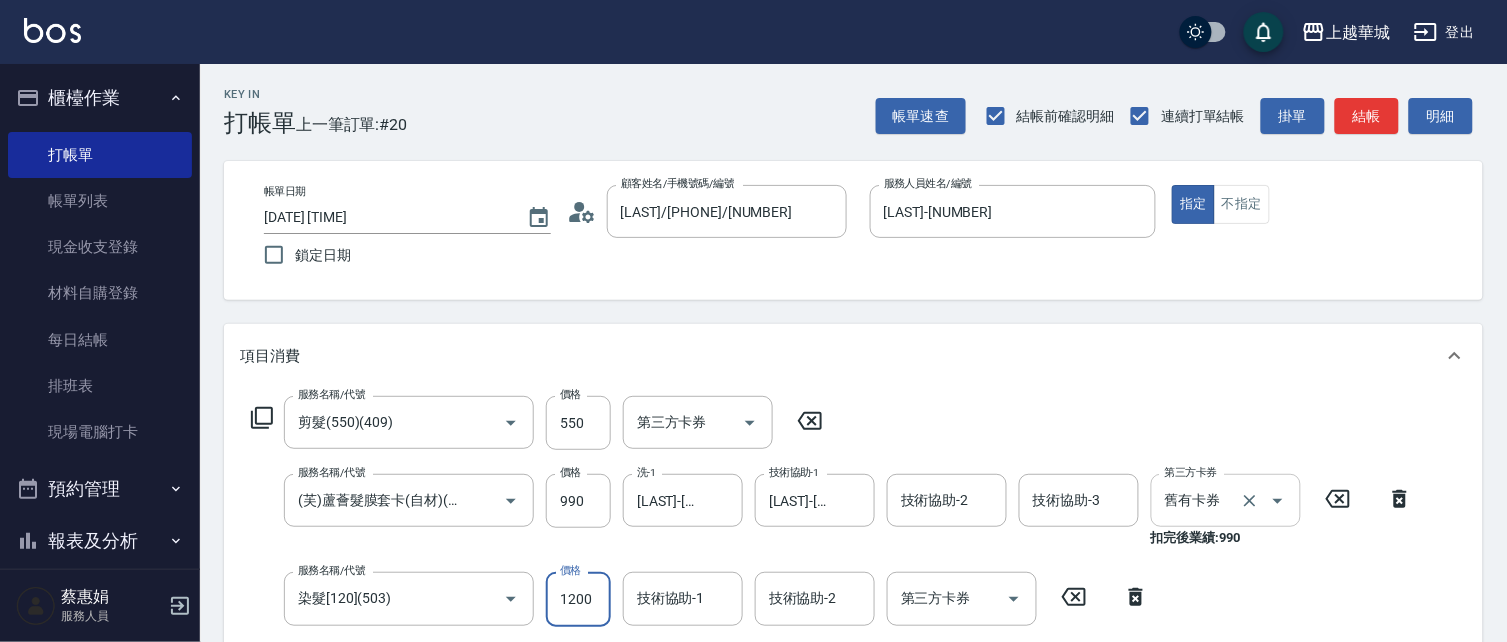 type 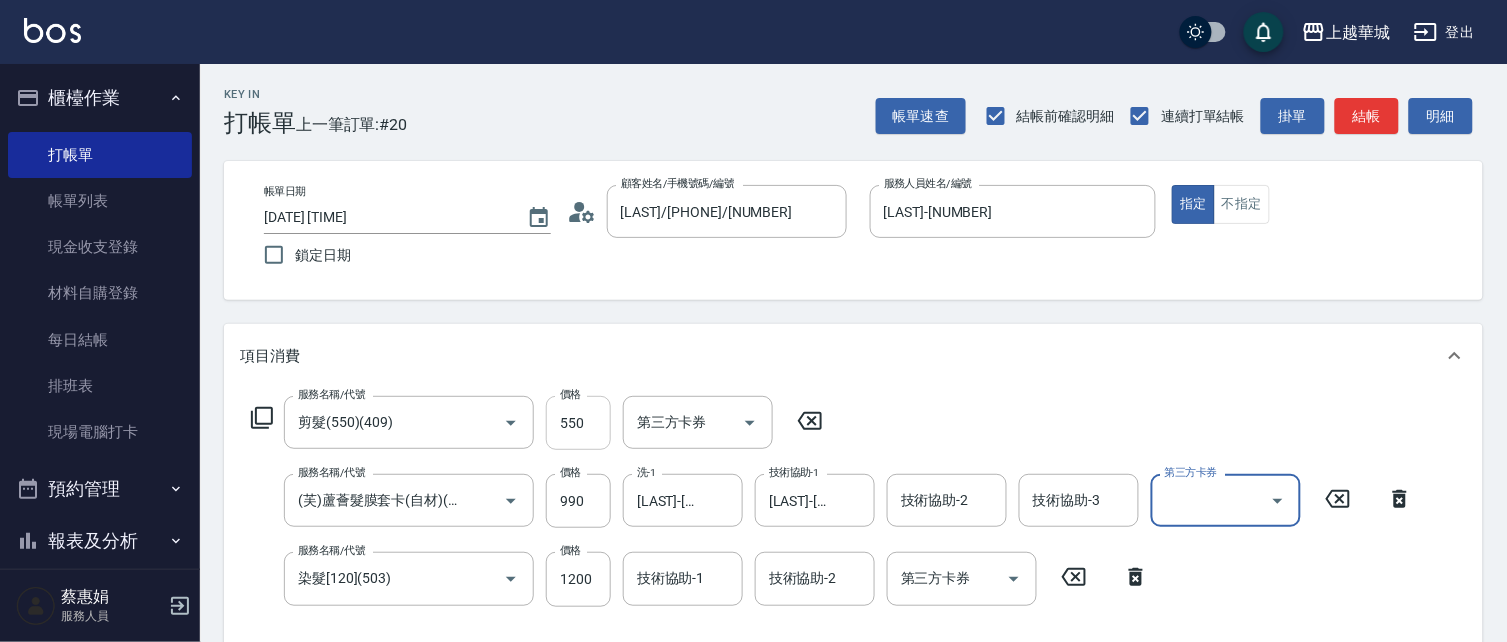 click on "550" at bounding box center (578, 423) 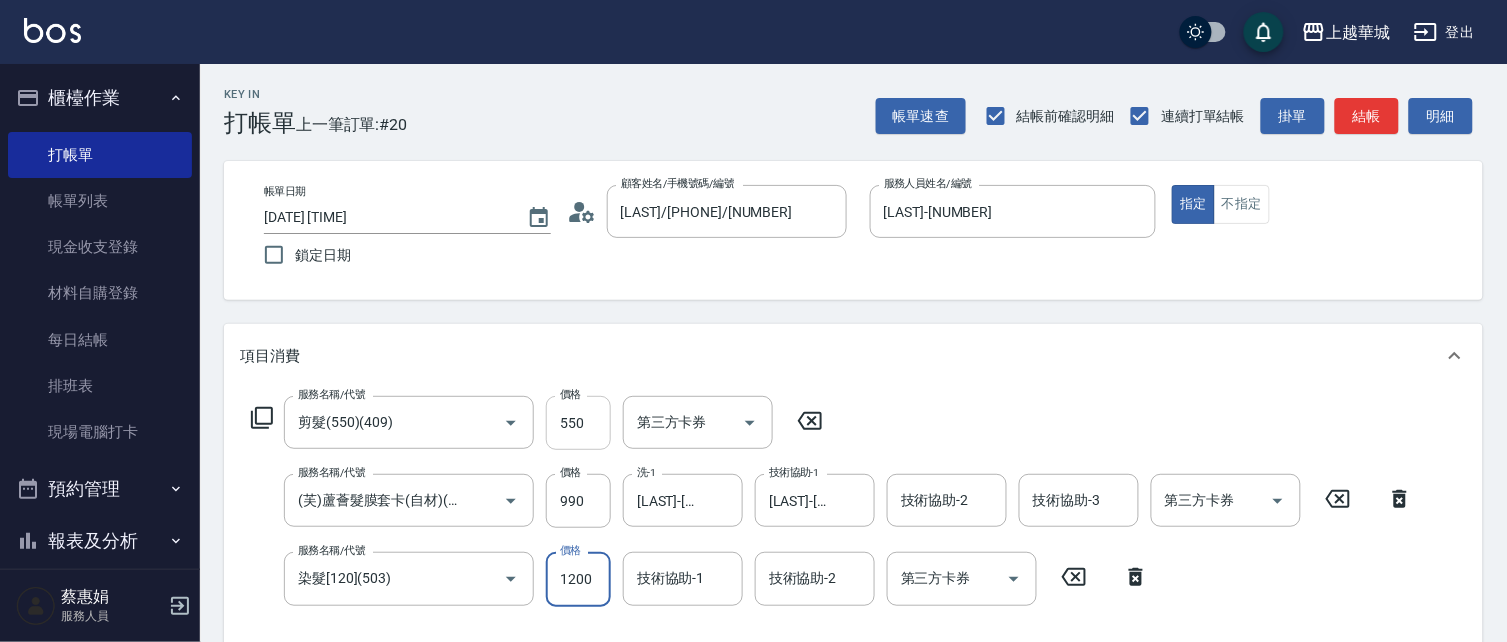 click on "550" at bounding box center [578, 423] 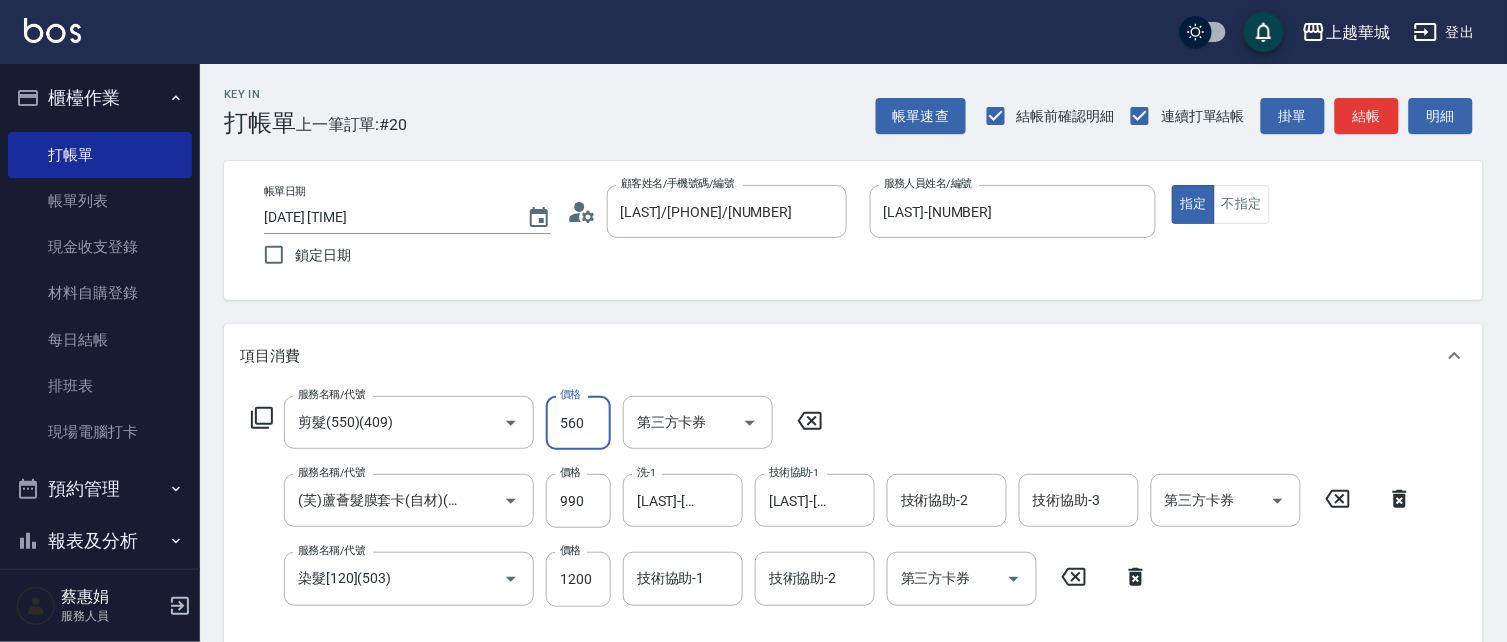 type on "560" 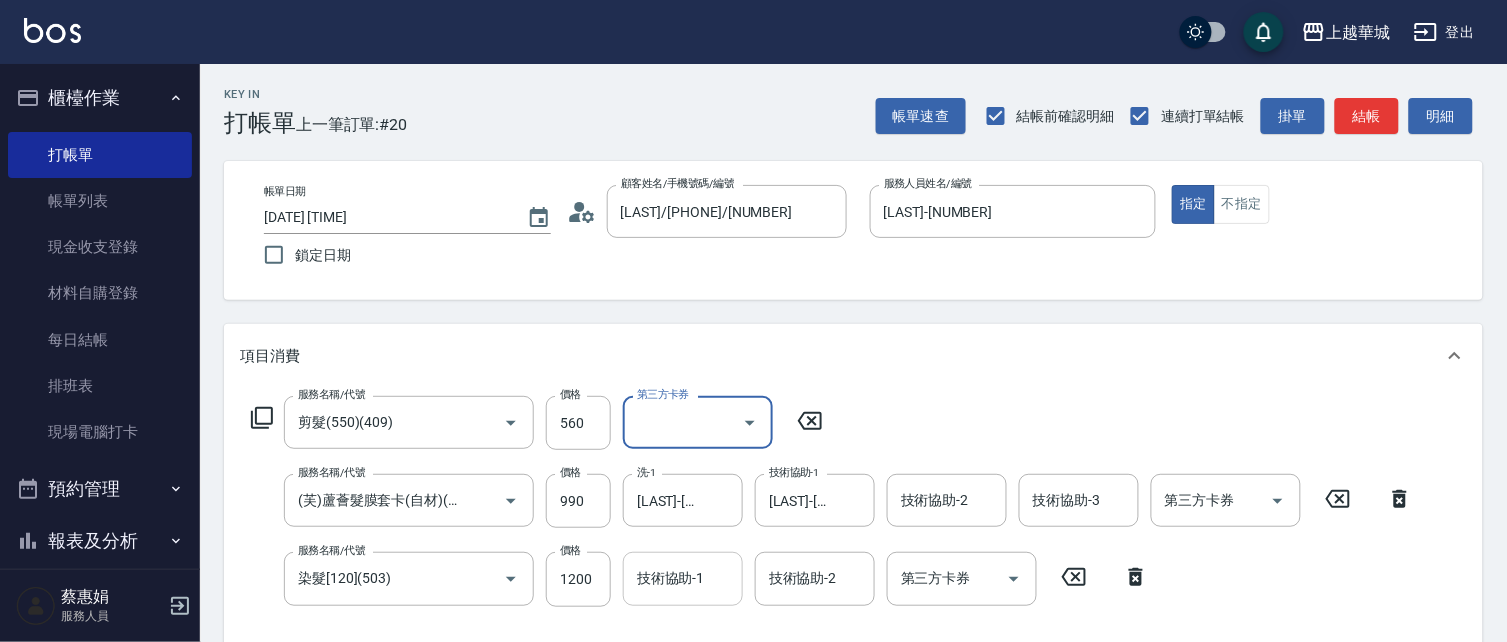 click on "技術協助-1 技術協助-1" at bounding box center [683, 578] 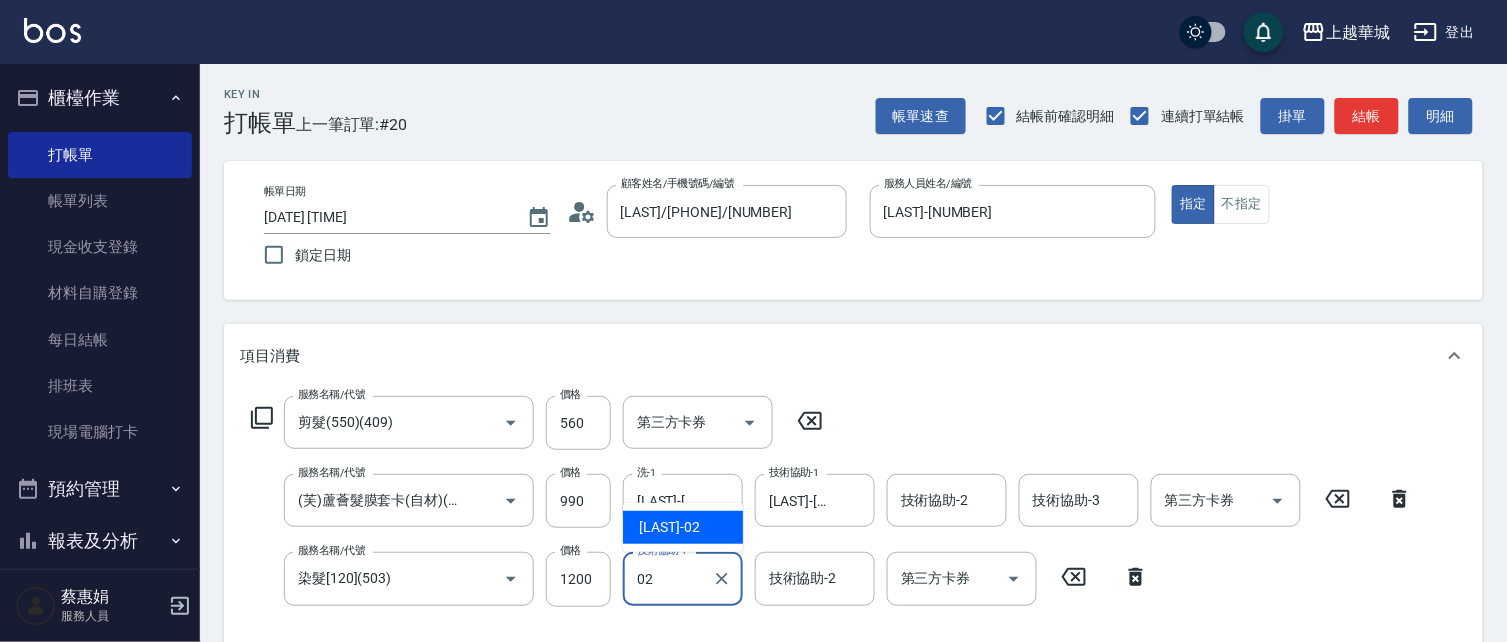 type on "[LAST]-[NUMBER]" 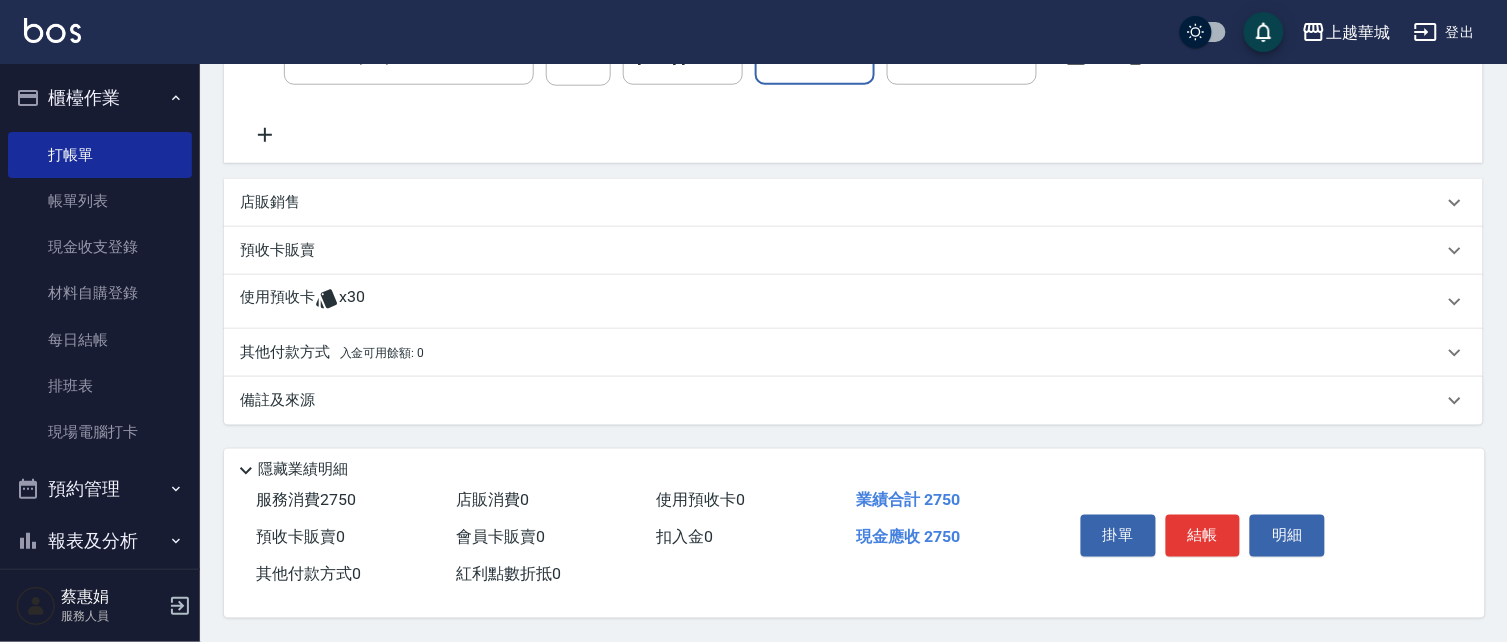 scroll, scrollTop: 526, scrollLeft: 0, axis: vertical 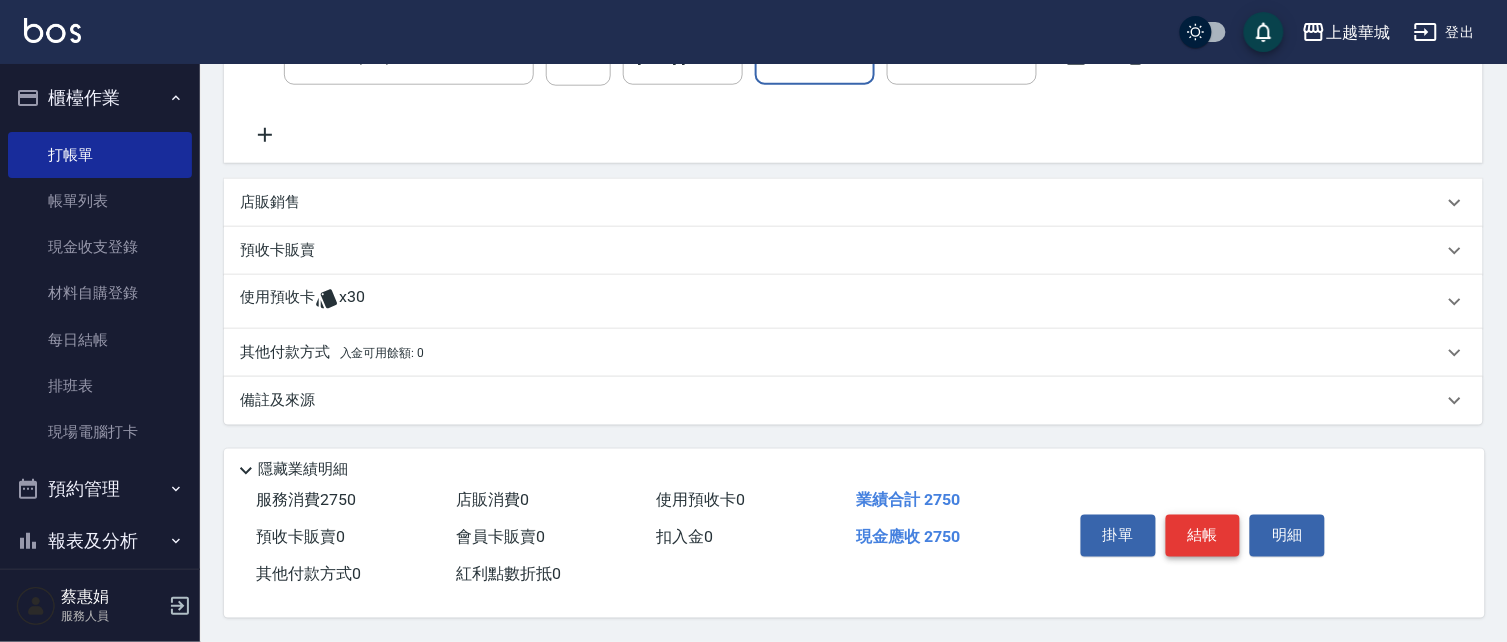 click on "結帳" at bounding box center (1203, 536) 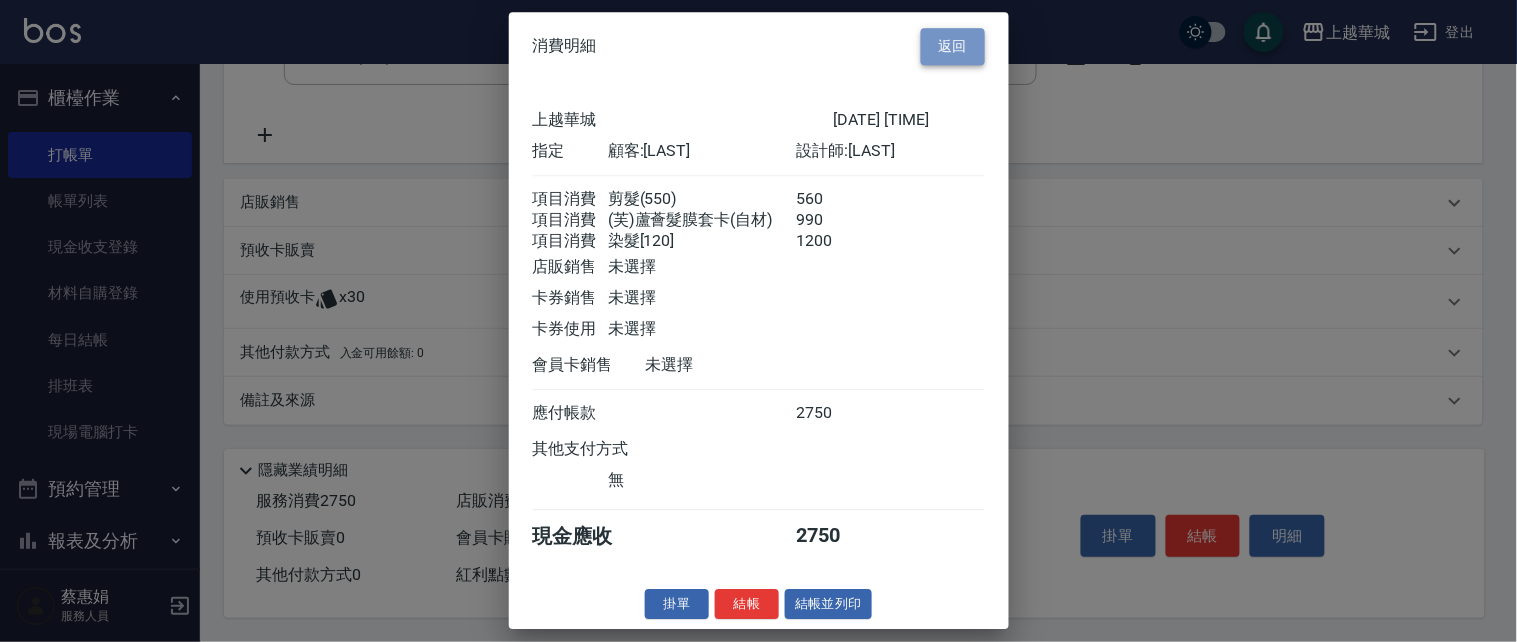 click on "返回" at bounding box center [953, 46] 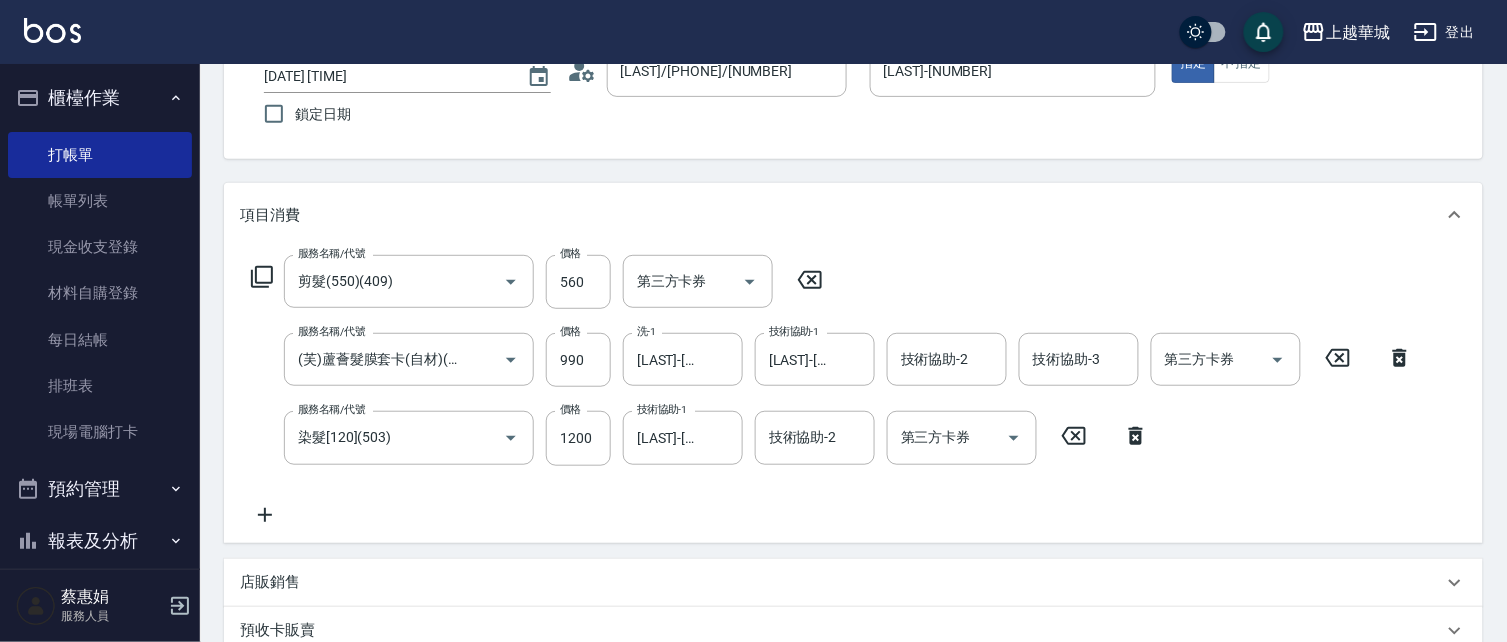 scroll, scrollTop: 141, scrollLeft: 0, axis: vertical 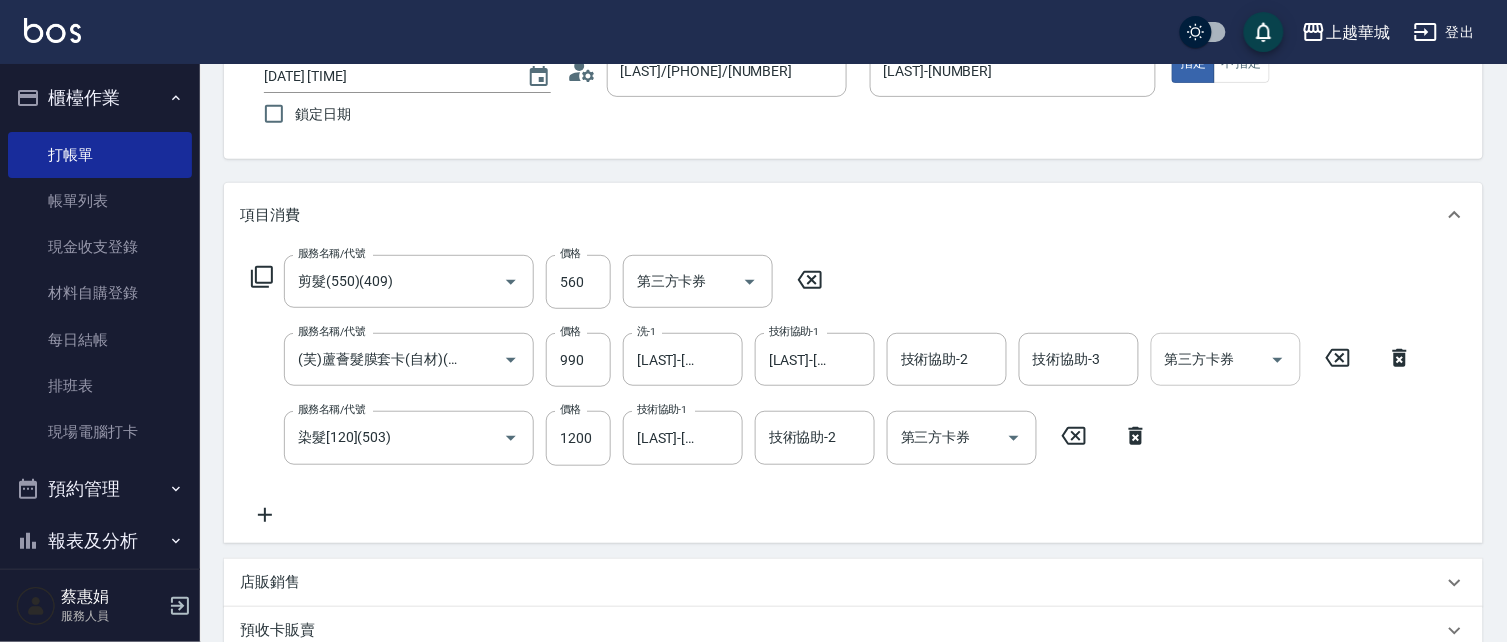 click 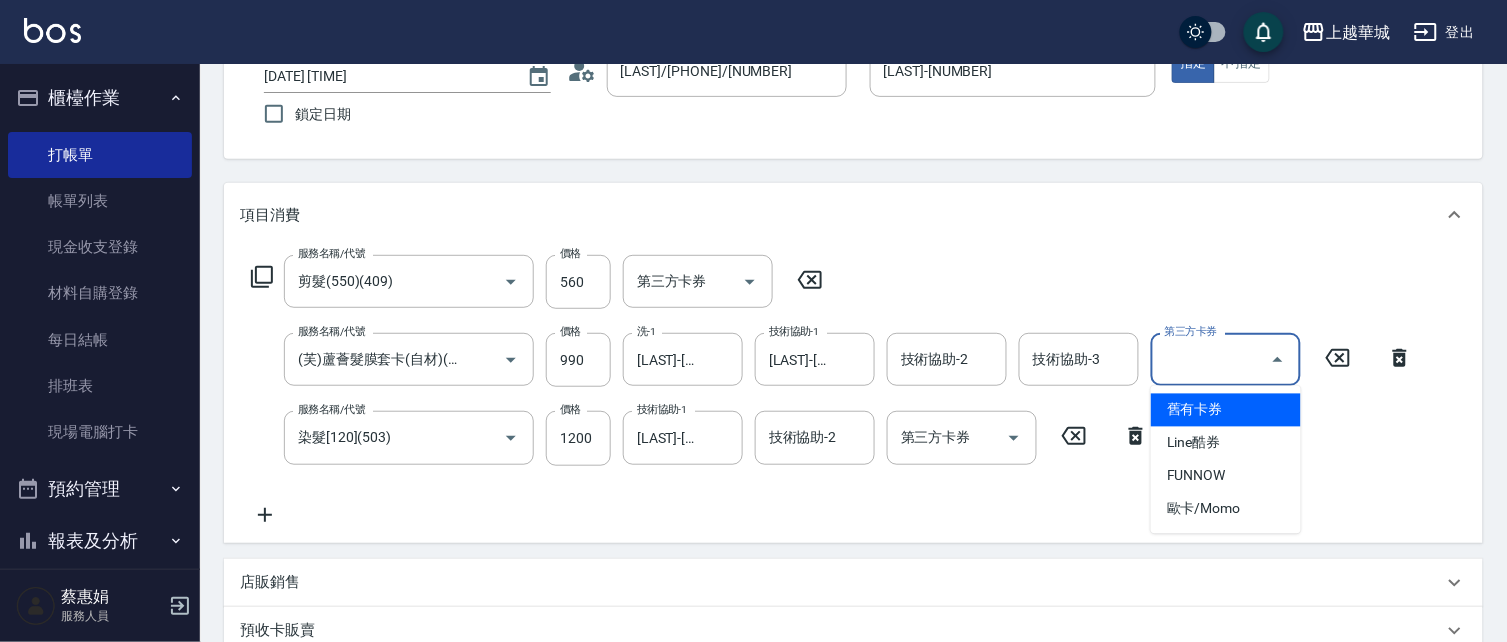 click on "舊有卡券" at bounding box center [1226, 410] 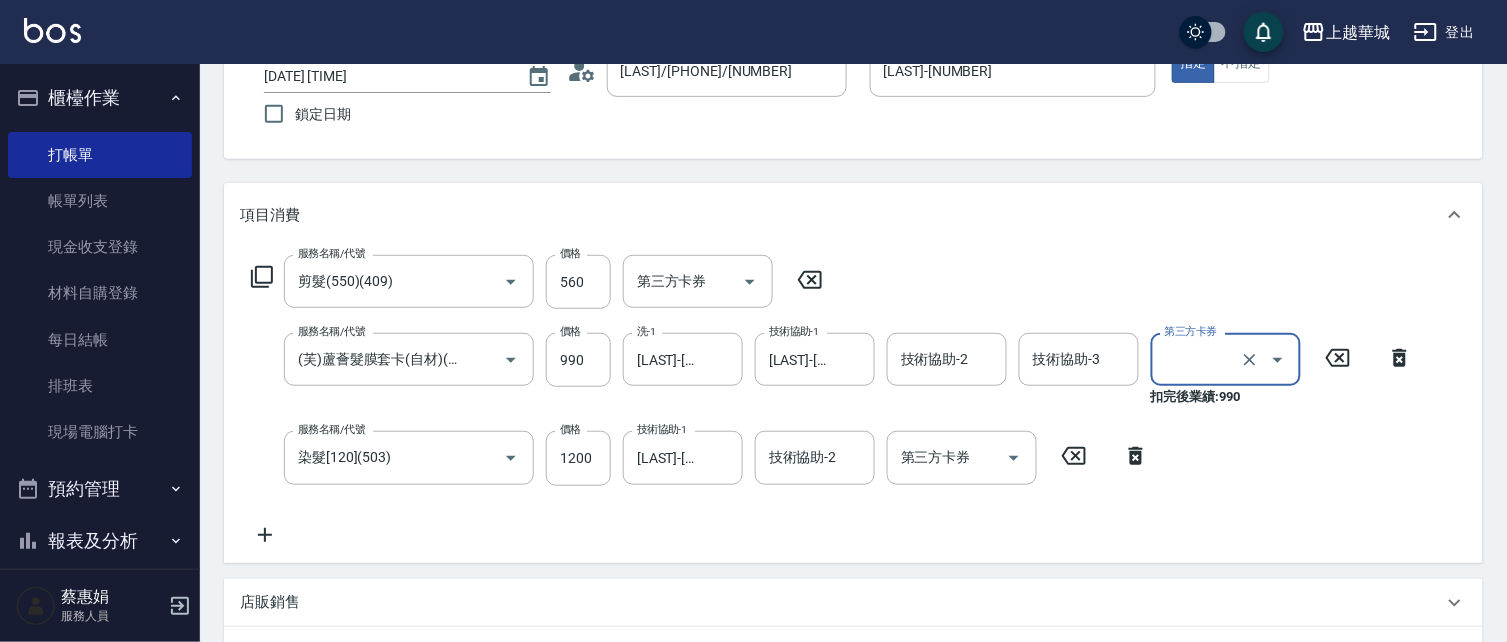 type on "舊有卡券" 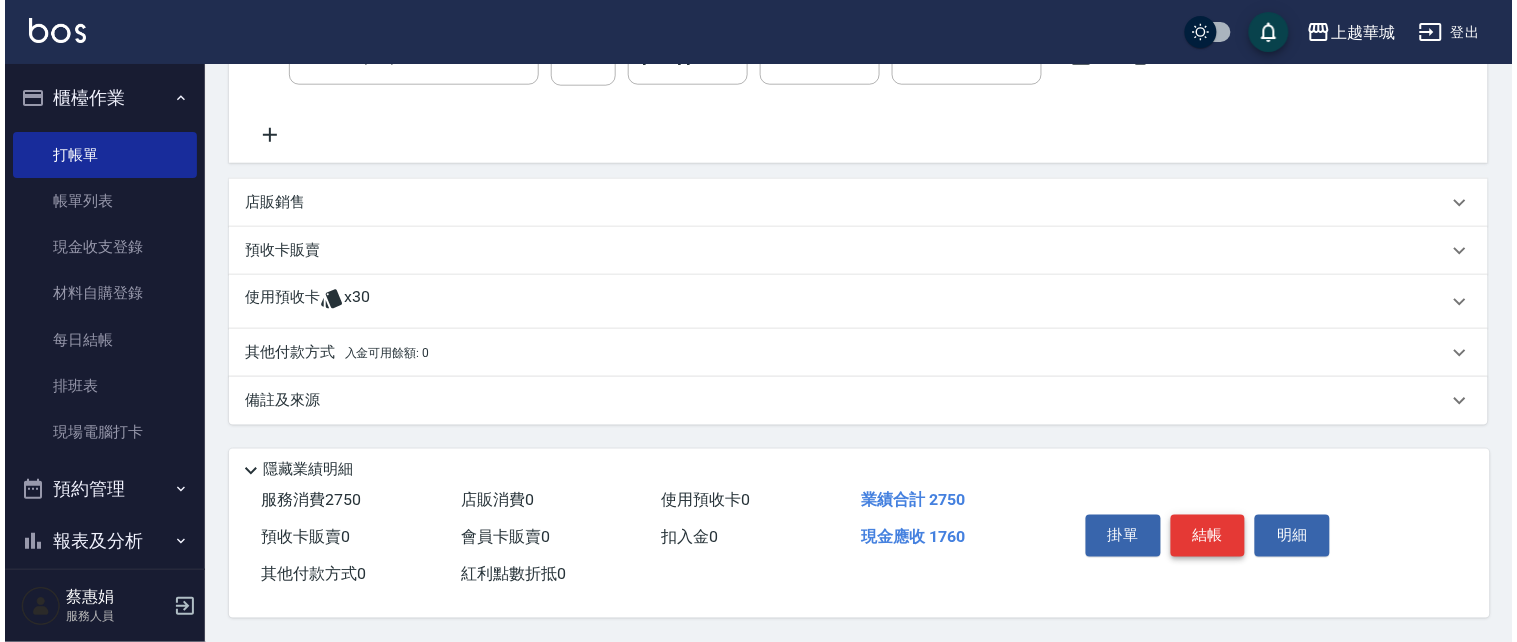 scroll, scrollTop: 546, scrollLeft: 0, axis: vertical 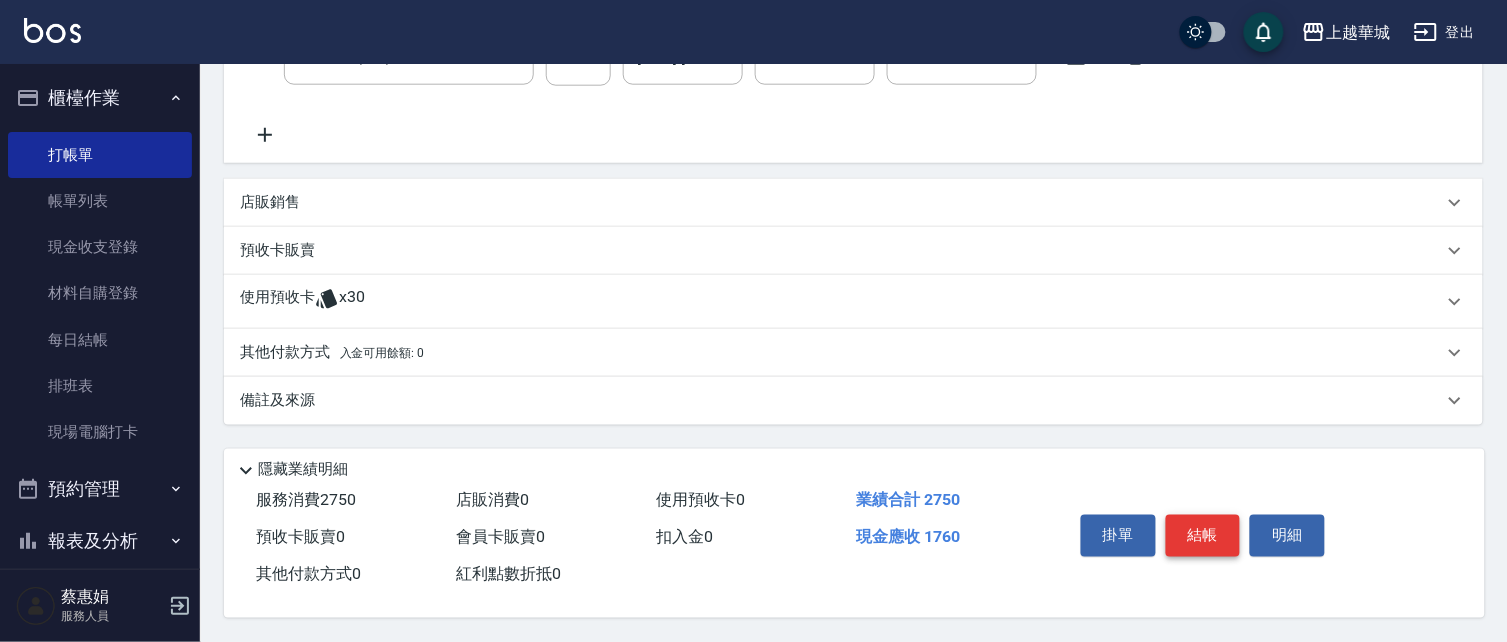 click on "結帳" at bounding box center (1203, 536) 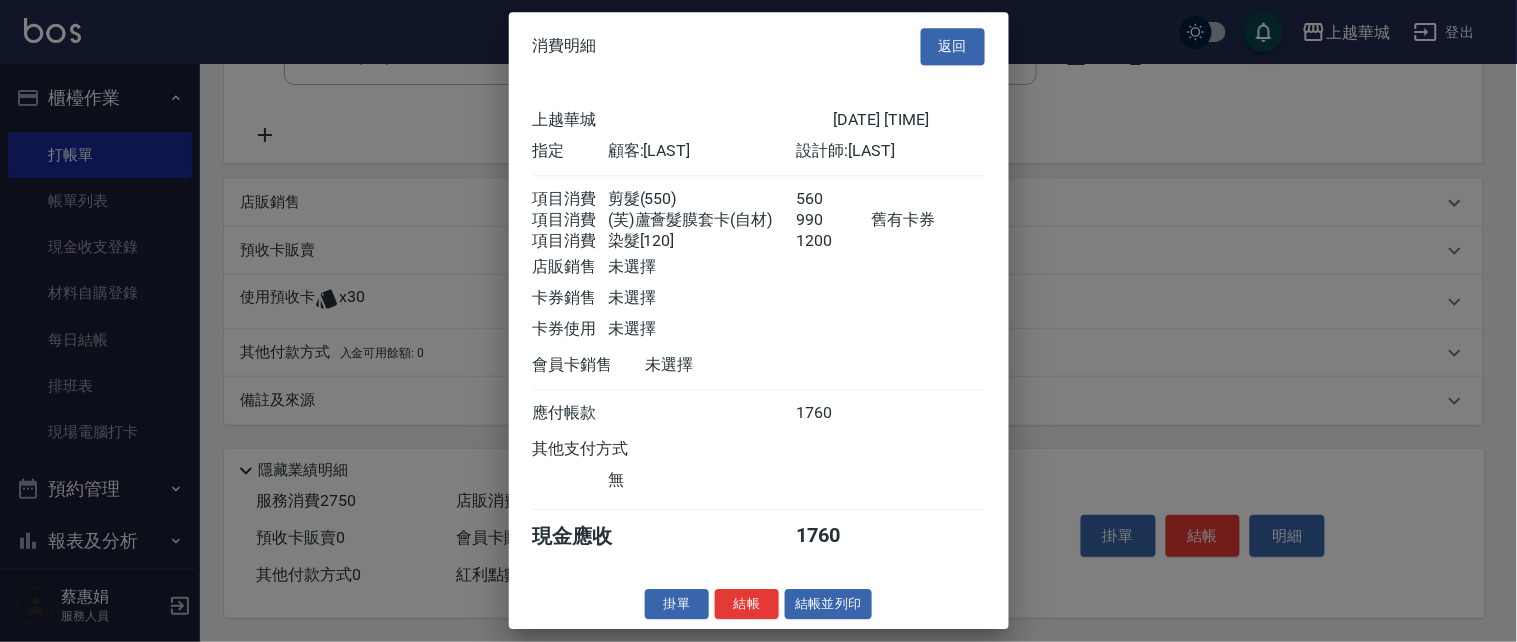 scroll, scrollTop: 5, scrollLeft: 0, axis: vertical 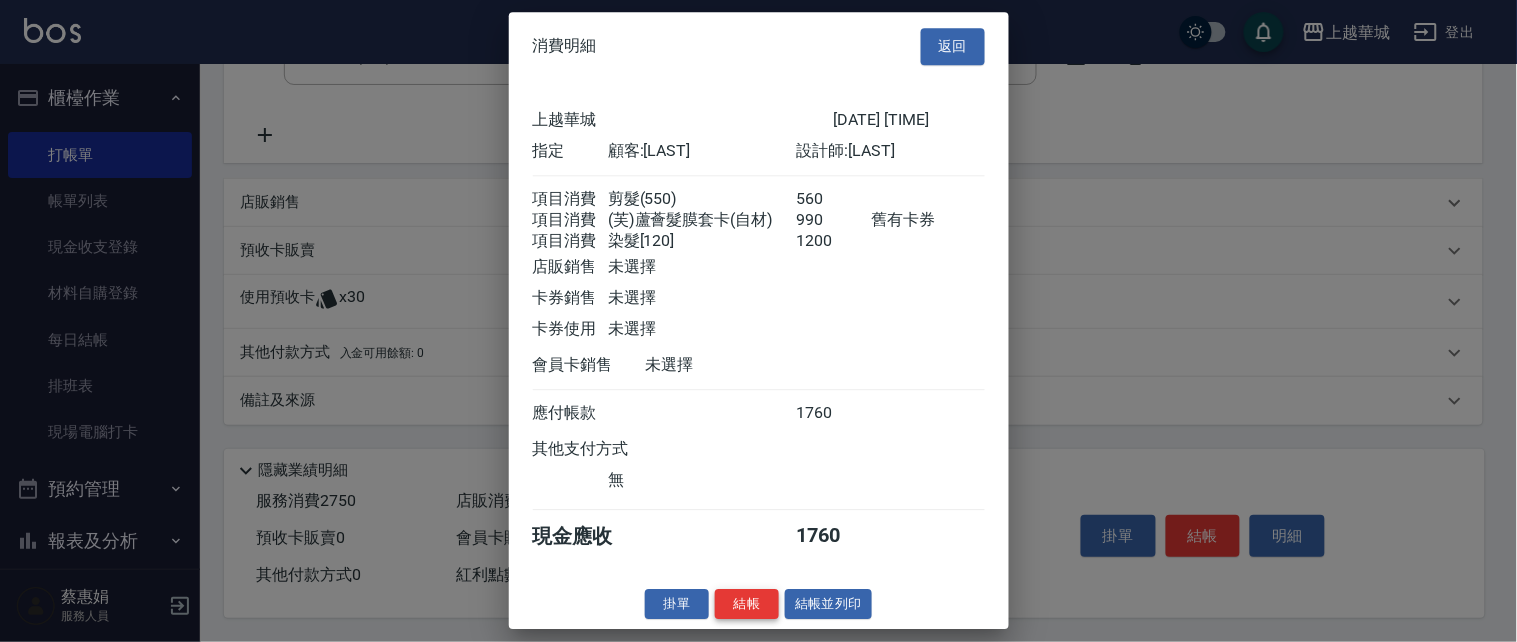 click on "結帳" at bounding box center [747, 604] 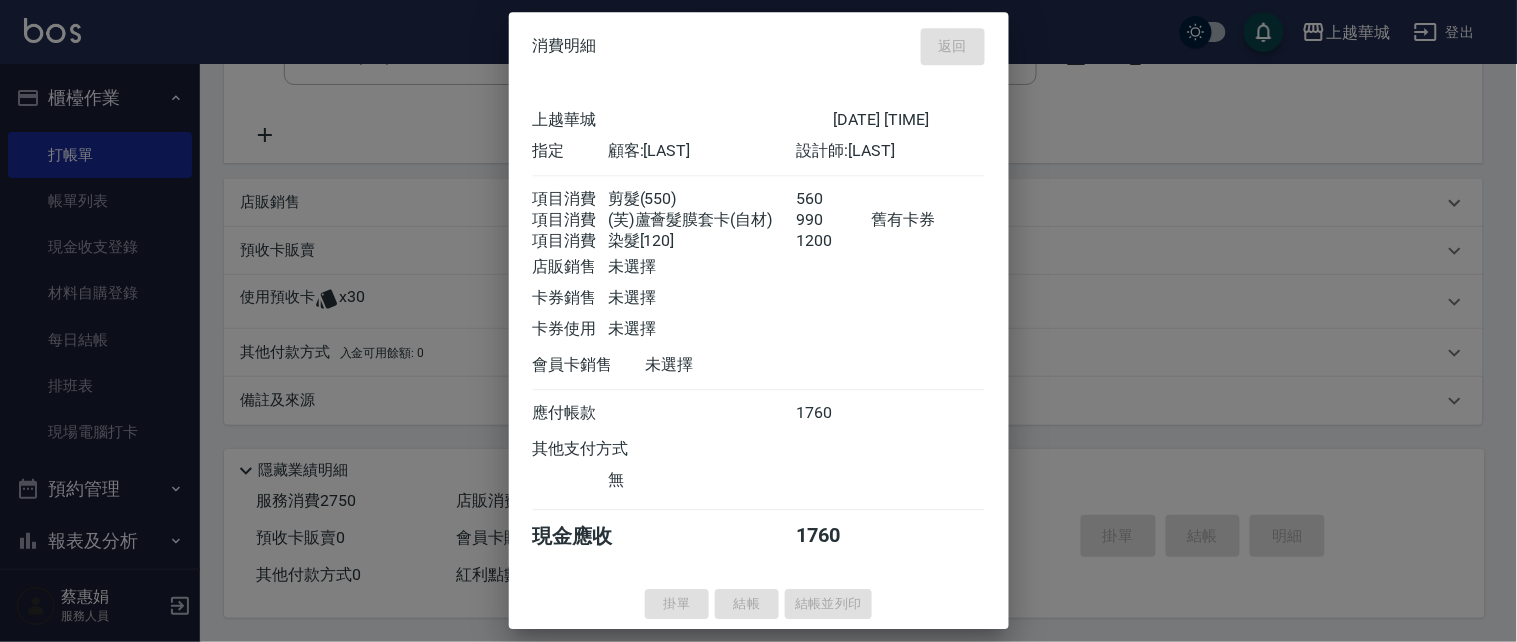 type on "2025/08/04 20:32" 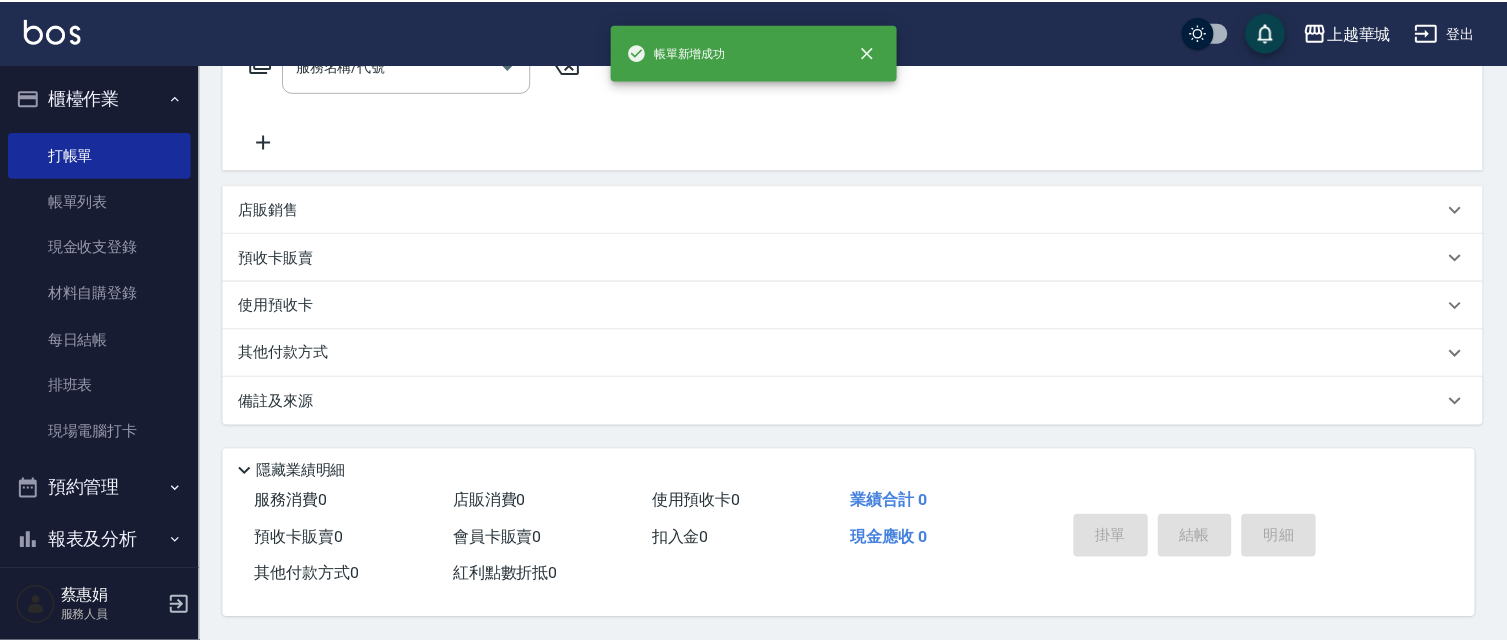 scroll, scrollTop: 0, scrollLeft: 0, axis: both 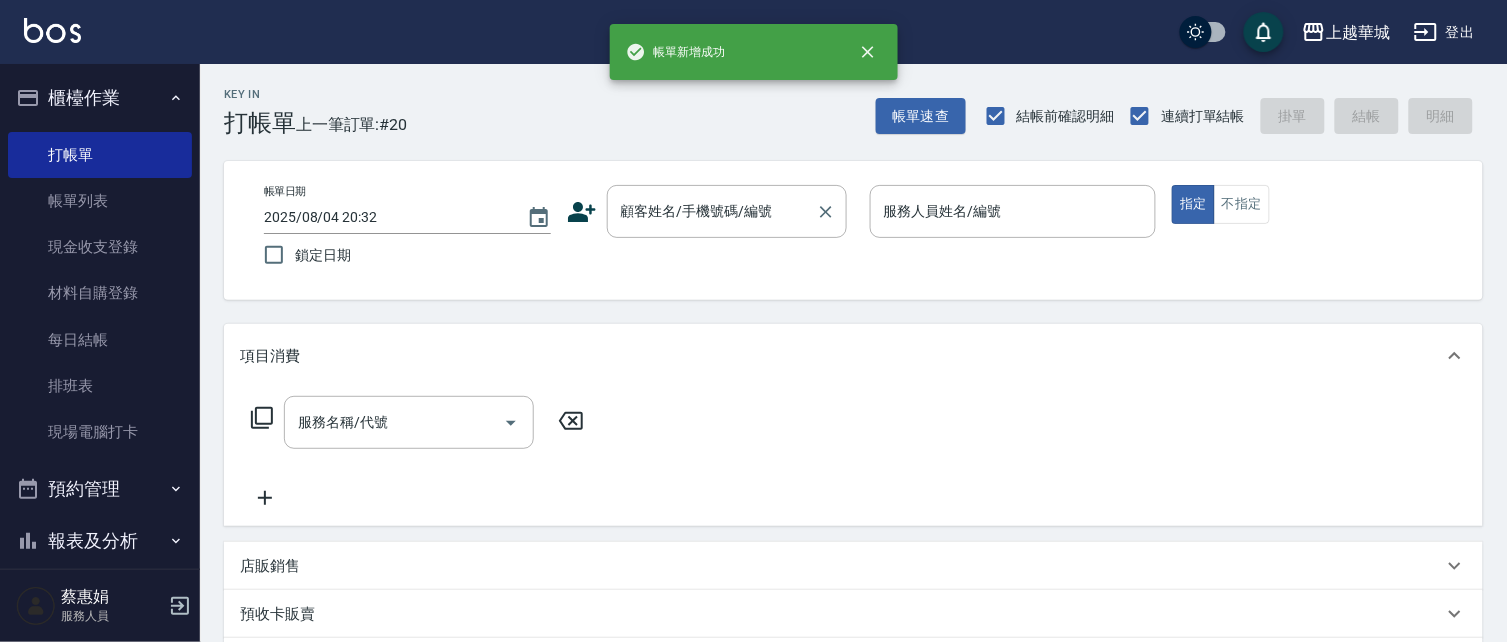 click on "顧客姓名/手機號碼/編號" at bounding box center [712, 211] 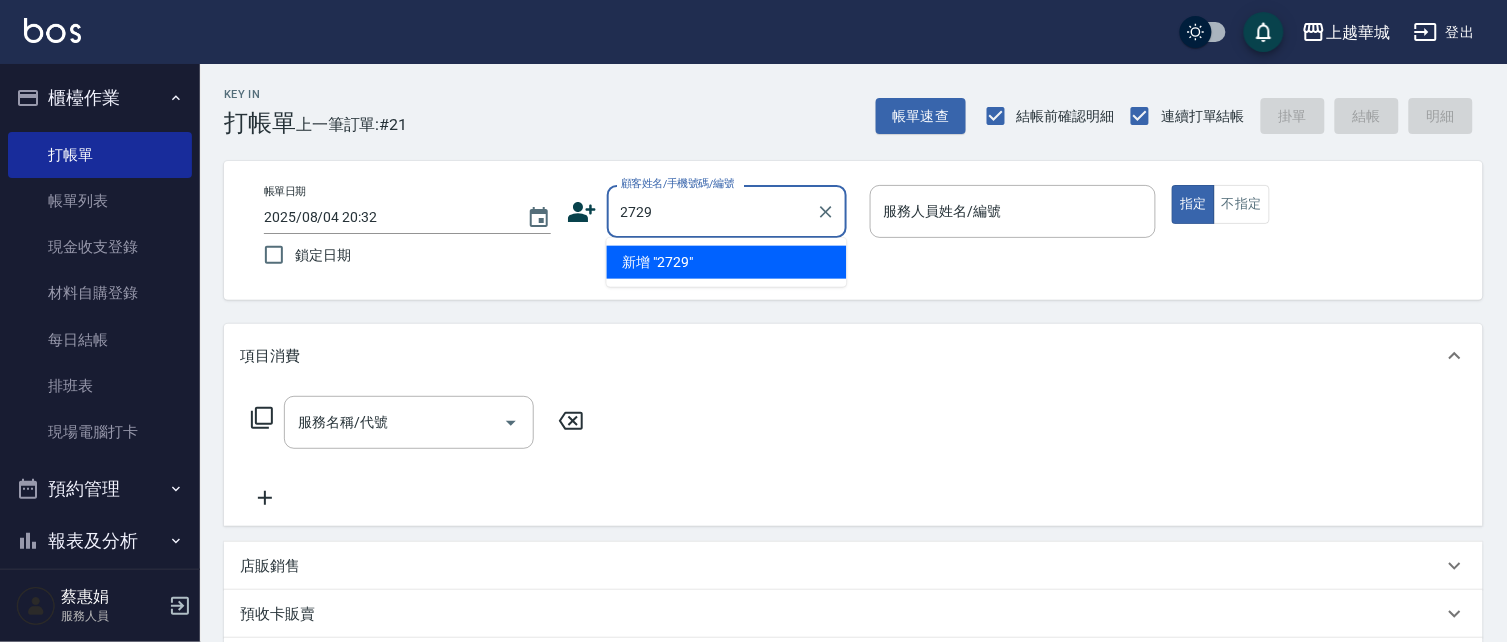 type on "2729" 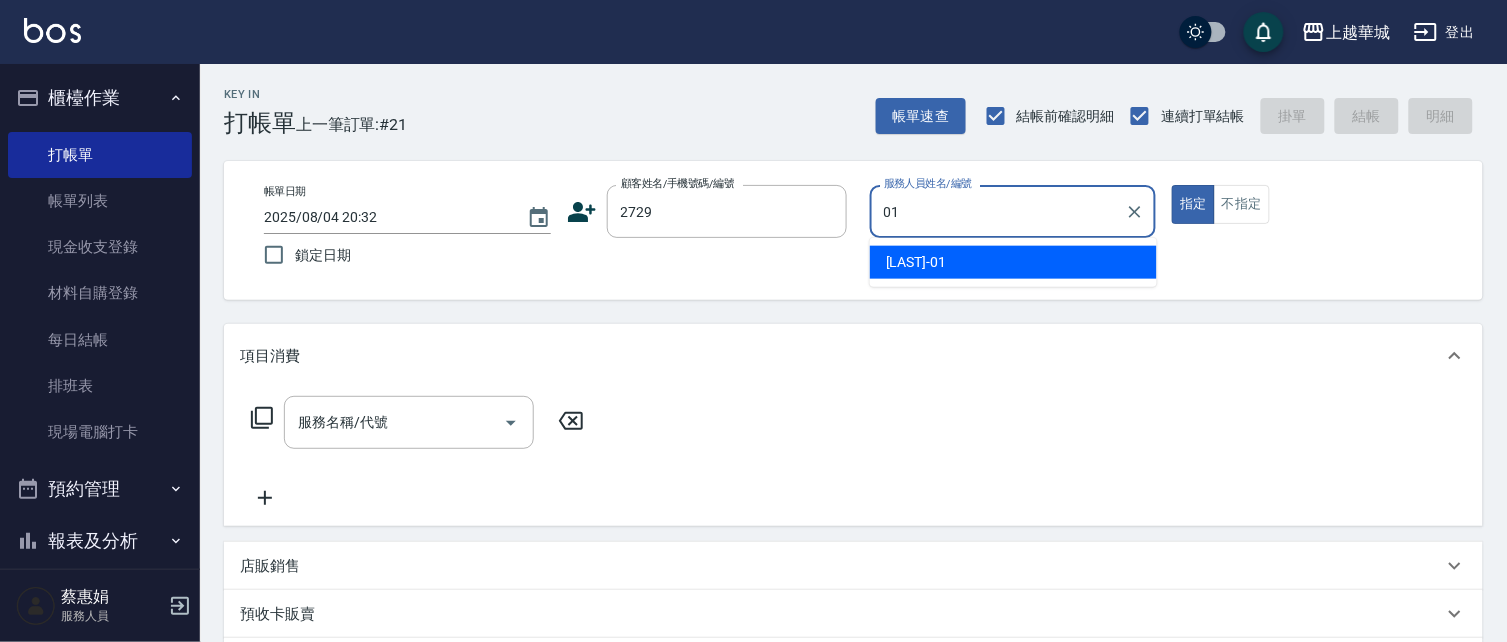type on "[LAST]-[NUMBER]" 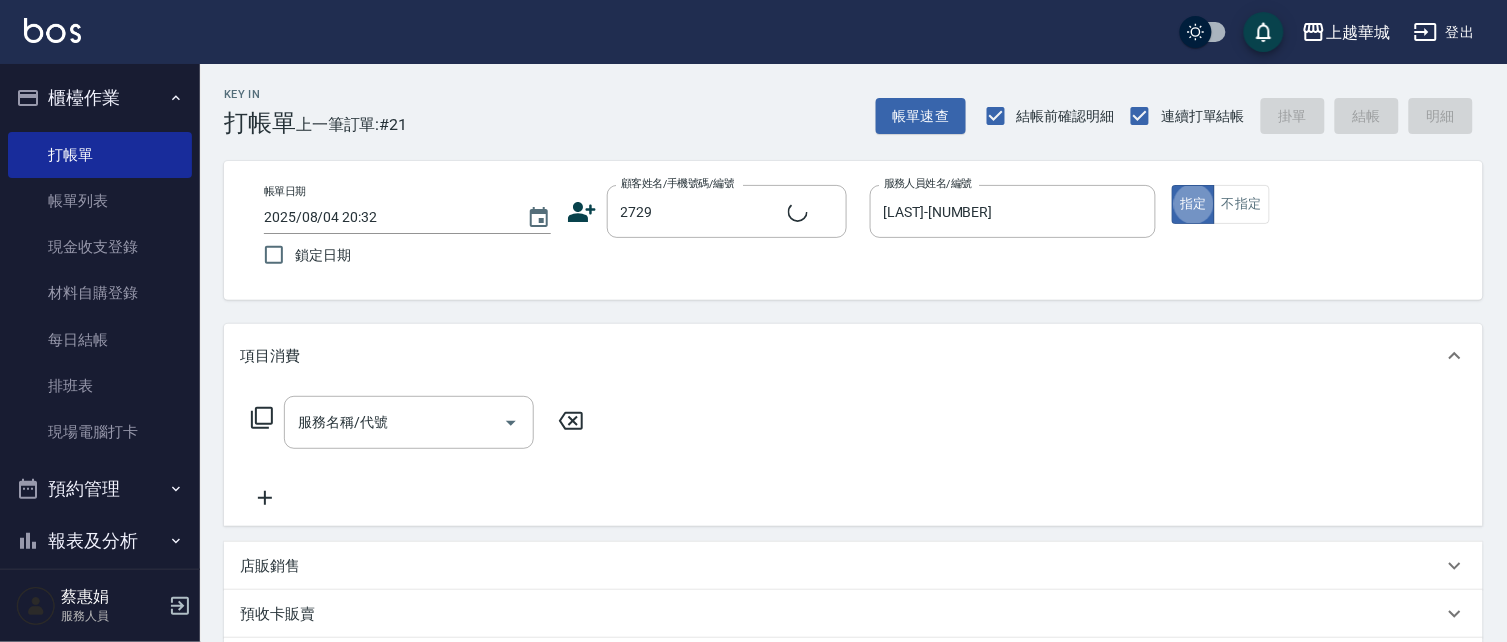 type on "[LAST]/[PHONE]/[NUMBER]" 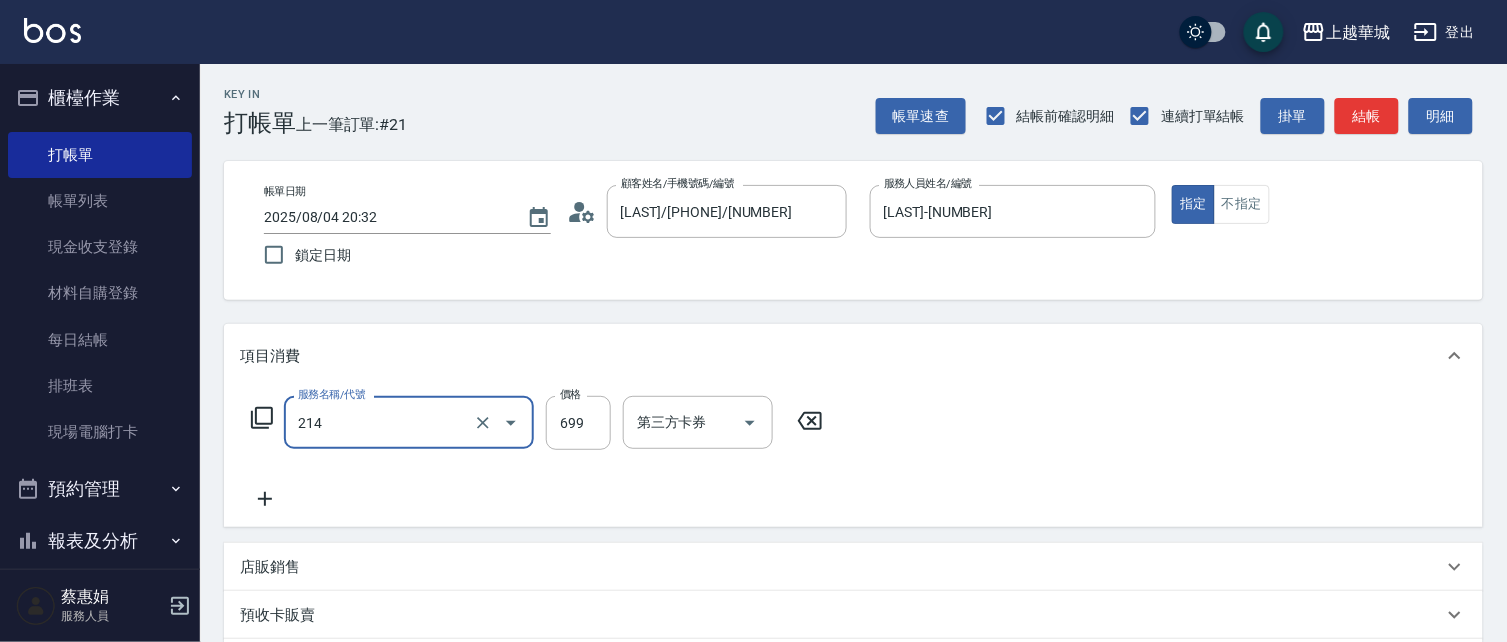 type on "滾珠洗髪699(214)" 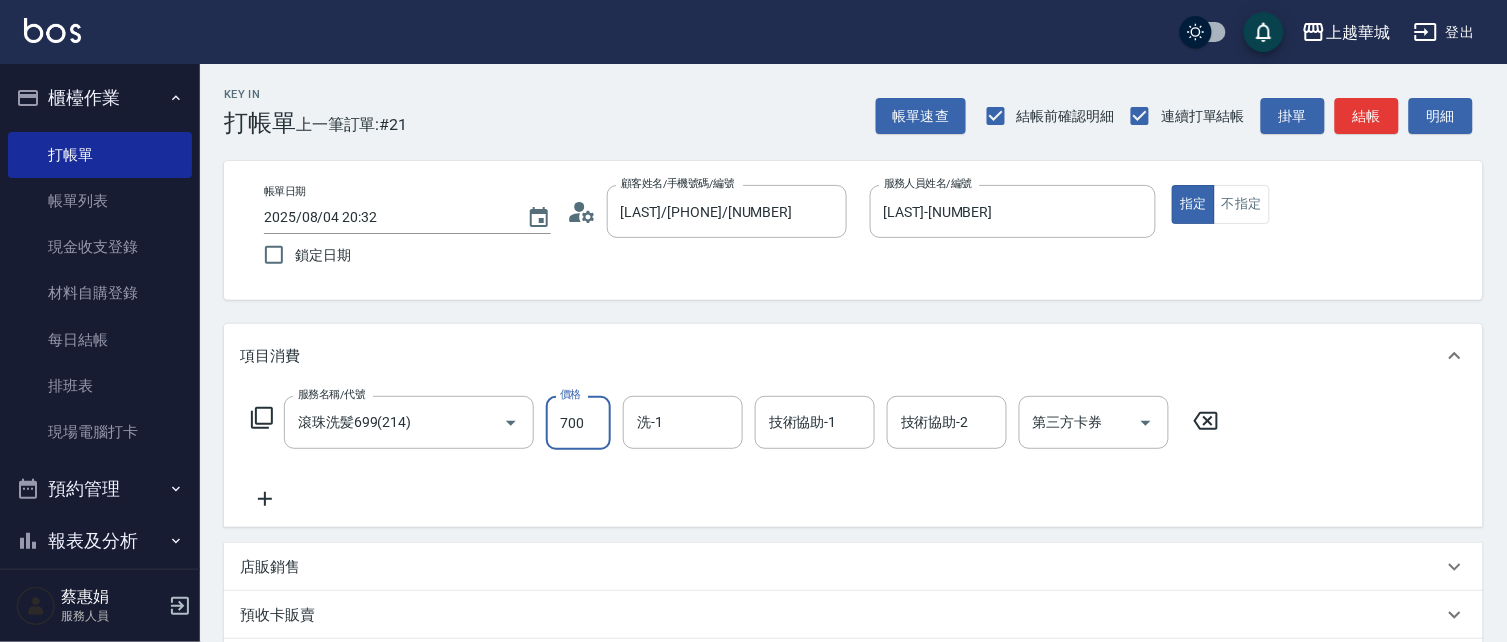 type on "700" 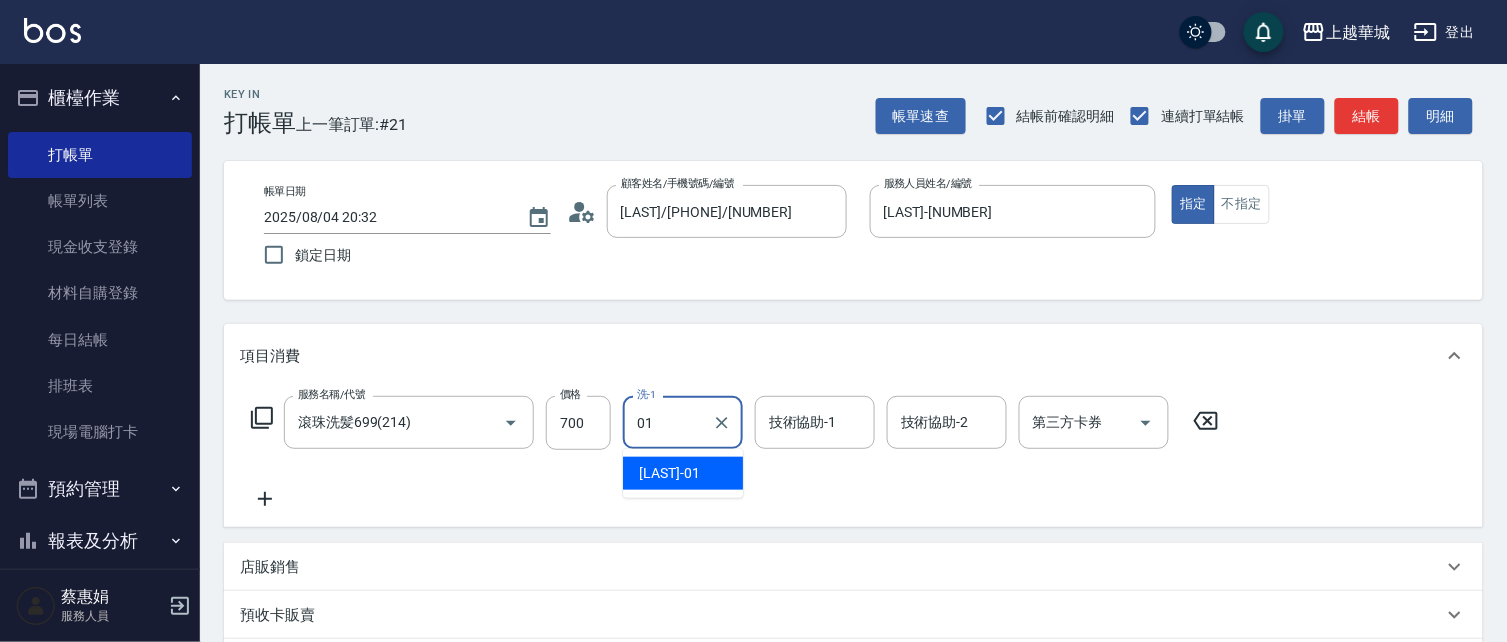 type on "[LAST]-[NUMBER]" 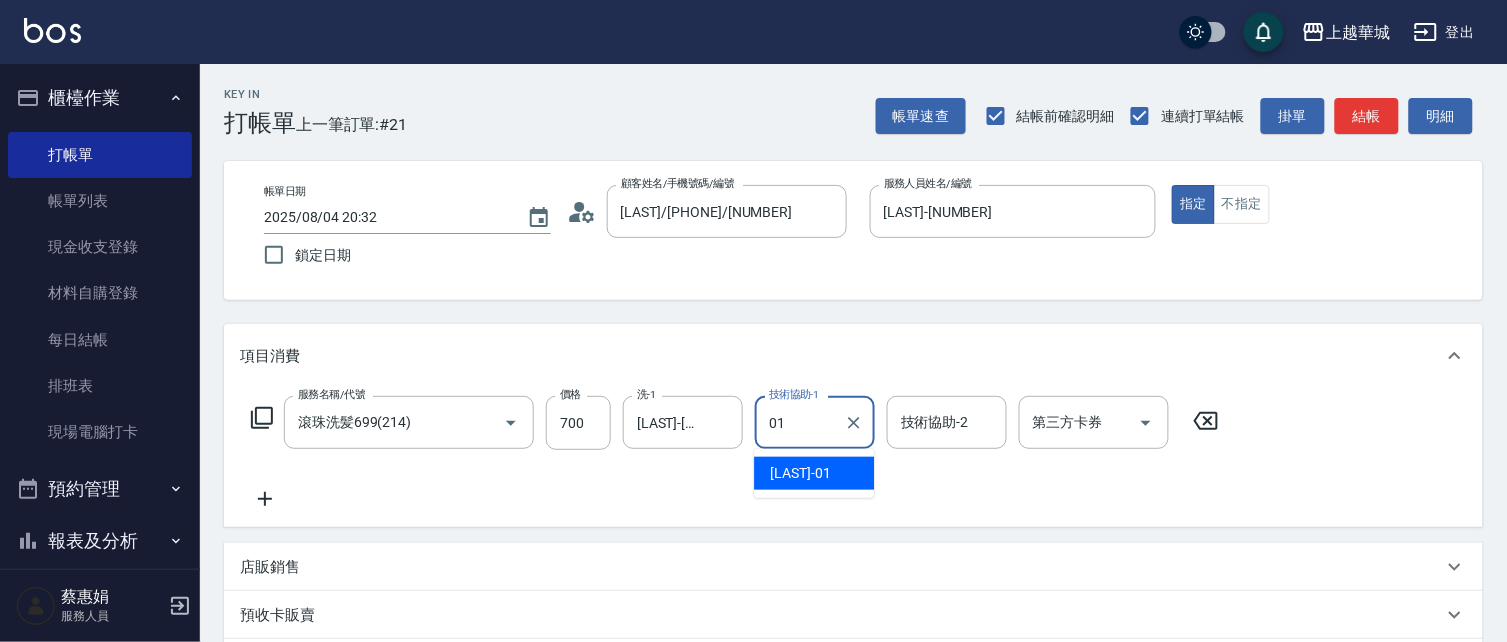 type on "[LAST]-[NUMBER]" 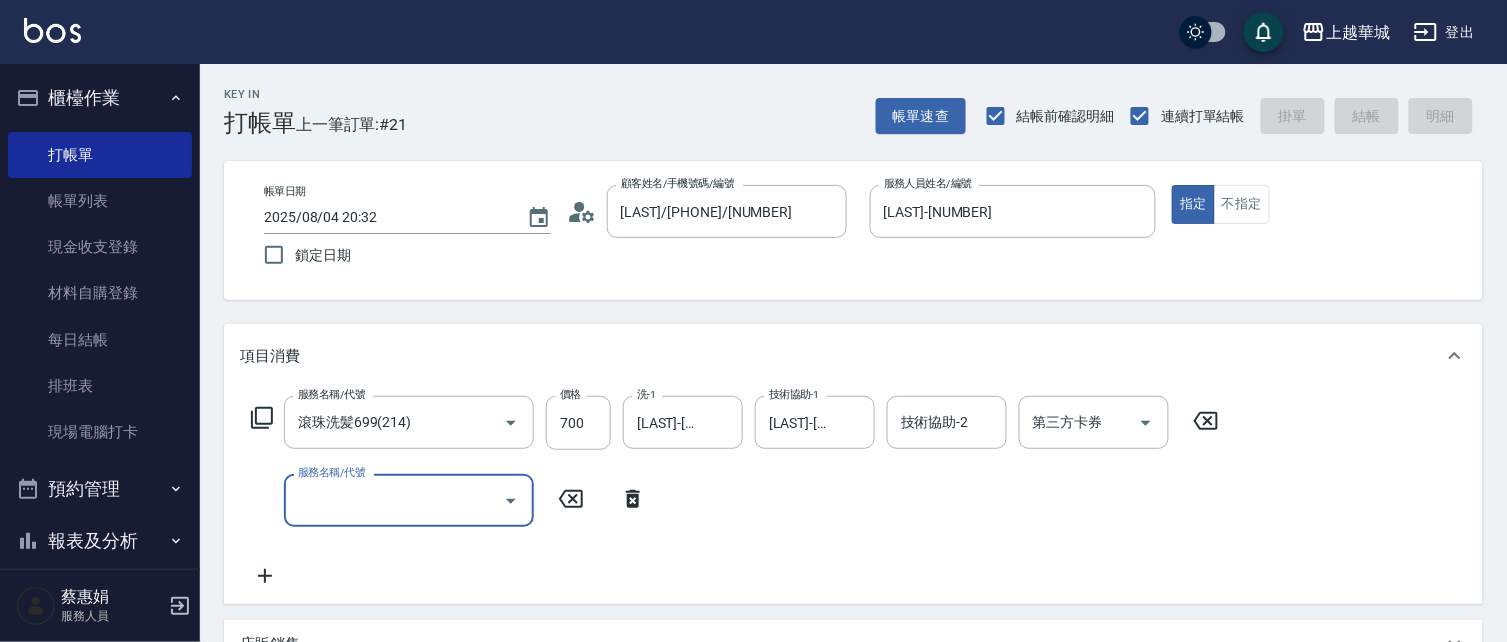 type 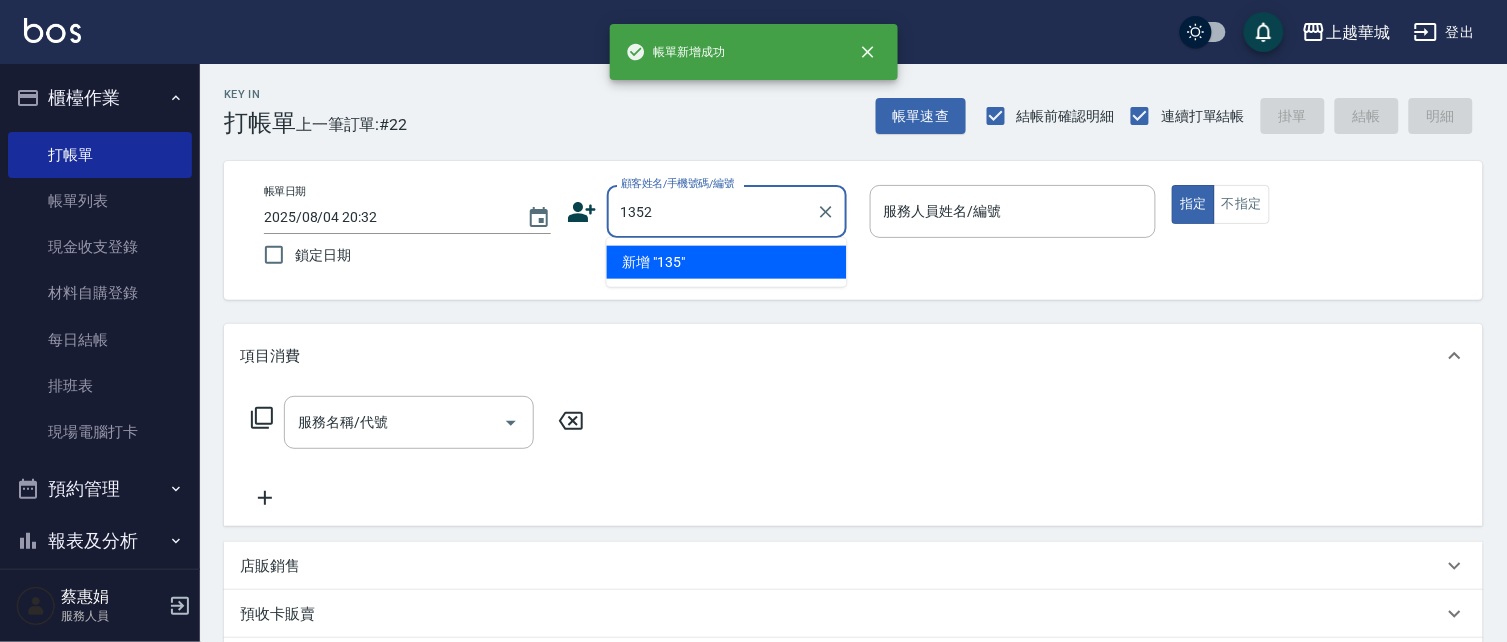 type on "1352" 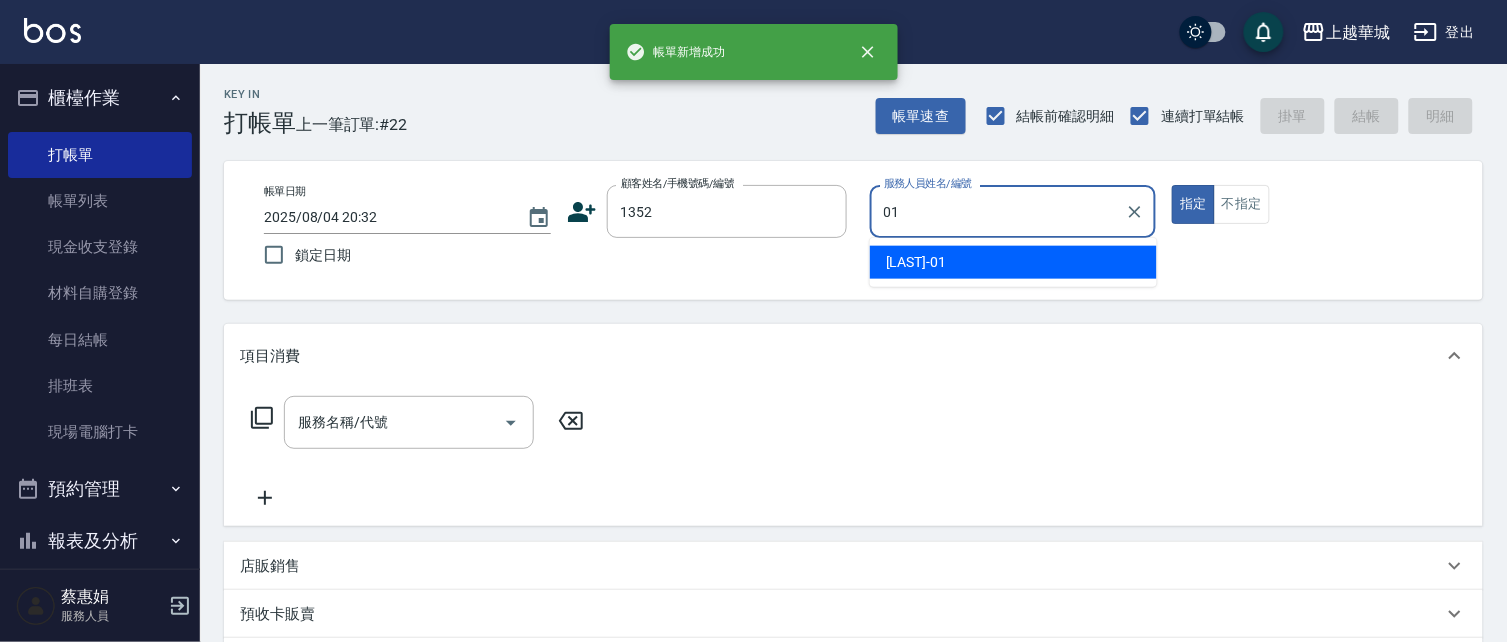 type on "[LAST]-[NUMBER]" 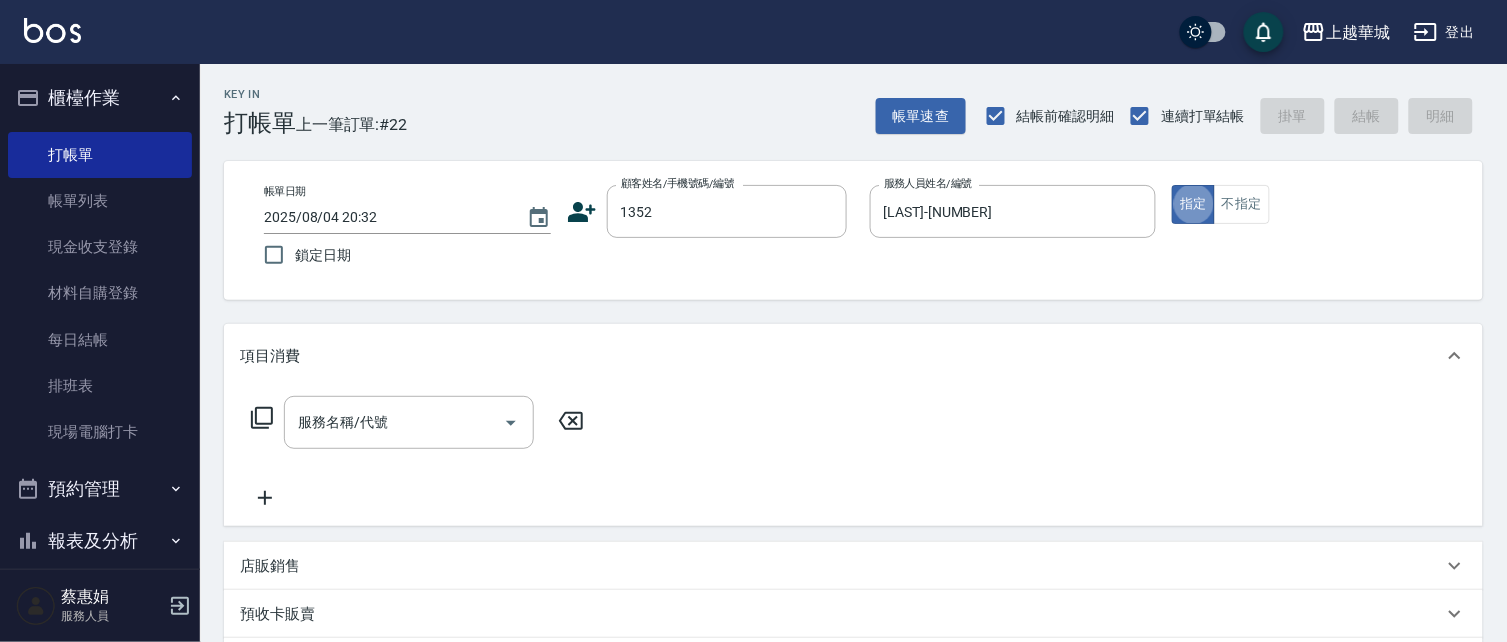type on "[LAST]/[NUMBER]/[NUMBER]" 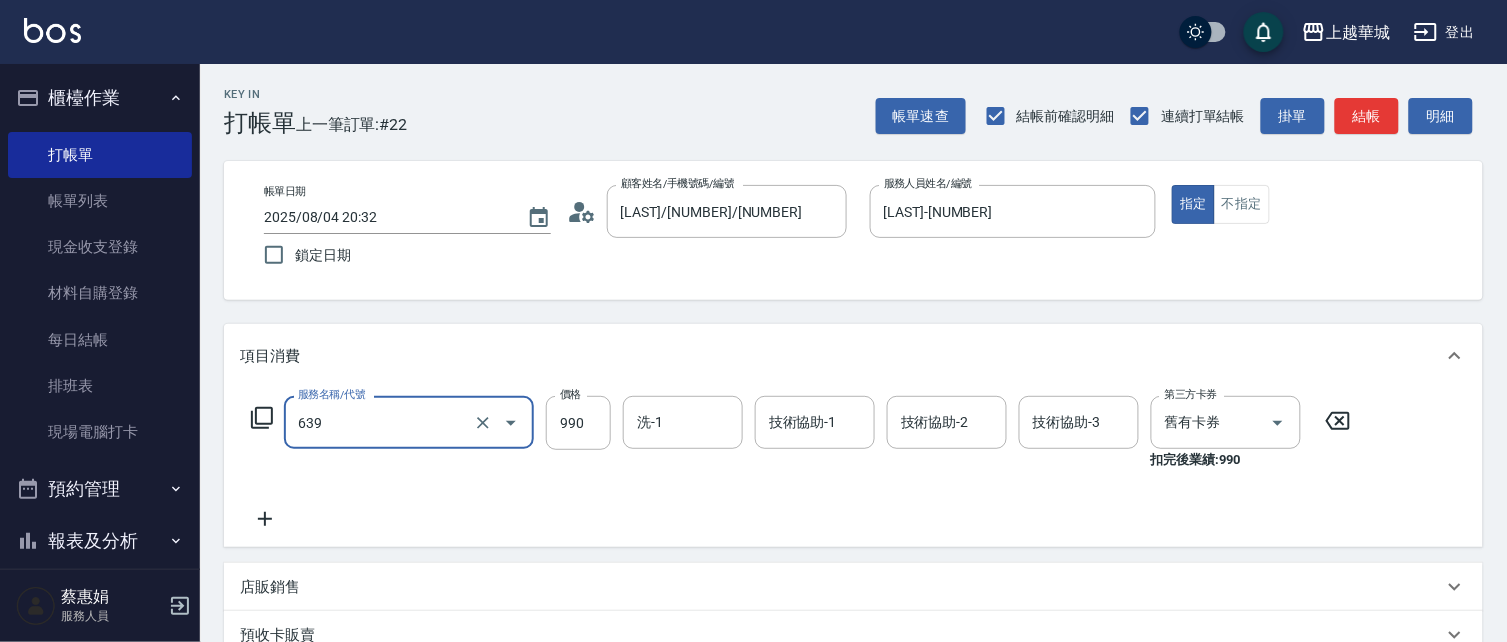type on "(芙)蘆薈髮膜套卡(自材)(639)" 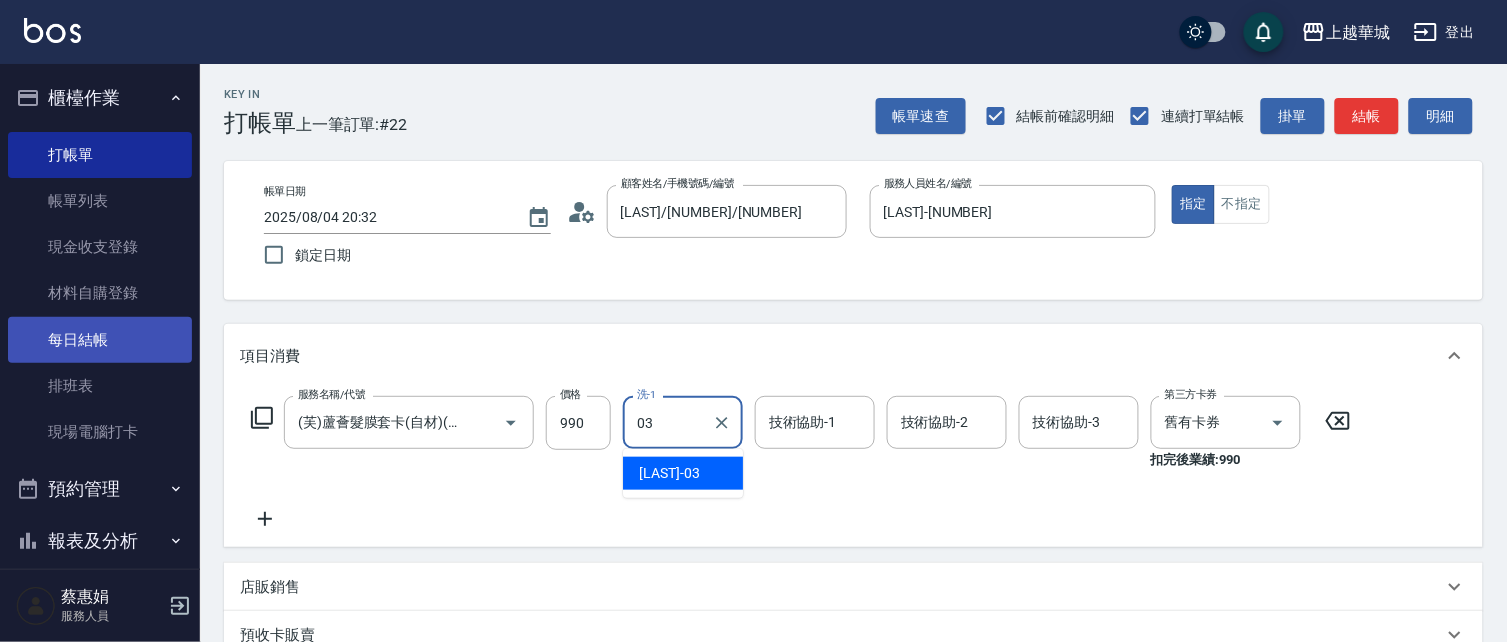 type on "0" 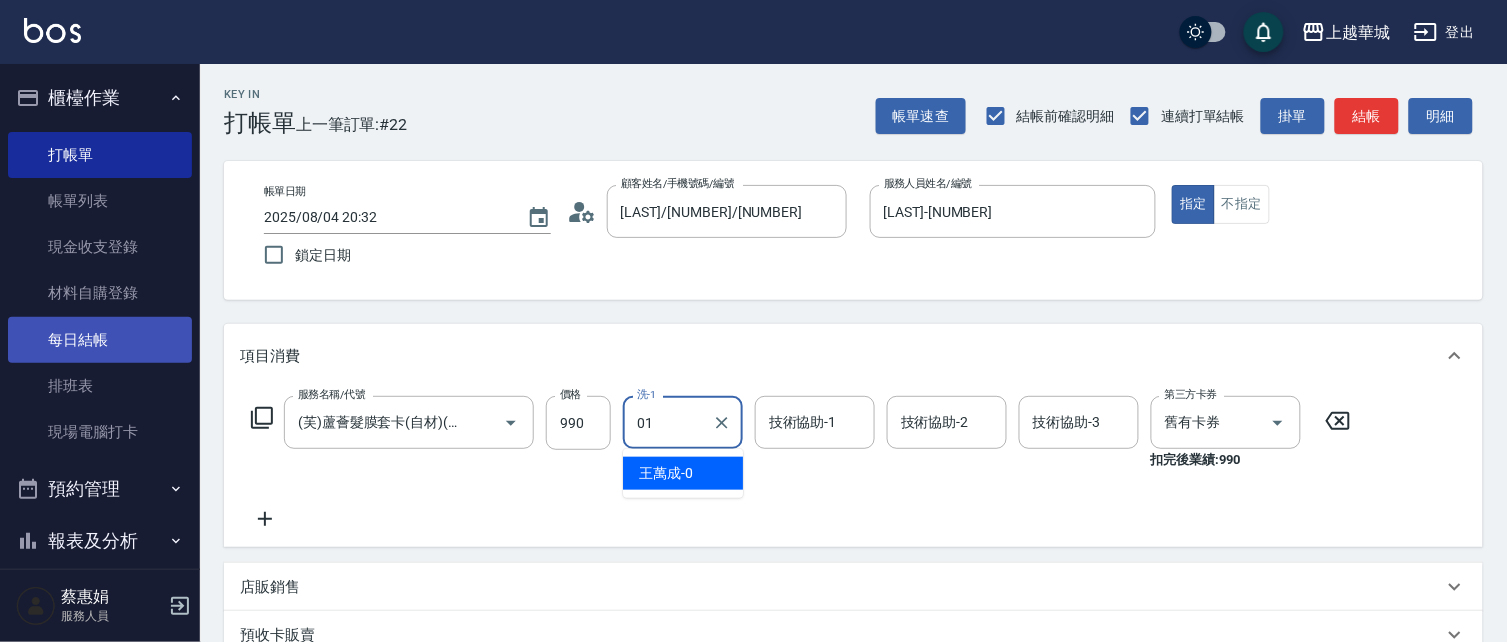 type on "[LAST]-[NUMBER]" 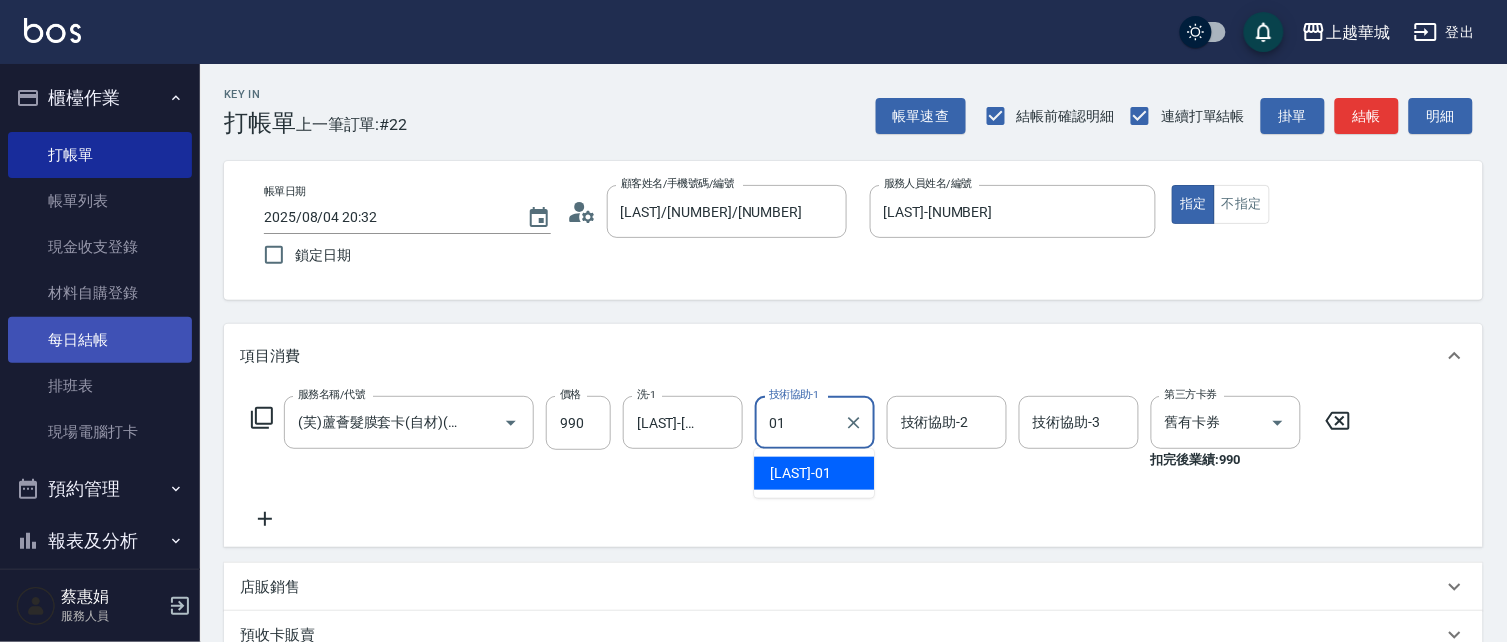 type on "[LAST]-[NUMBER]" 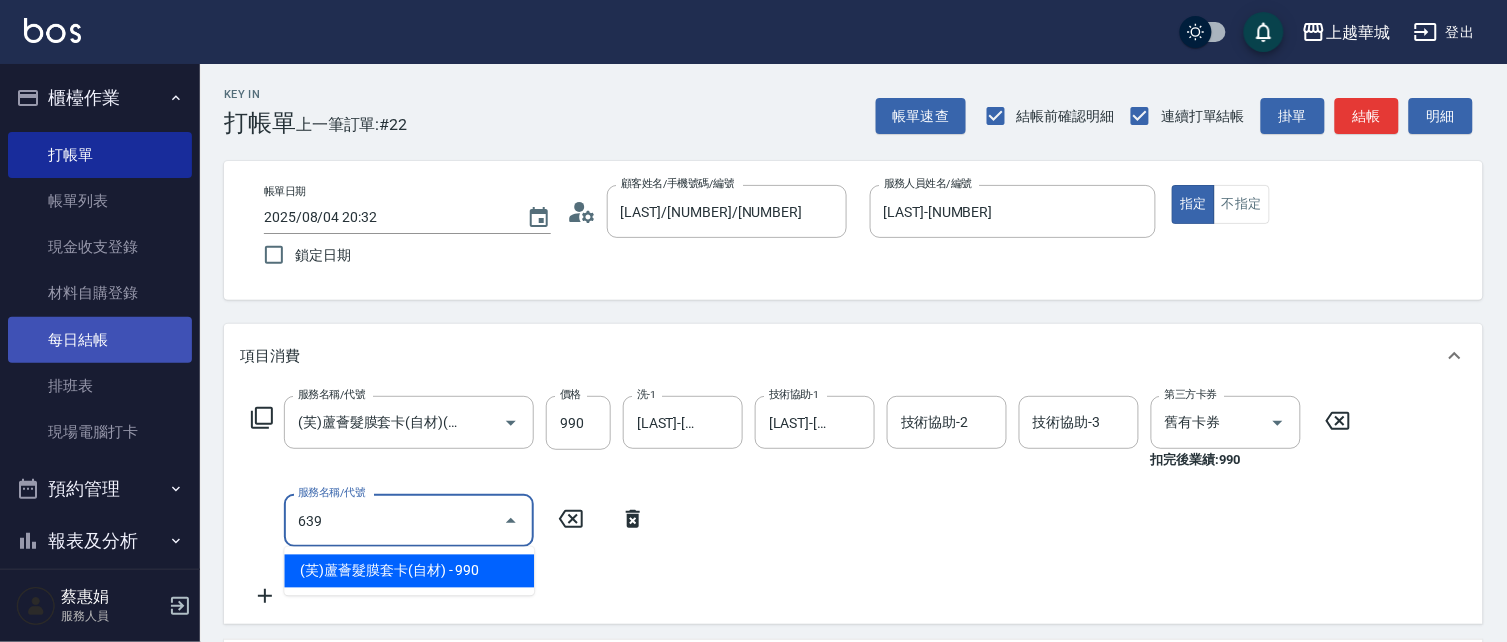 scroll, scrollTop: 0, scrollLeft: 0, axis: both 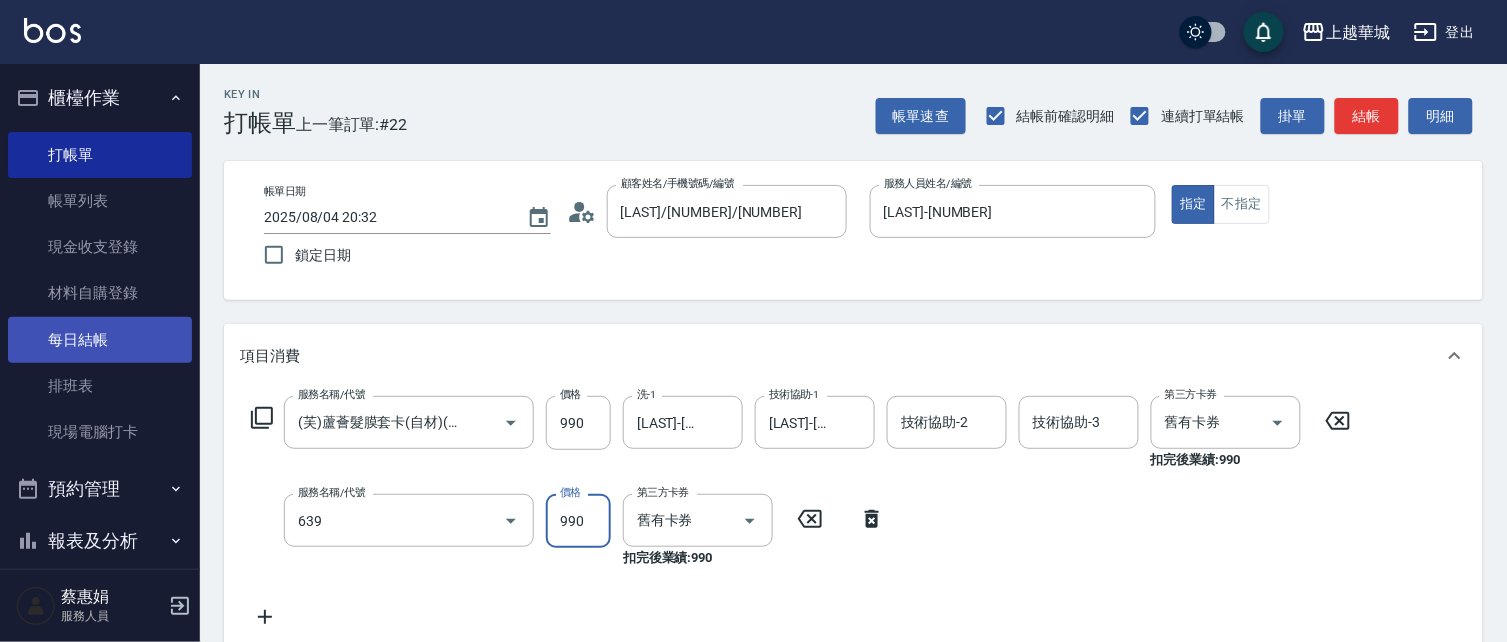 type on "(芙)蘆薈髮膜套卡(自材)(639)" 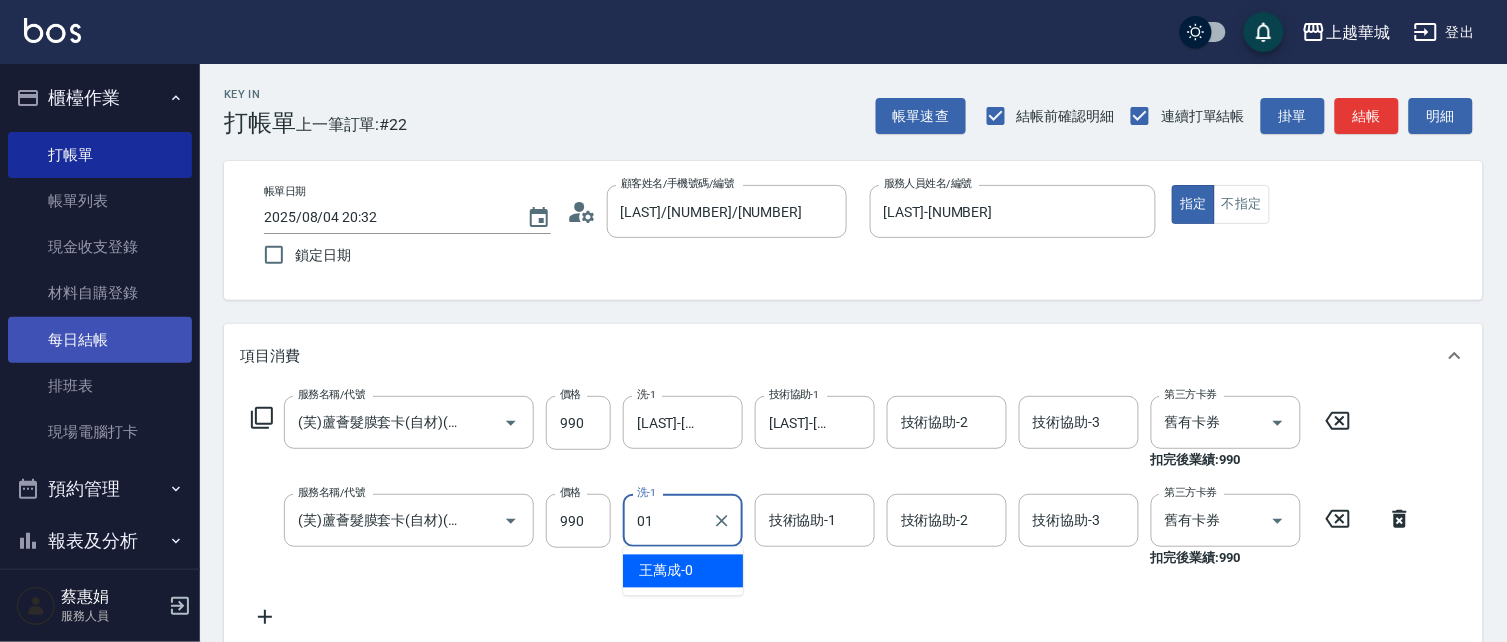 type on "01" 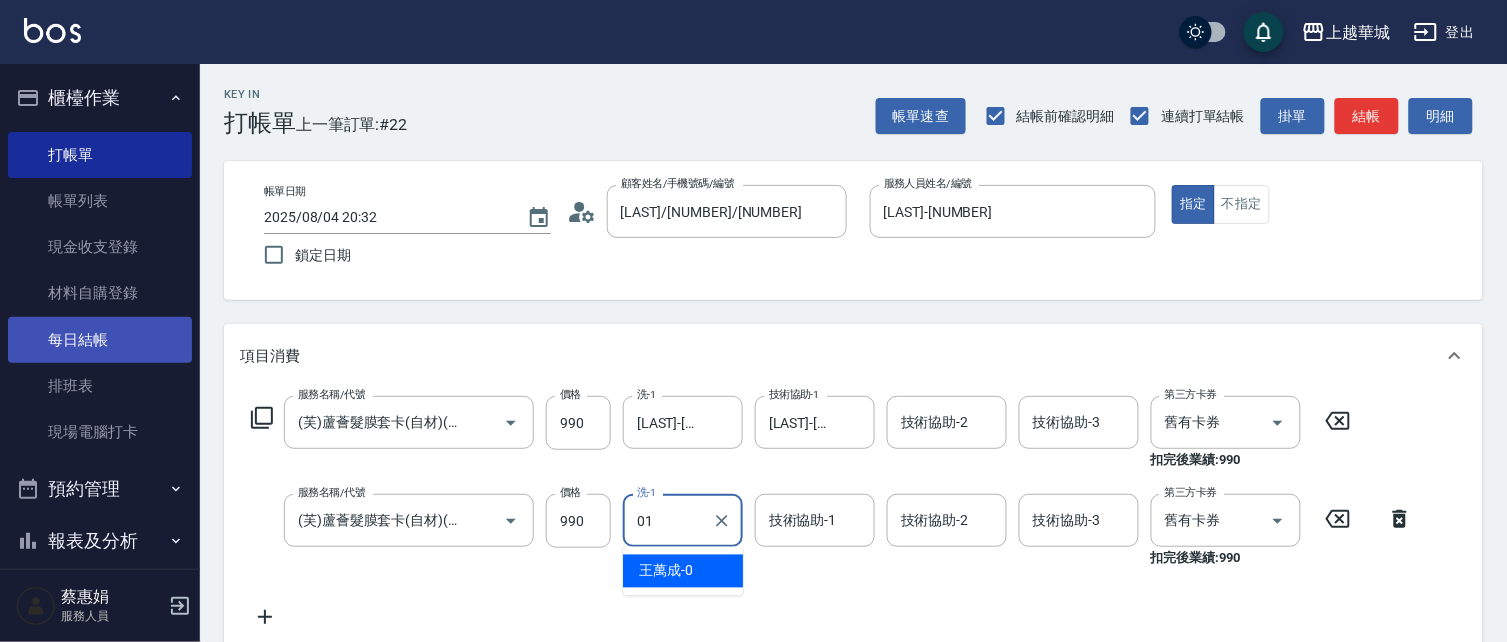 type on "0" 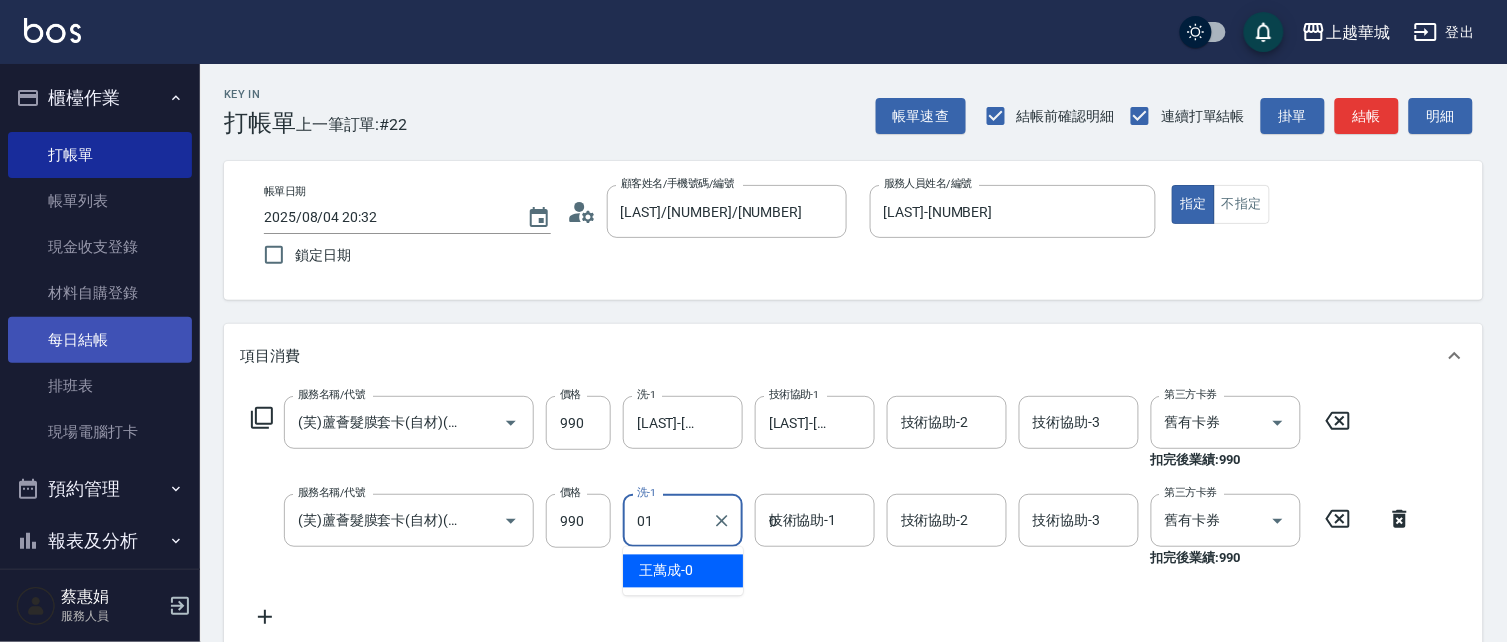 type on "[LAST]-[NUMBER]" 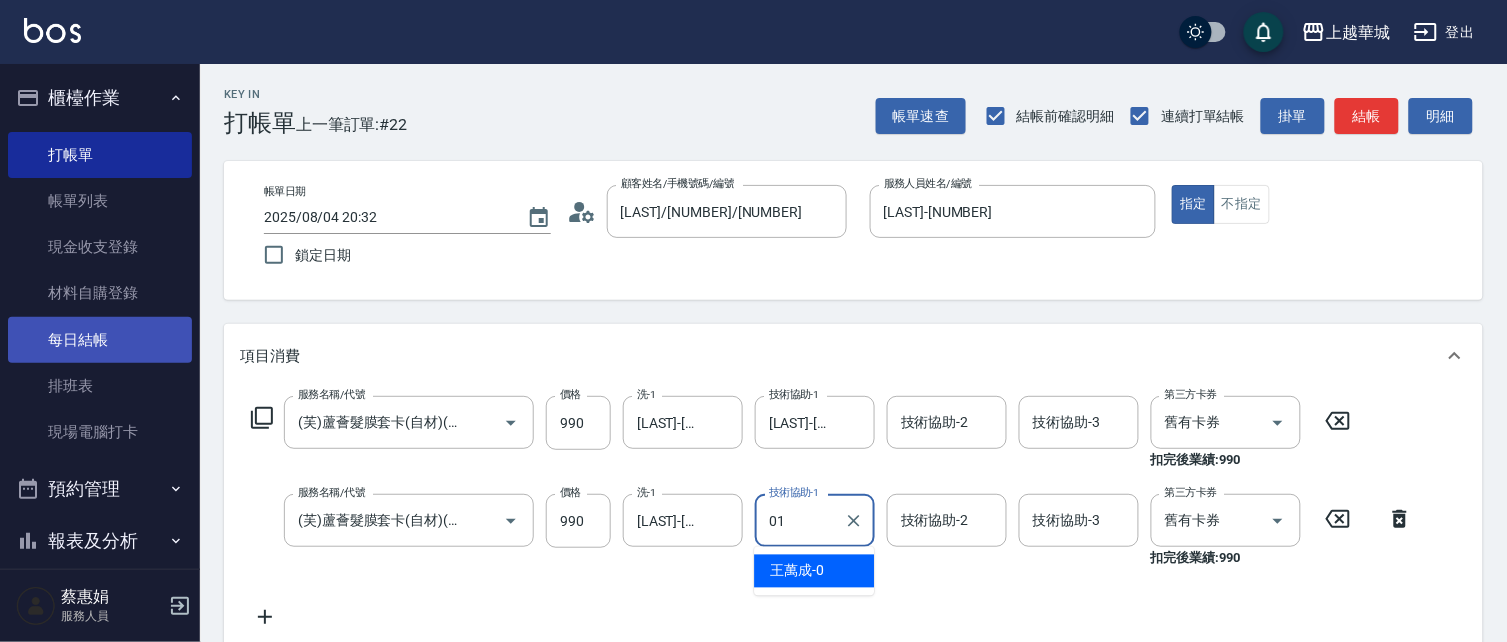 type on "[LAST]-[NUMBER]" 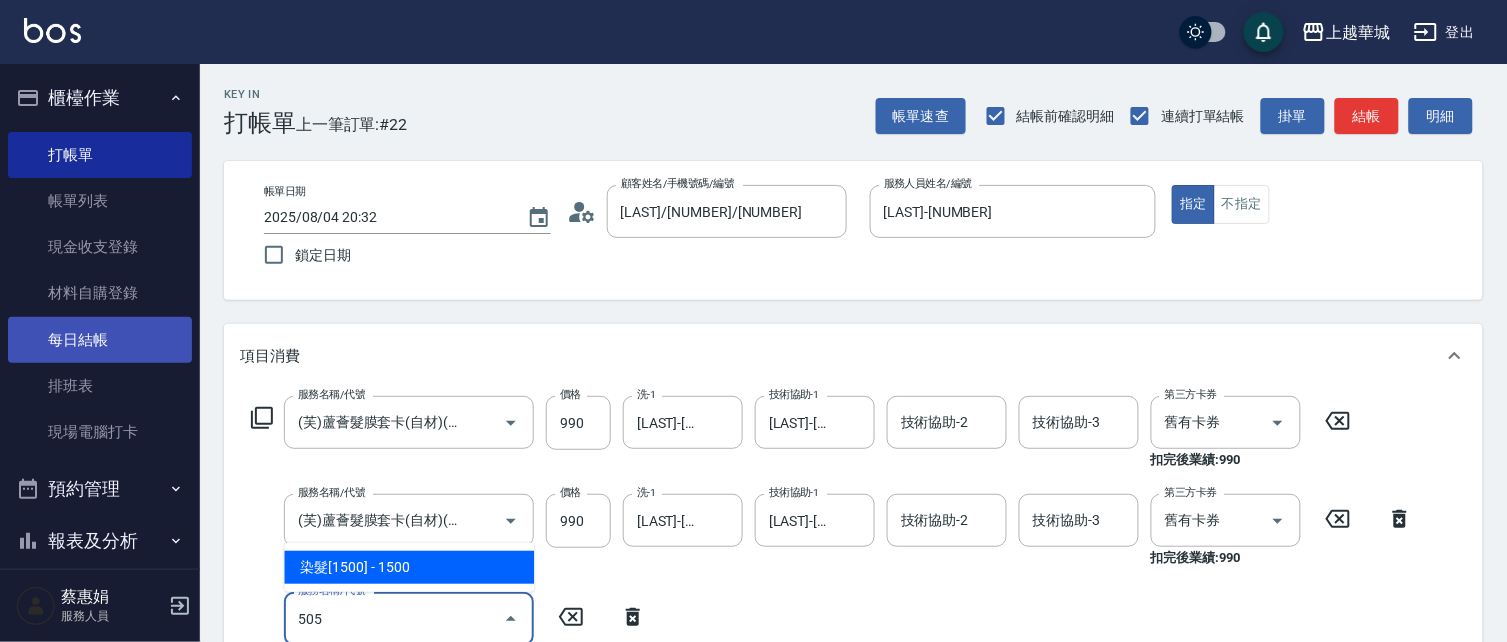scroll, scrollTop: 0, scrollLeft: 0, axis: both 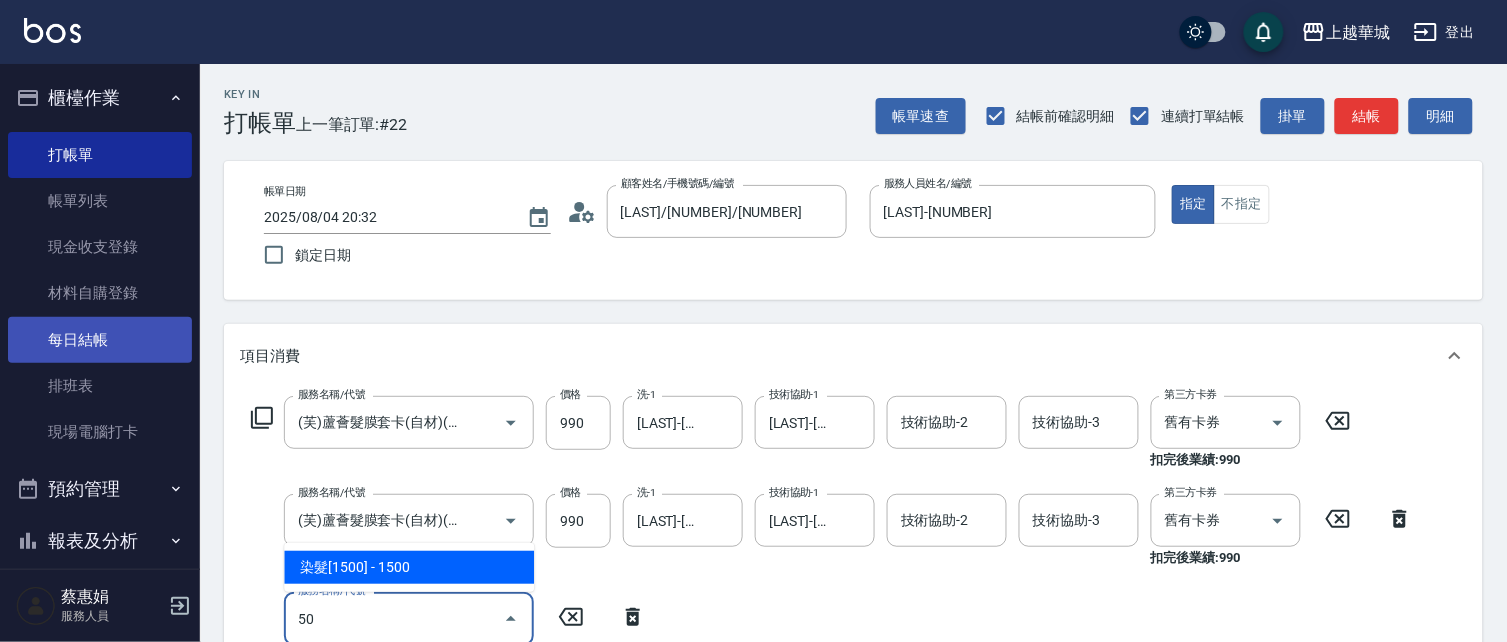 type on "5" 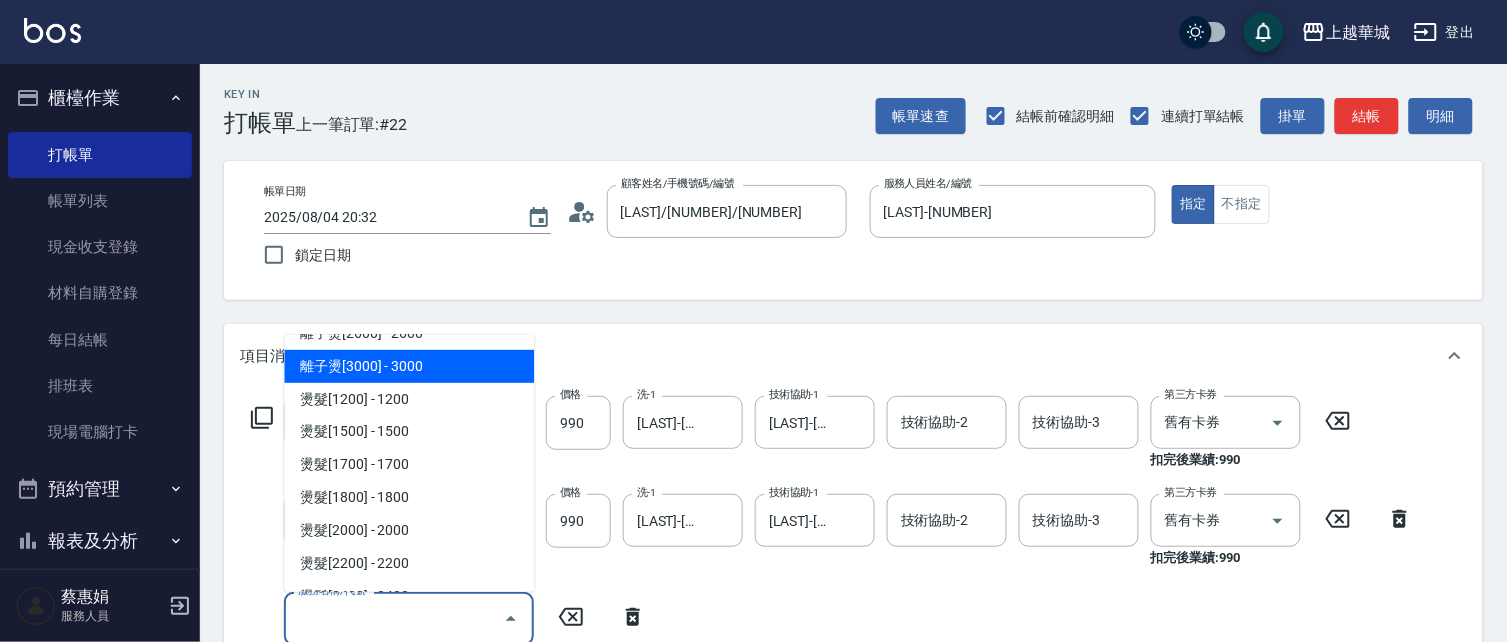 scroll, scrollTop: 885, scrollLeft: 0, axis: vertical 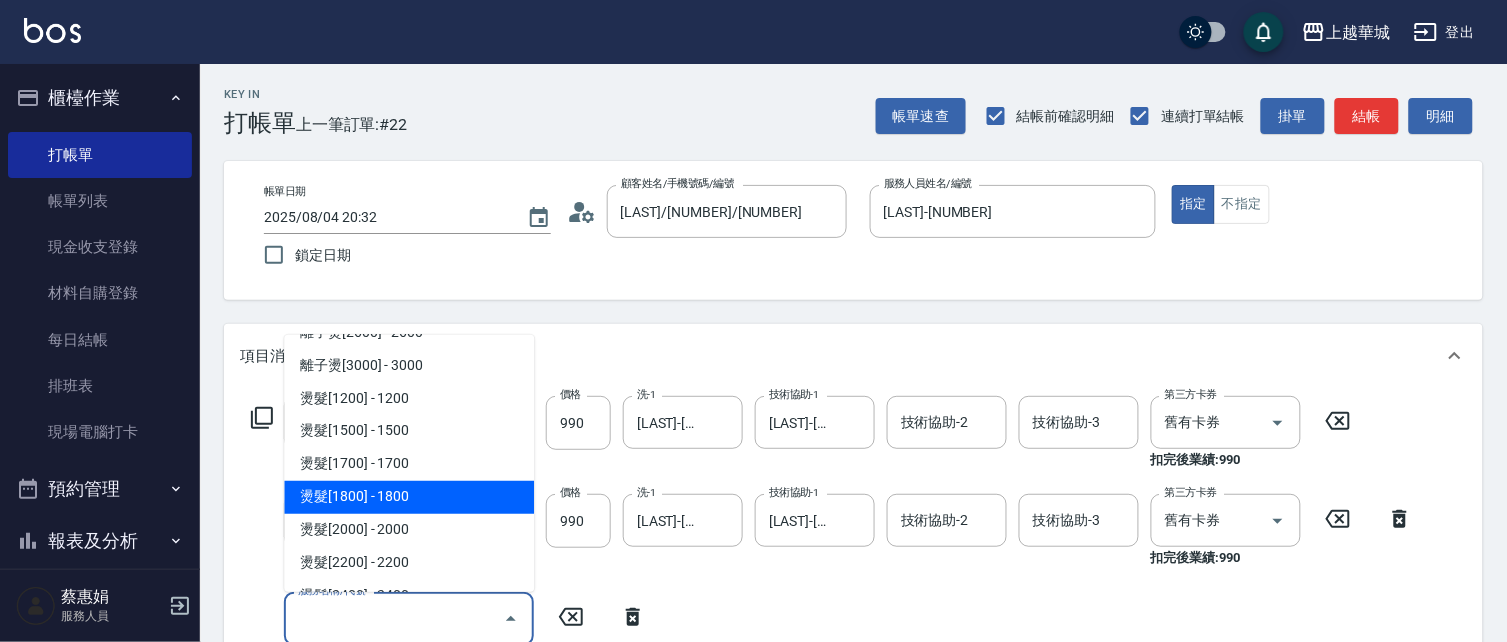click on "燙髮[1800] - 1800" at bounding box center [409, 497] 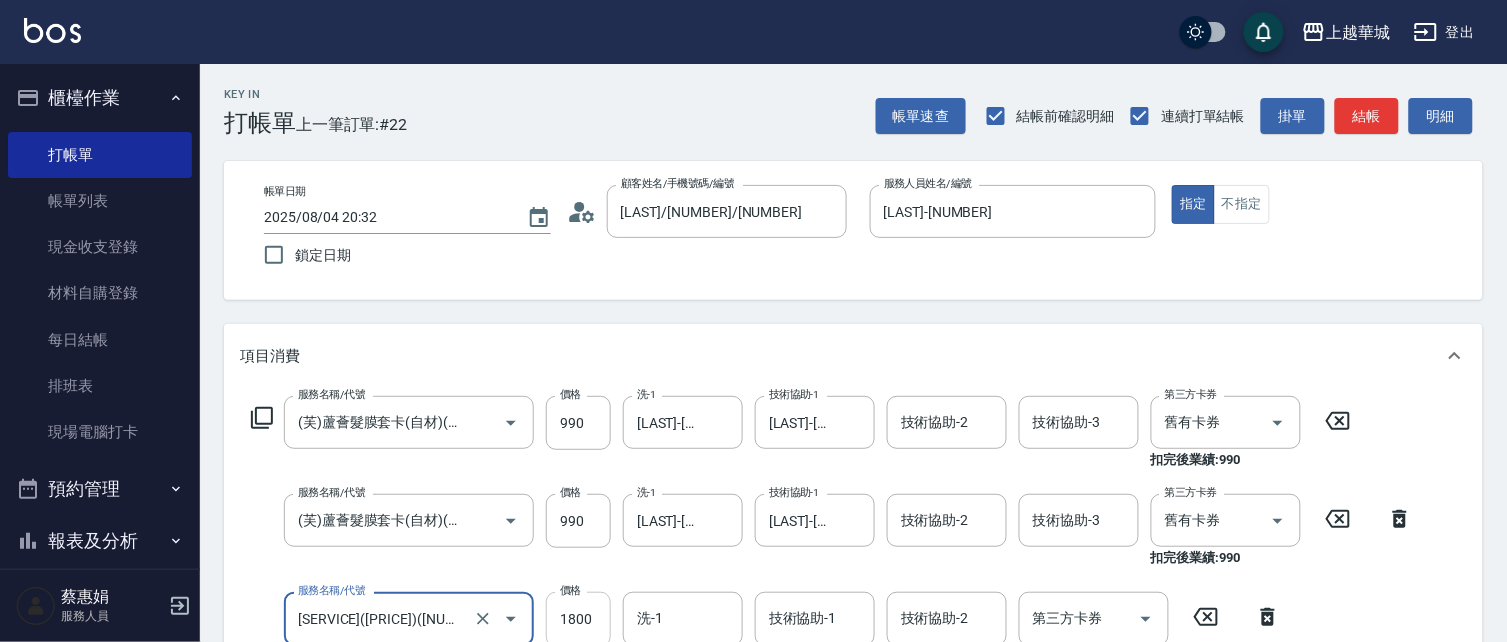 click on "1800" at bounding box center [578, 619] 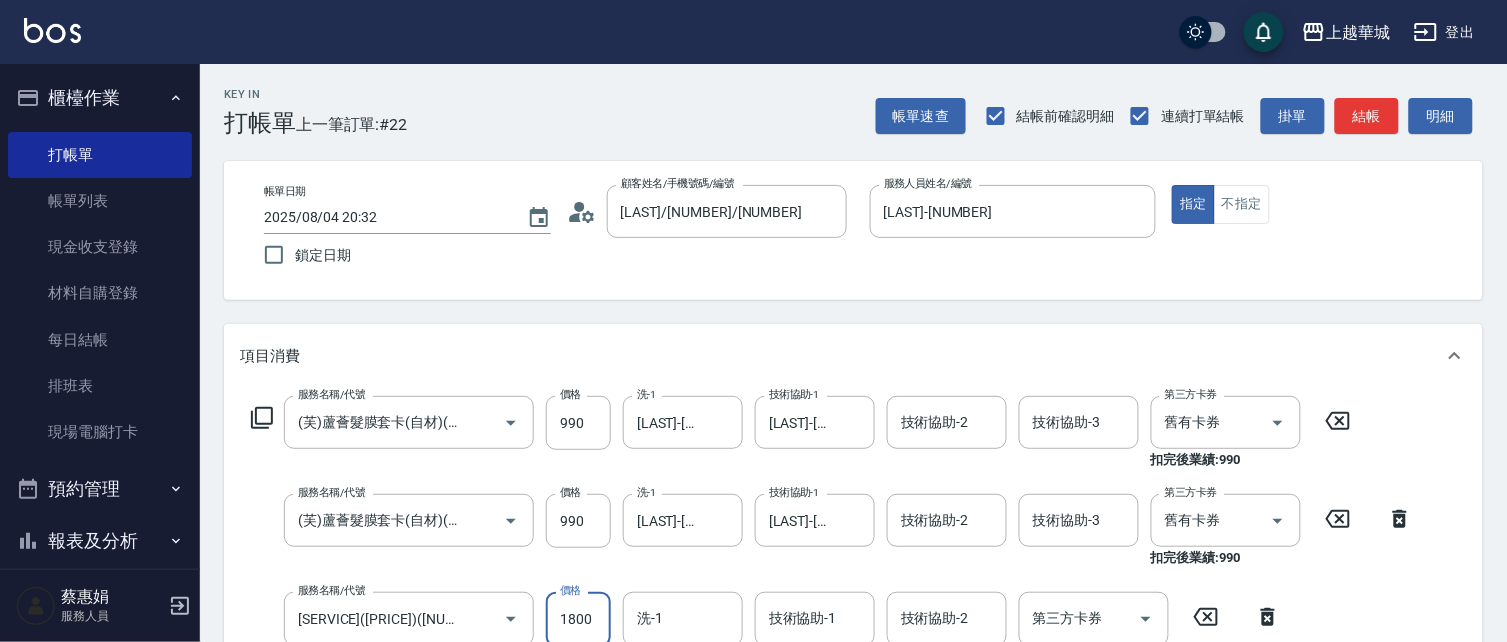 scroll, scrollTop: 4, scrollLeft: 0, axis: vertical 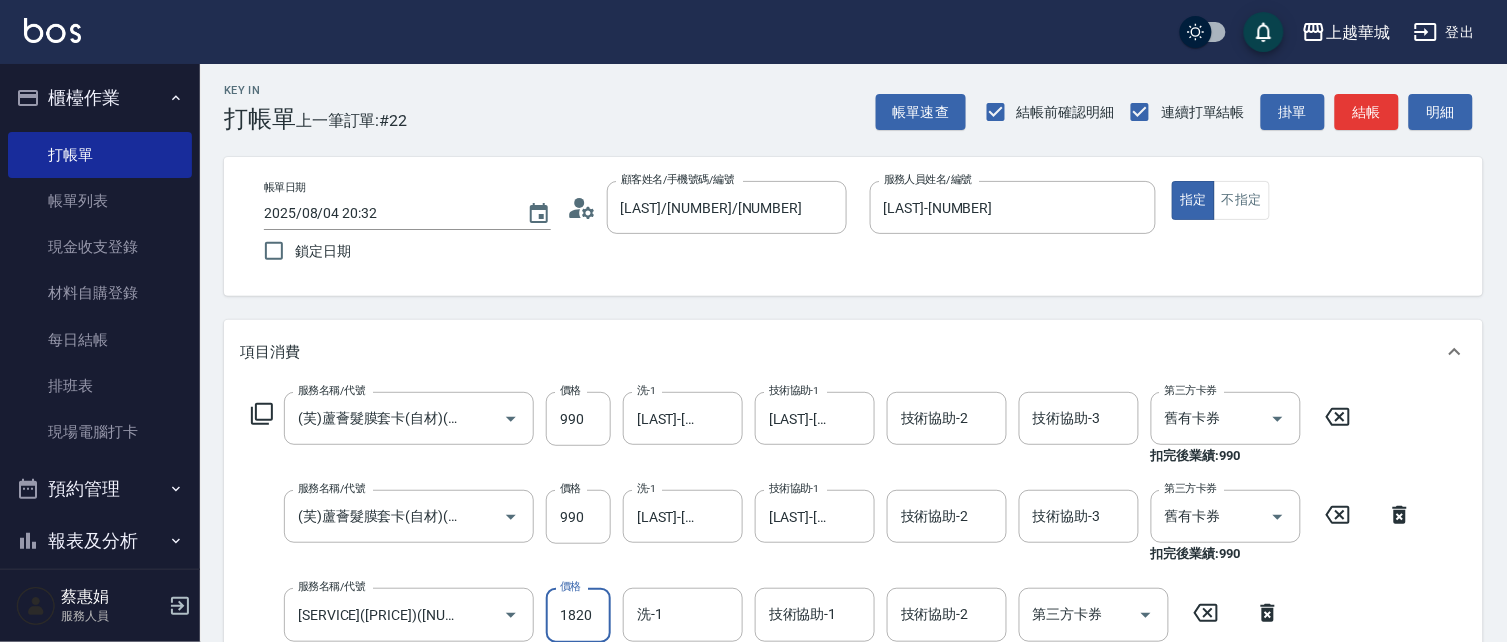 type on "1820" 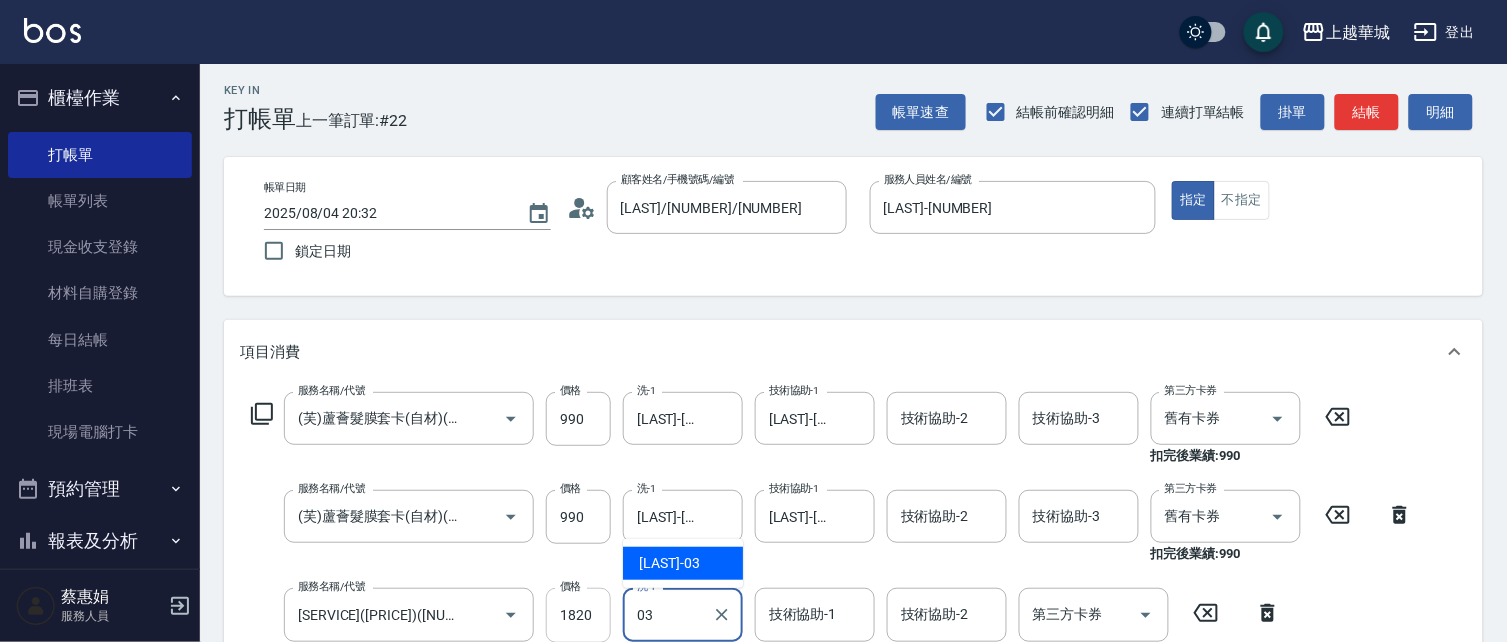 type on "[LAST]-[NUMBER]" 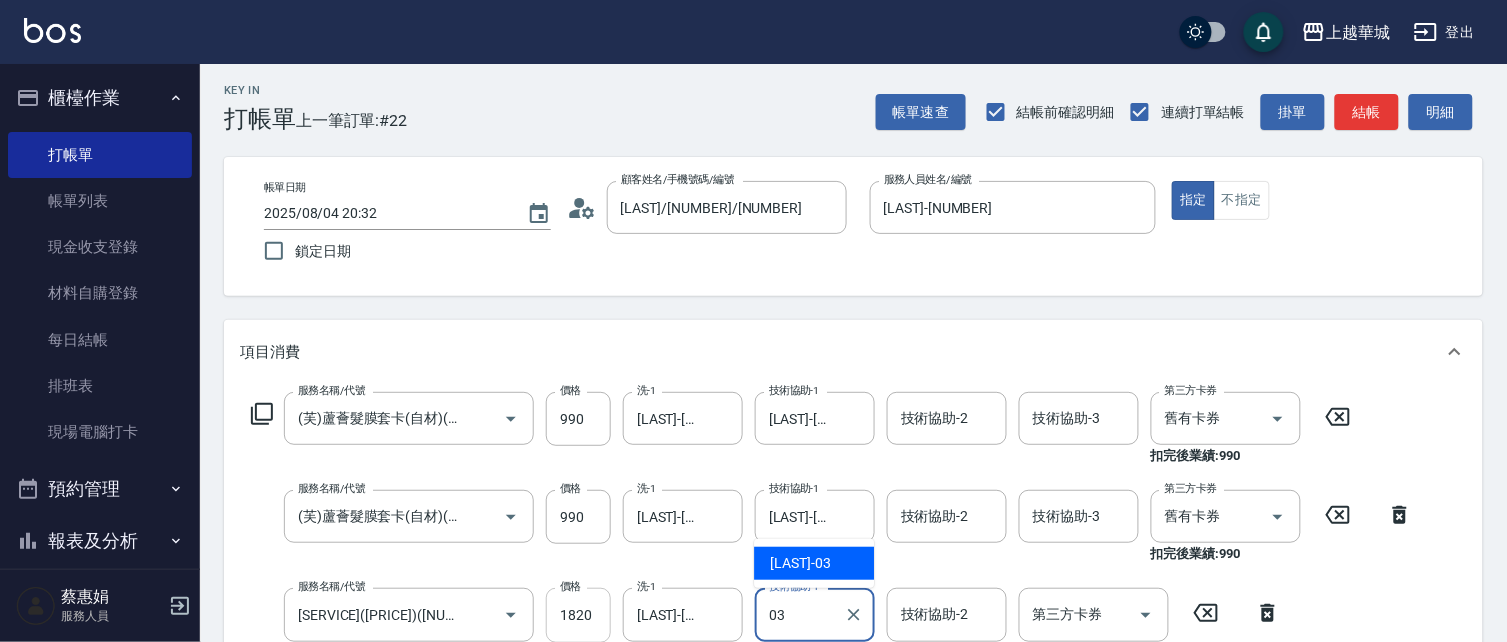 type on "[LAST]-[NUMBER]" 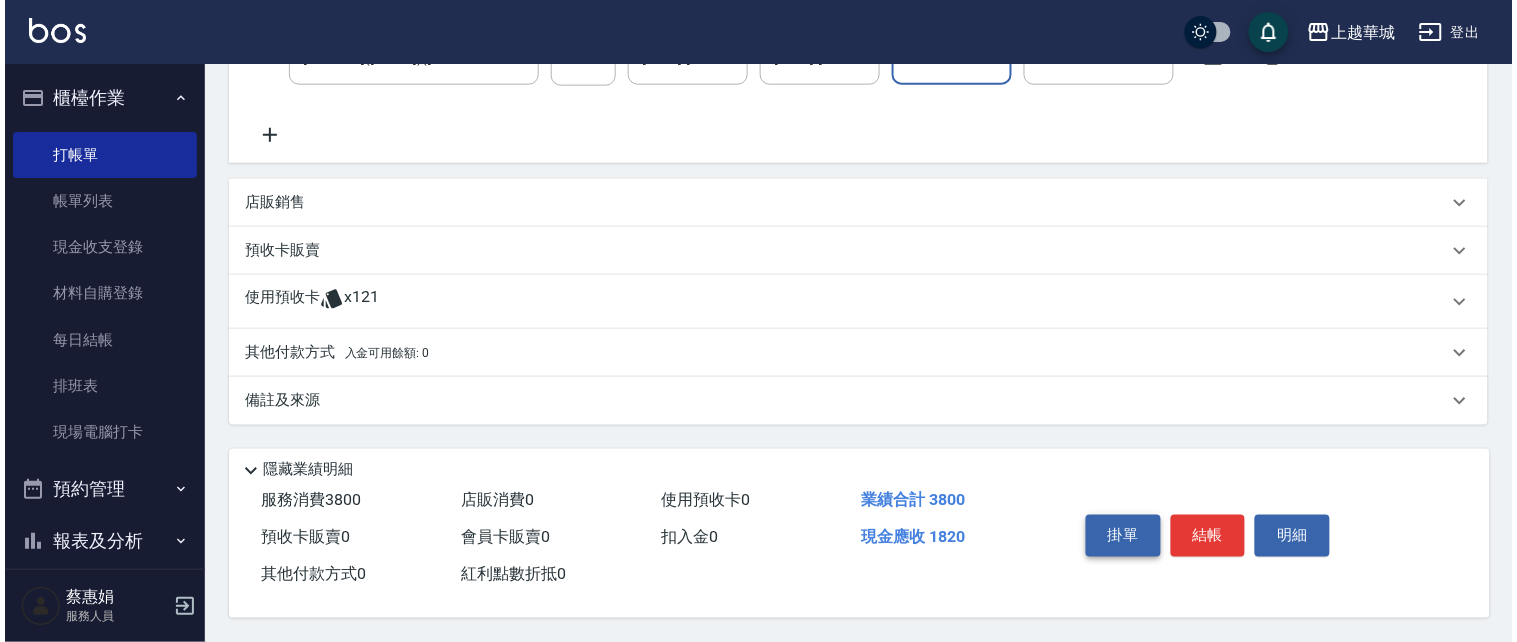 scroll, scrollTop: 566, scrollLeft: 0, axis: vertical 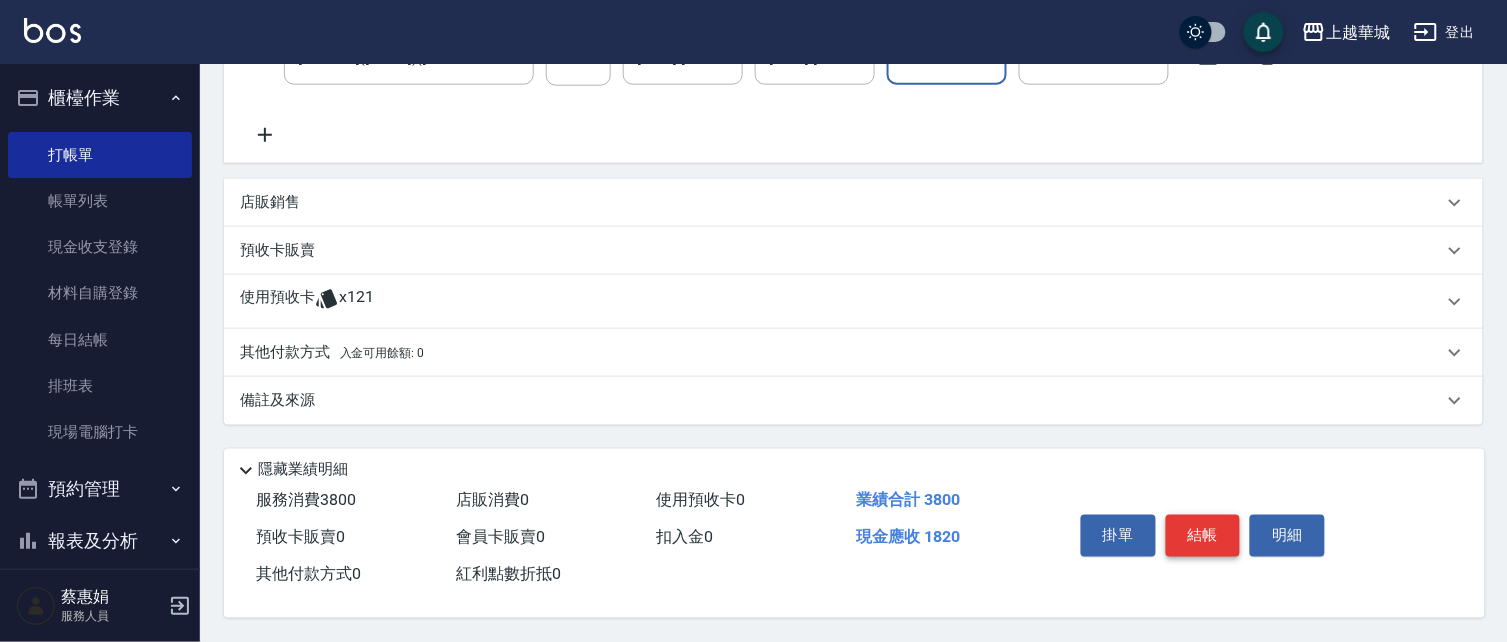click on "結帳" at bounding box center (1203, 536) 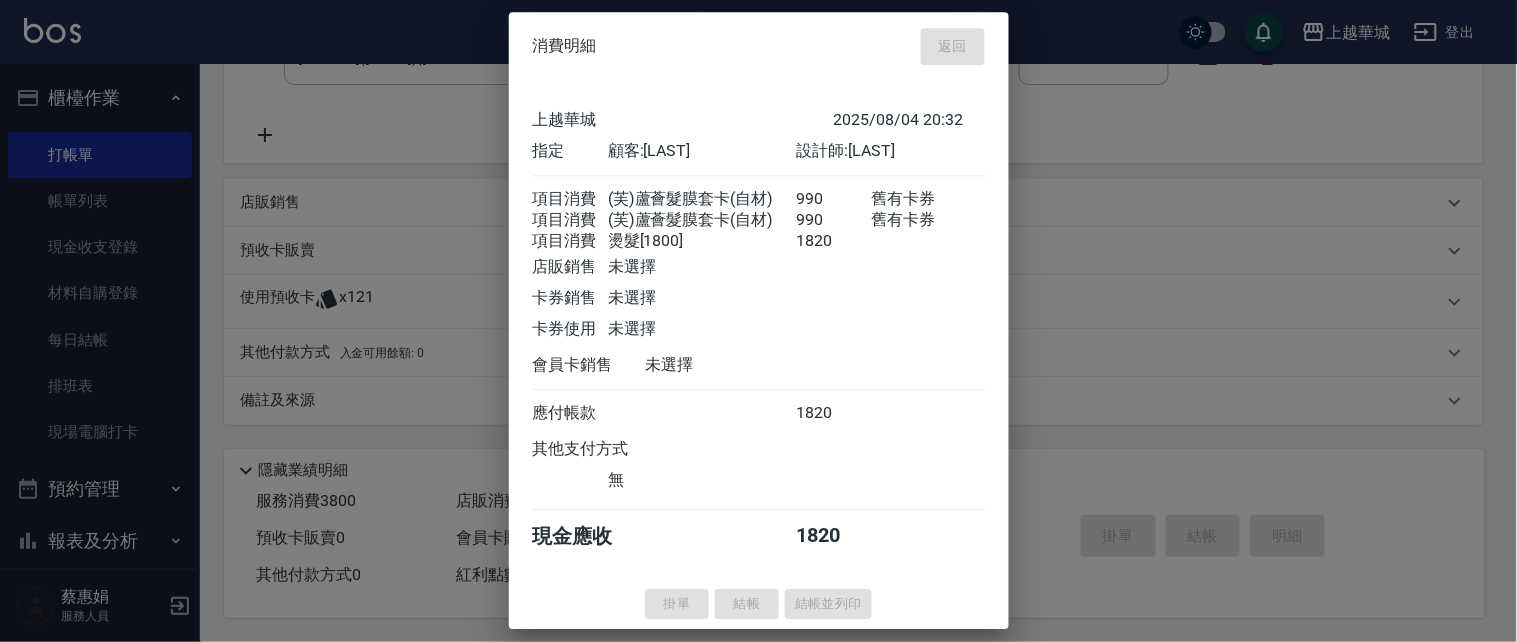 type on "2025/08/04 20:33" 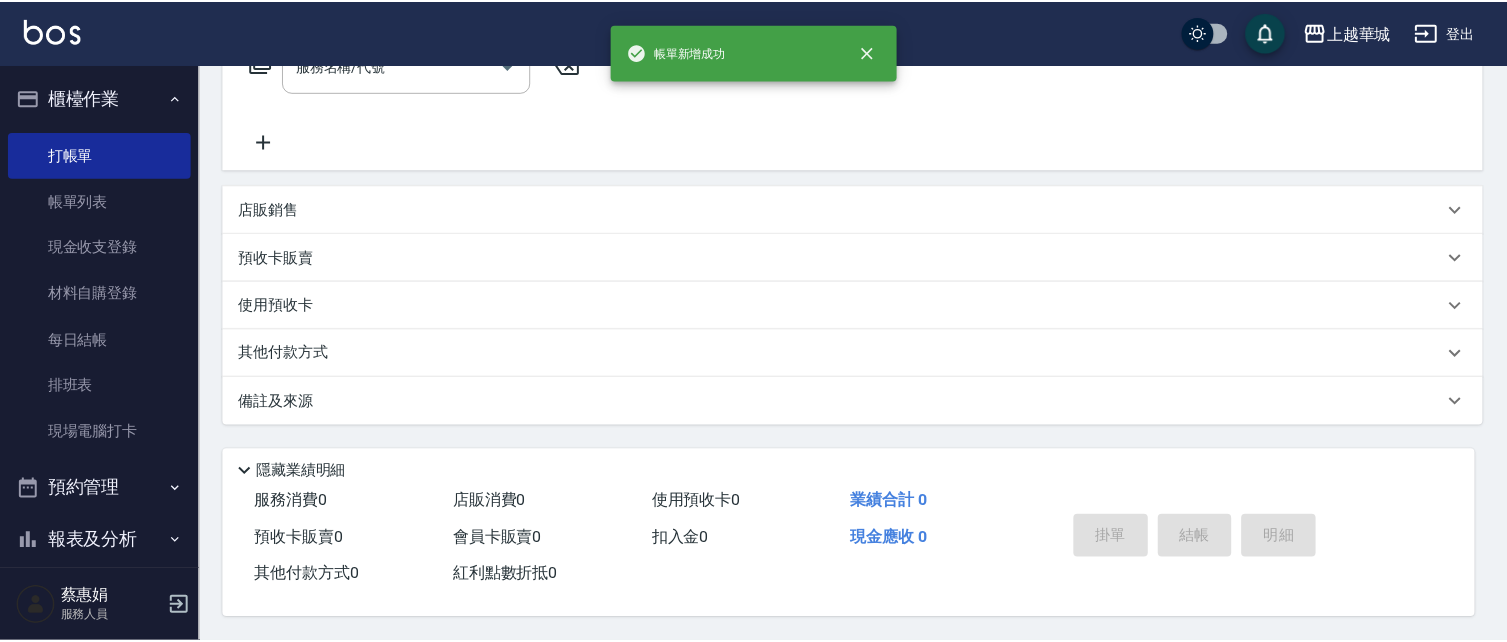 scroll, scrollTop: 0, scrollLeft: 0, axis: both 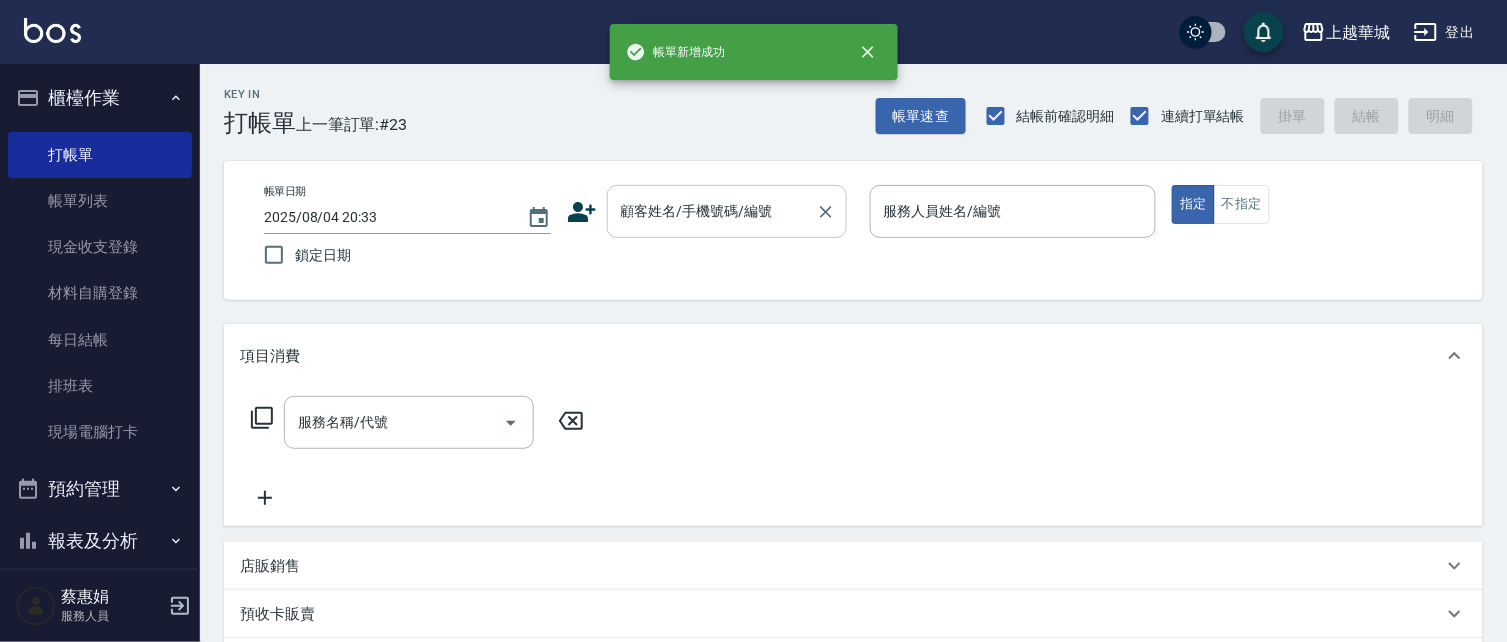 drag, startPoint x: 750, startPoint y: 207, endPoint x: 661, endPoint y: 195, distance: 89.80534 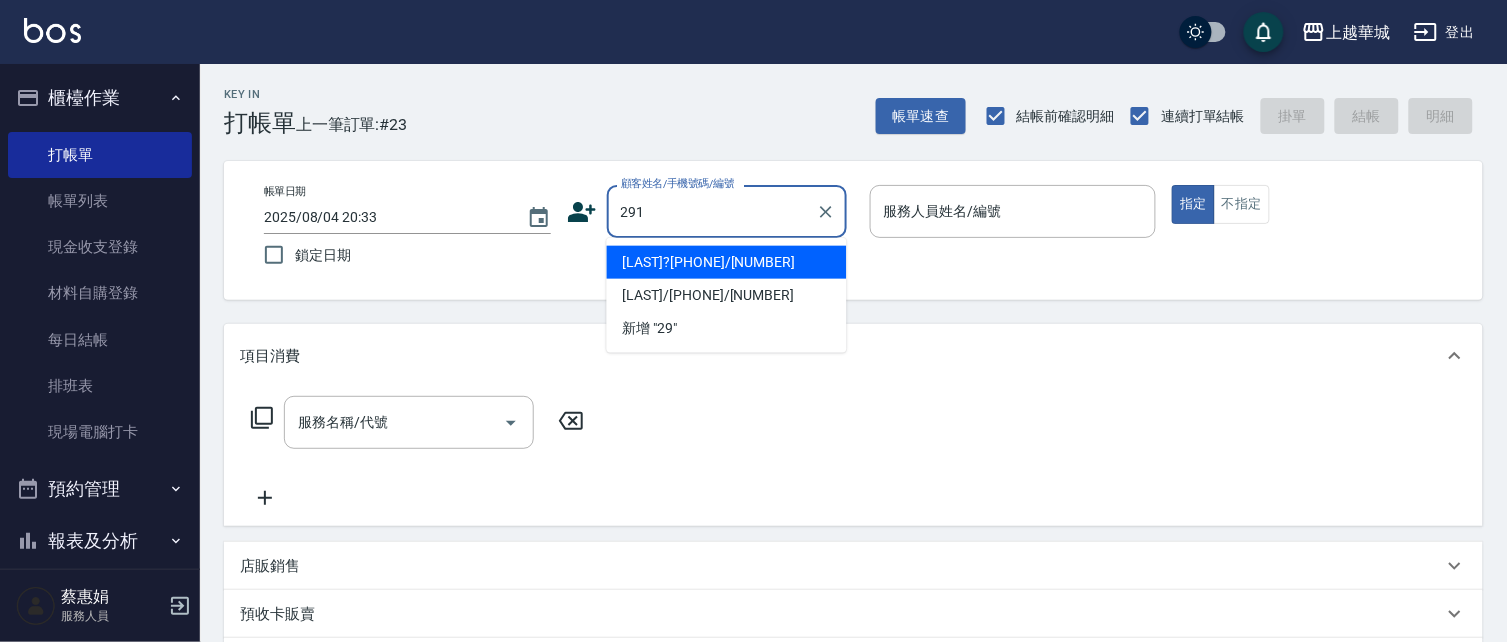 type on "291" 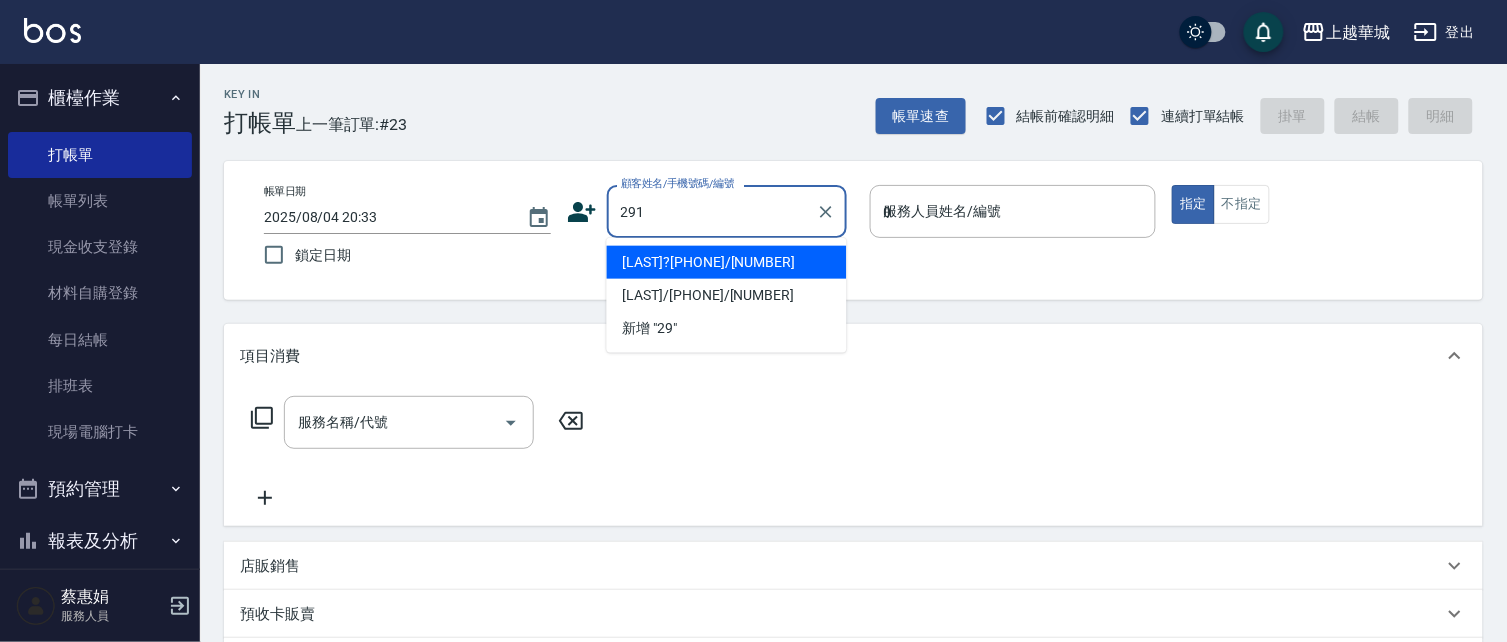 type on "[LAST]/[PHONE]/[NUMBER]" 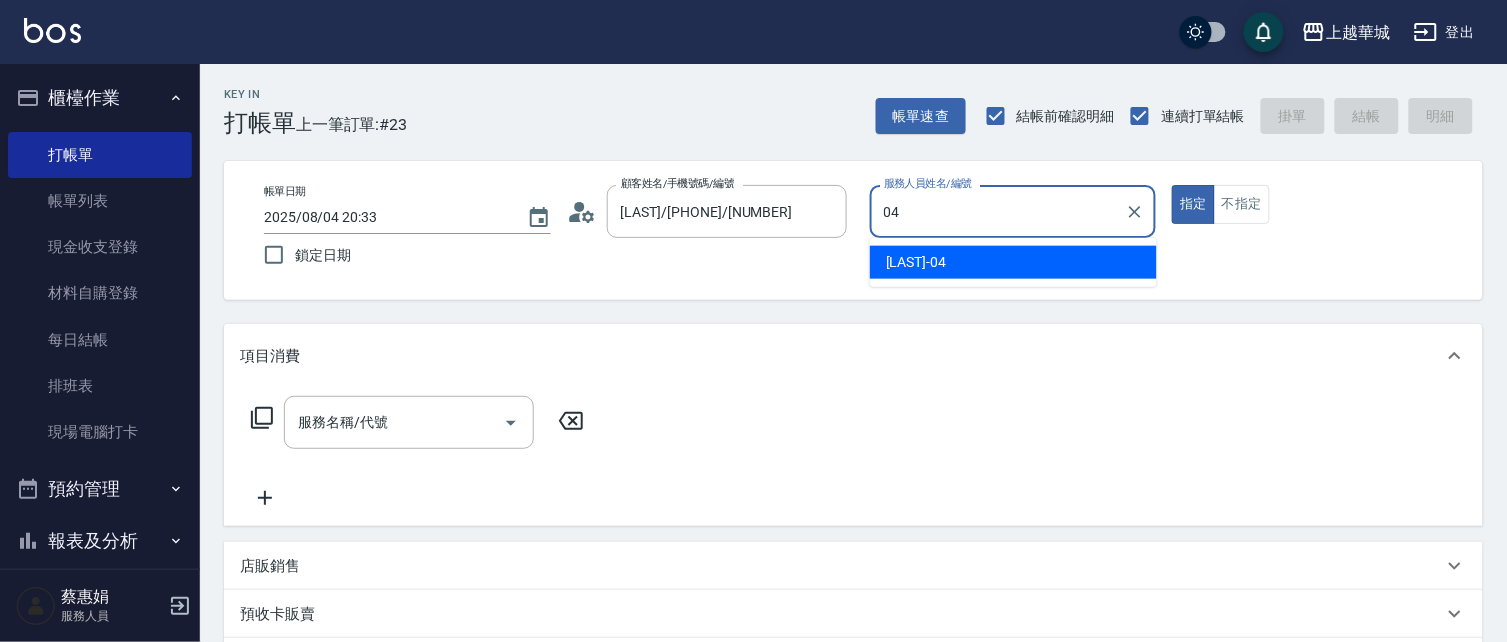 type on "[LAST]-[NUMBER]" 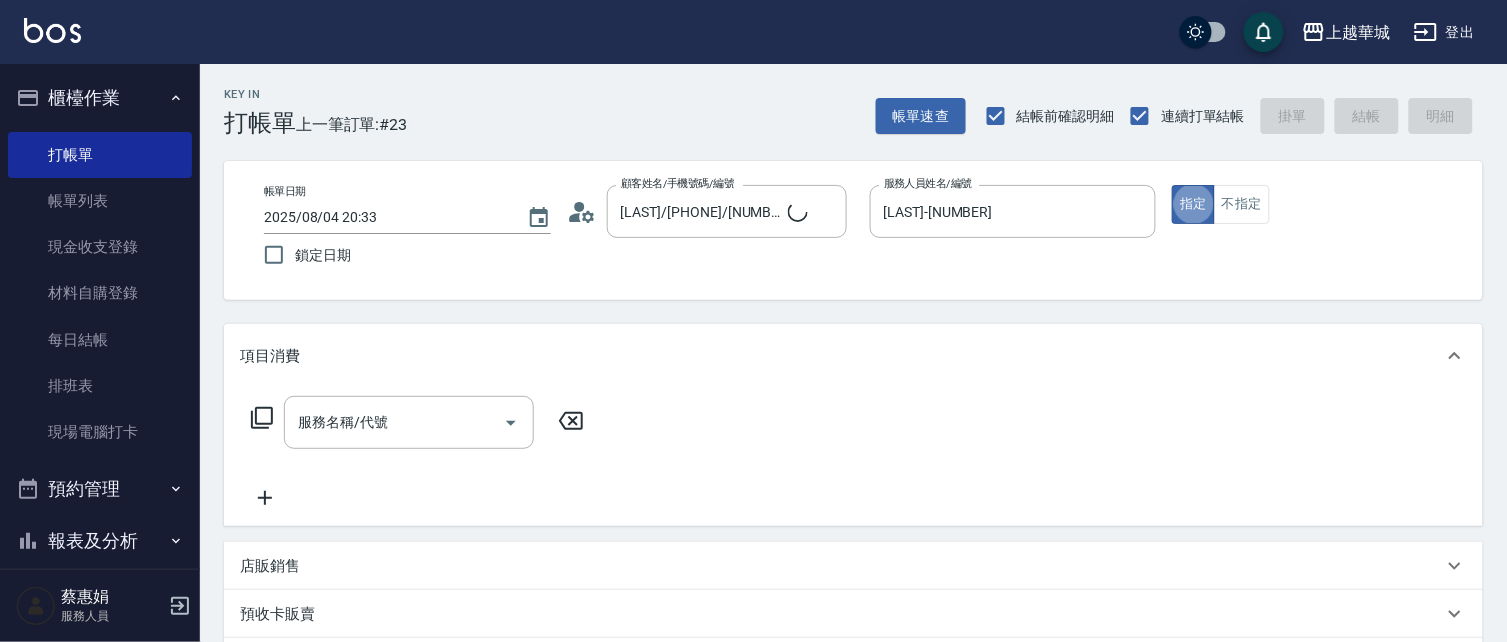 type on "[LAST]/[NUMBER]/[NUMBER]" 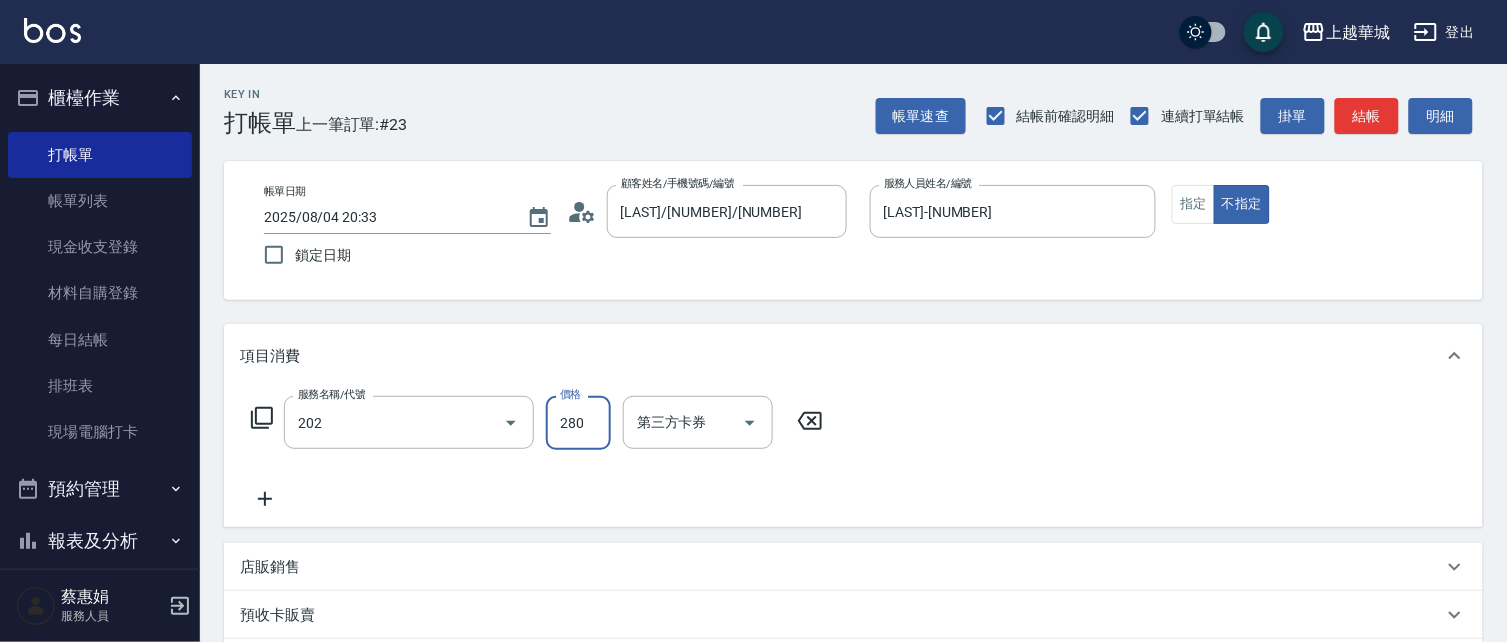 type on "洗髮[280](202)" 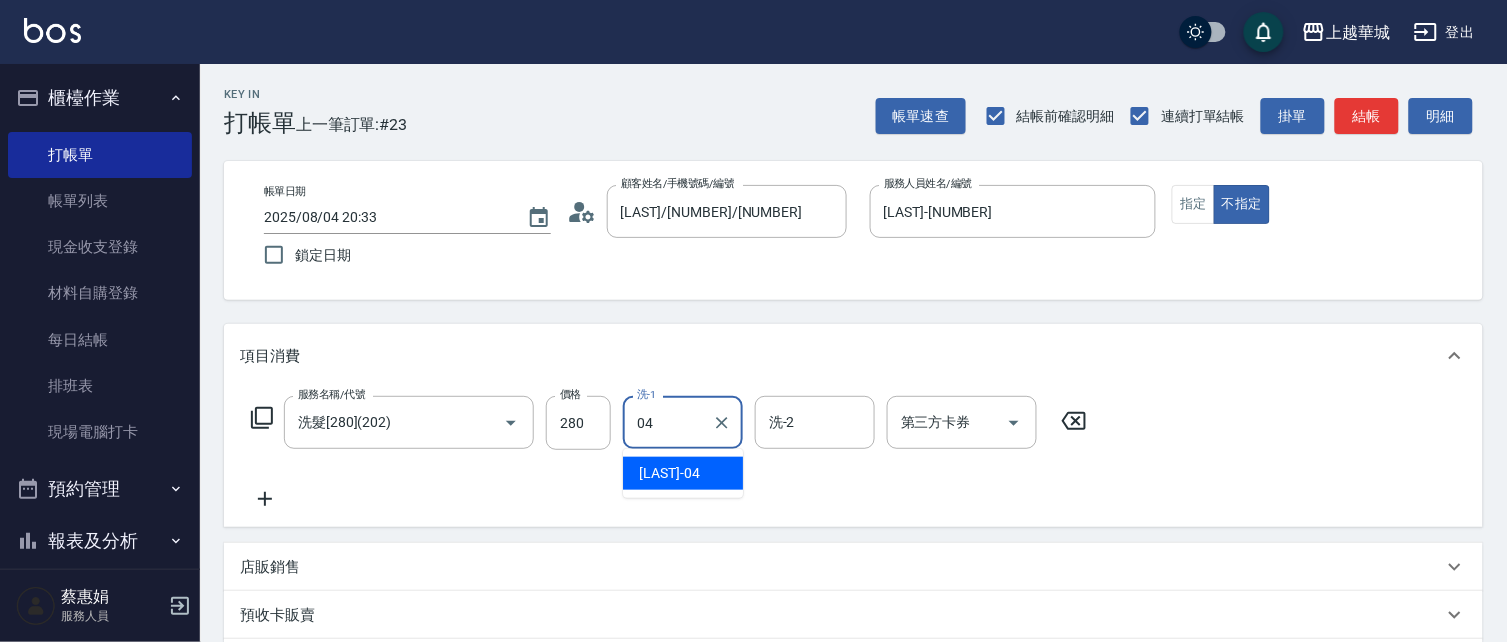 type on "[LAST]-[NUMBER]" 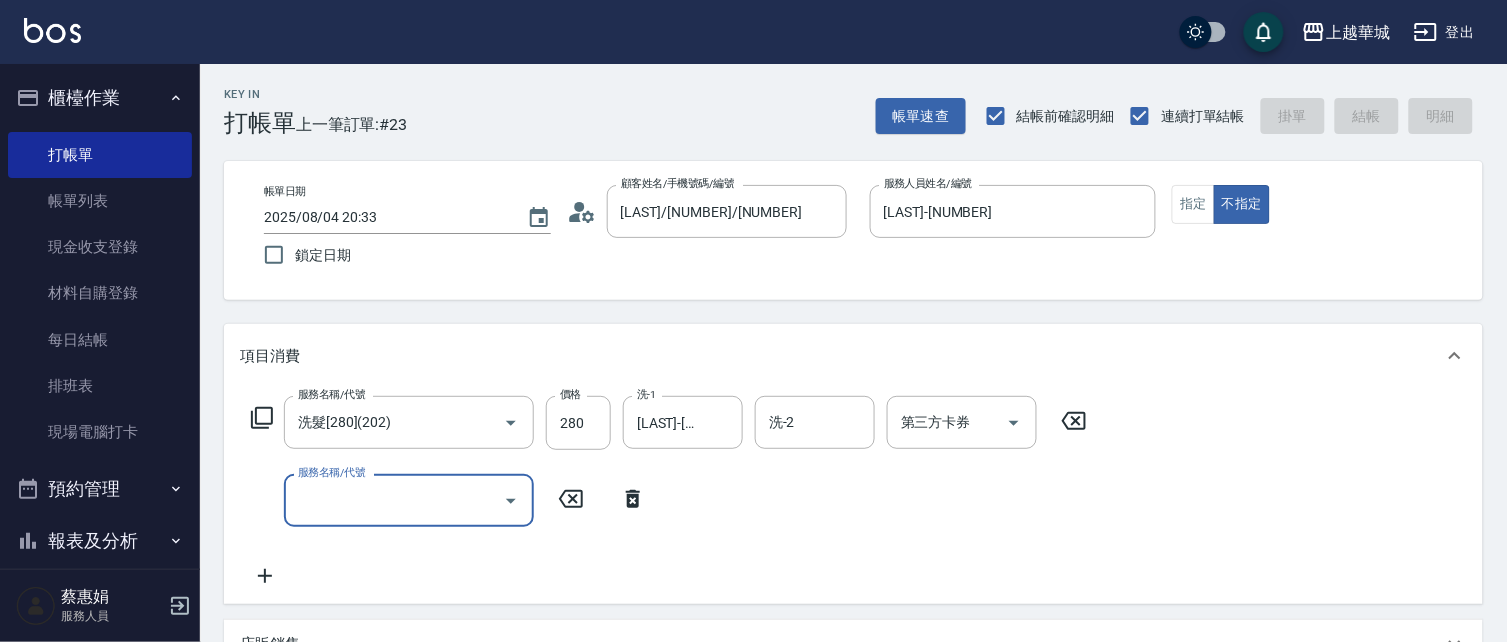type 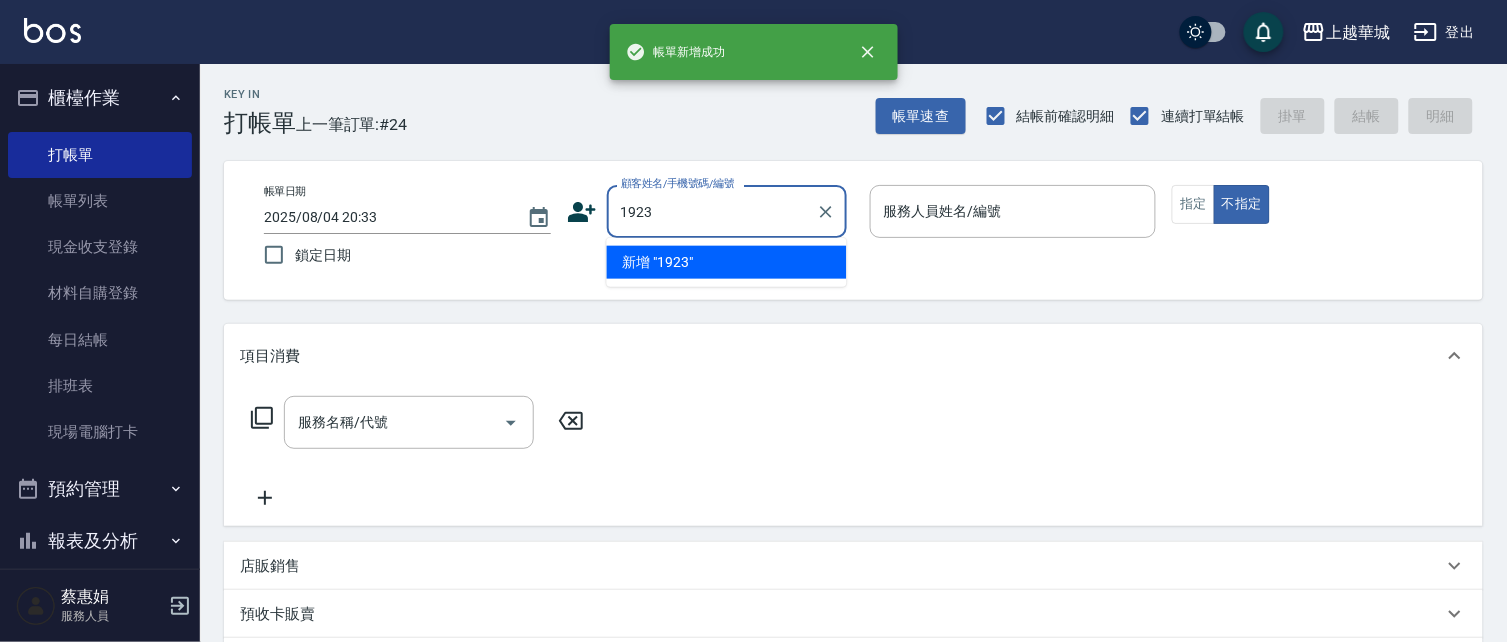 type on "1923" 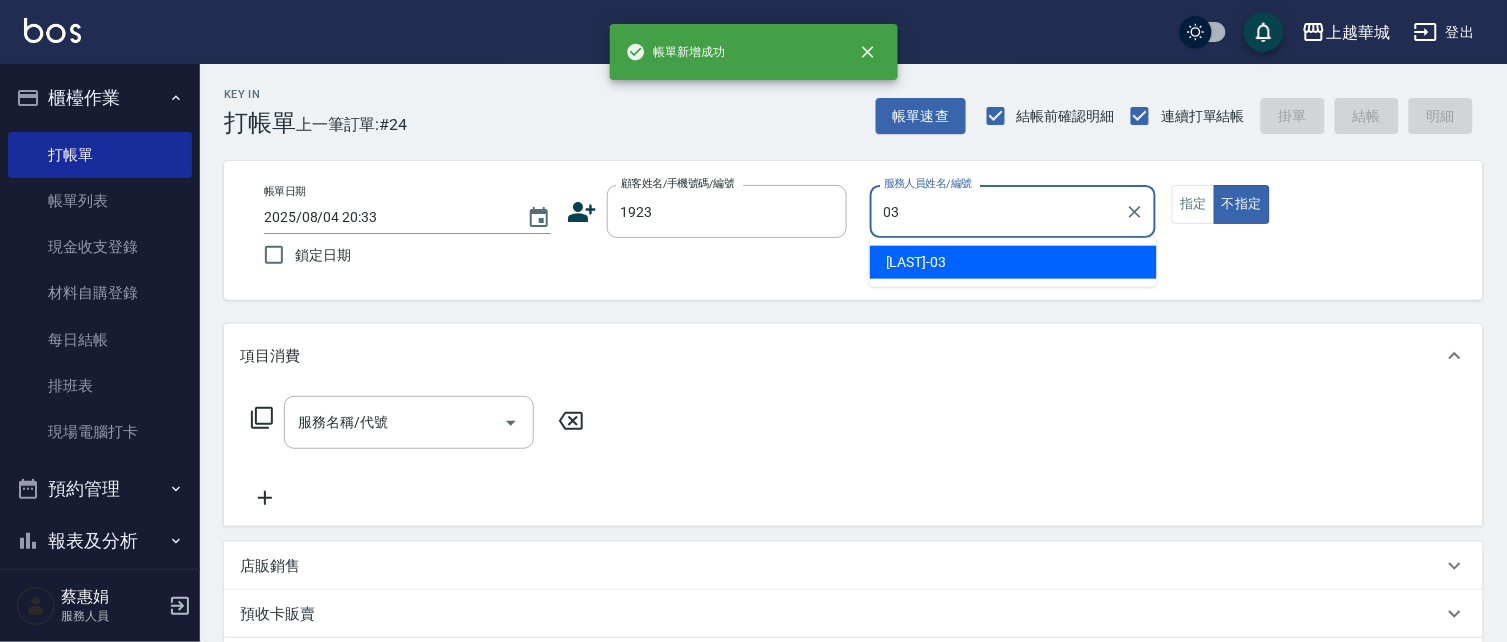 type on "[LAST]-[NUMBER]" 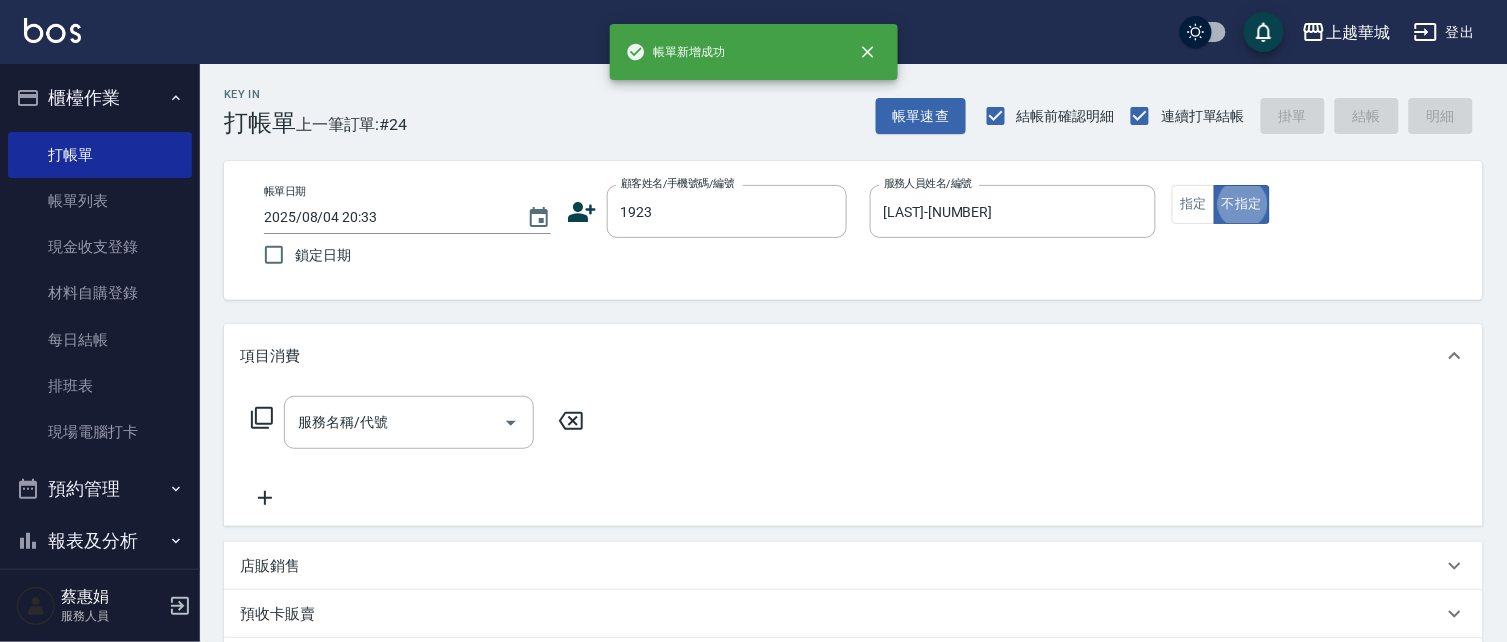 type on "false" 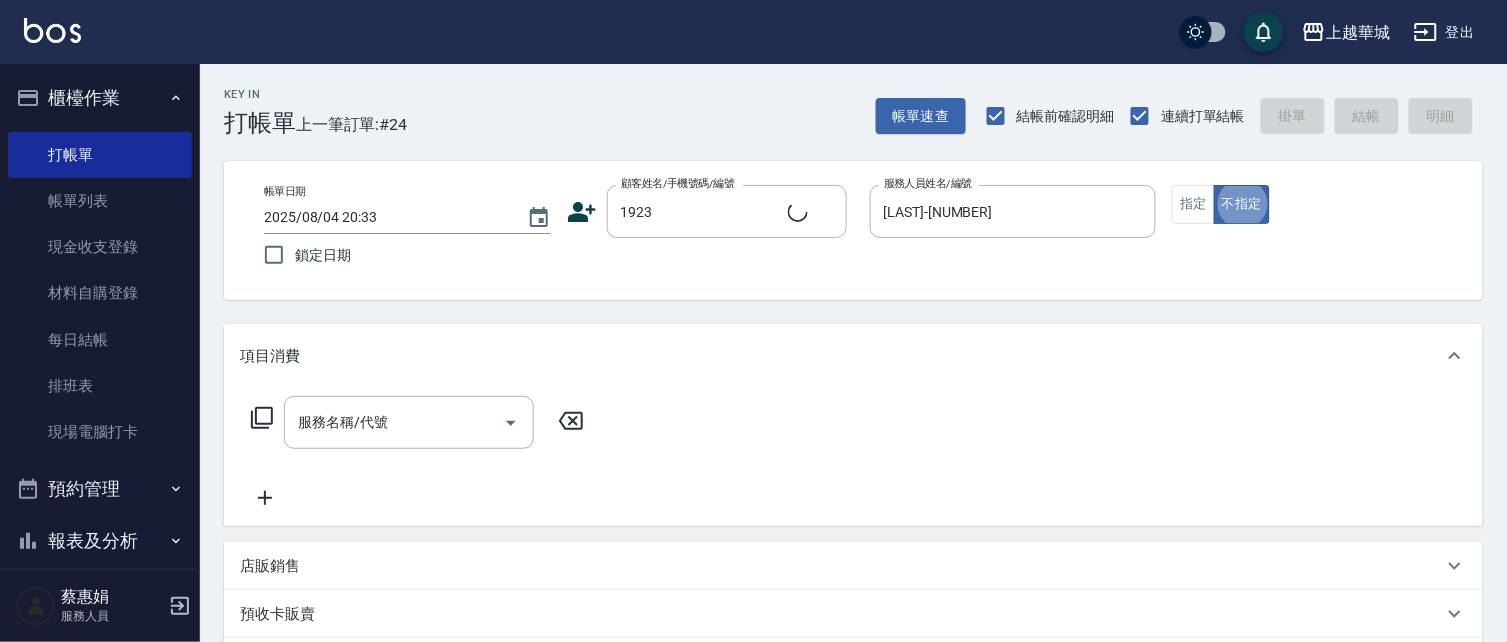 type on "[LAST]/[PHONE]/[NUMBER]" 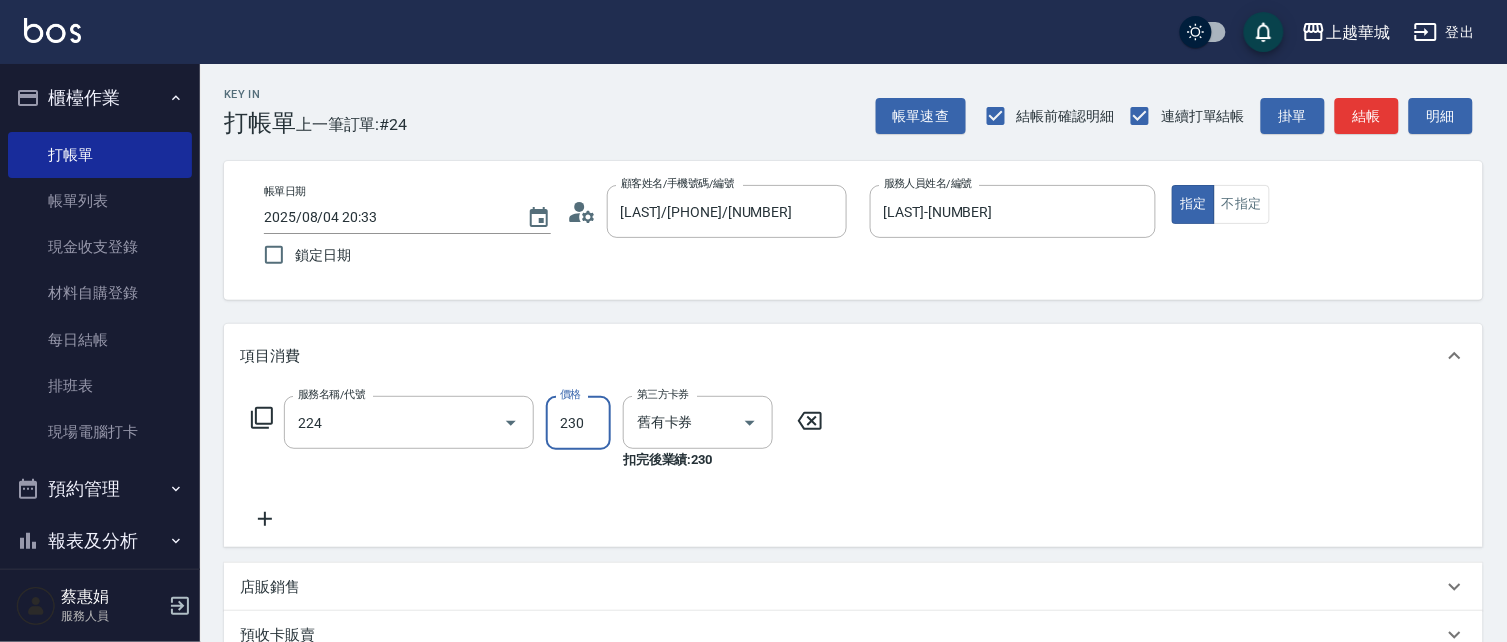 type on "洗髮(卡)230(224)" 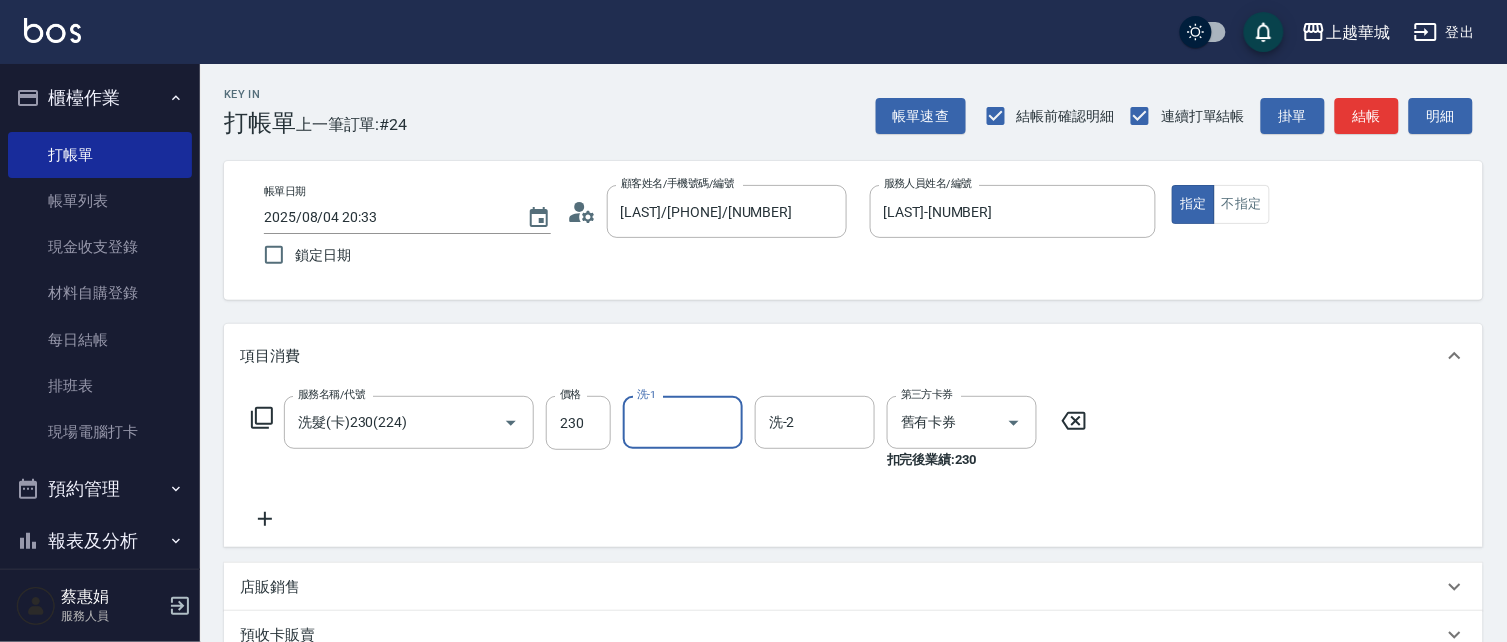 type on "0" 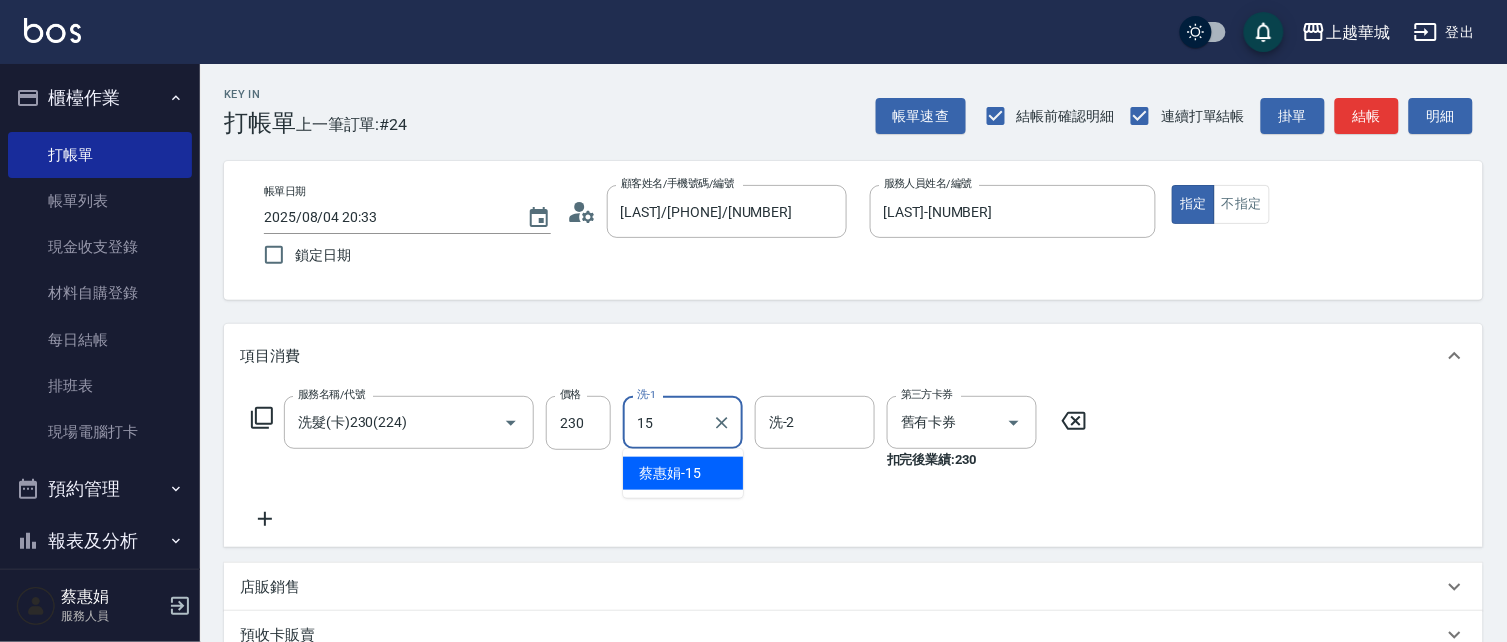 type on "[LAST]-[NUMBER]" 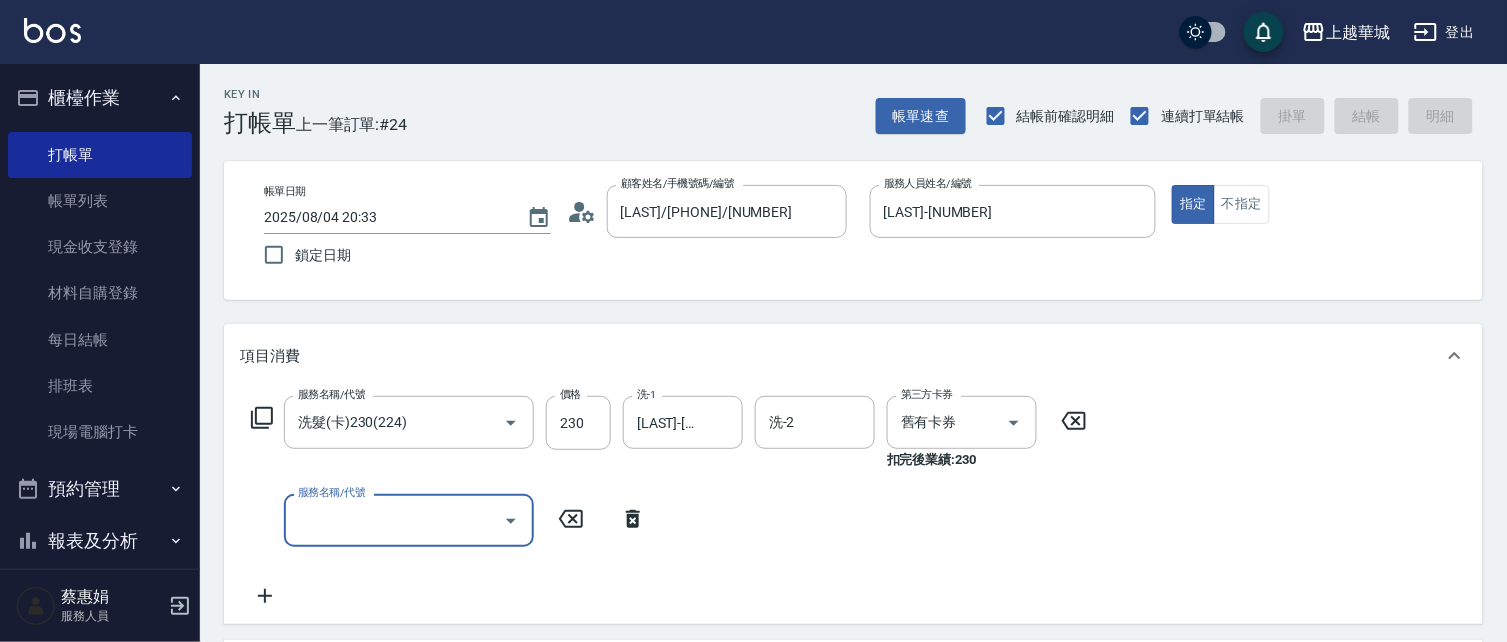 type 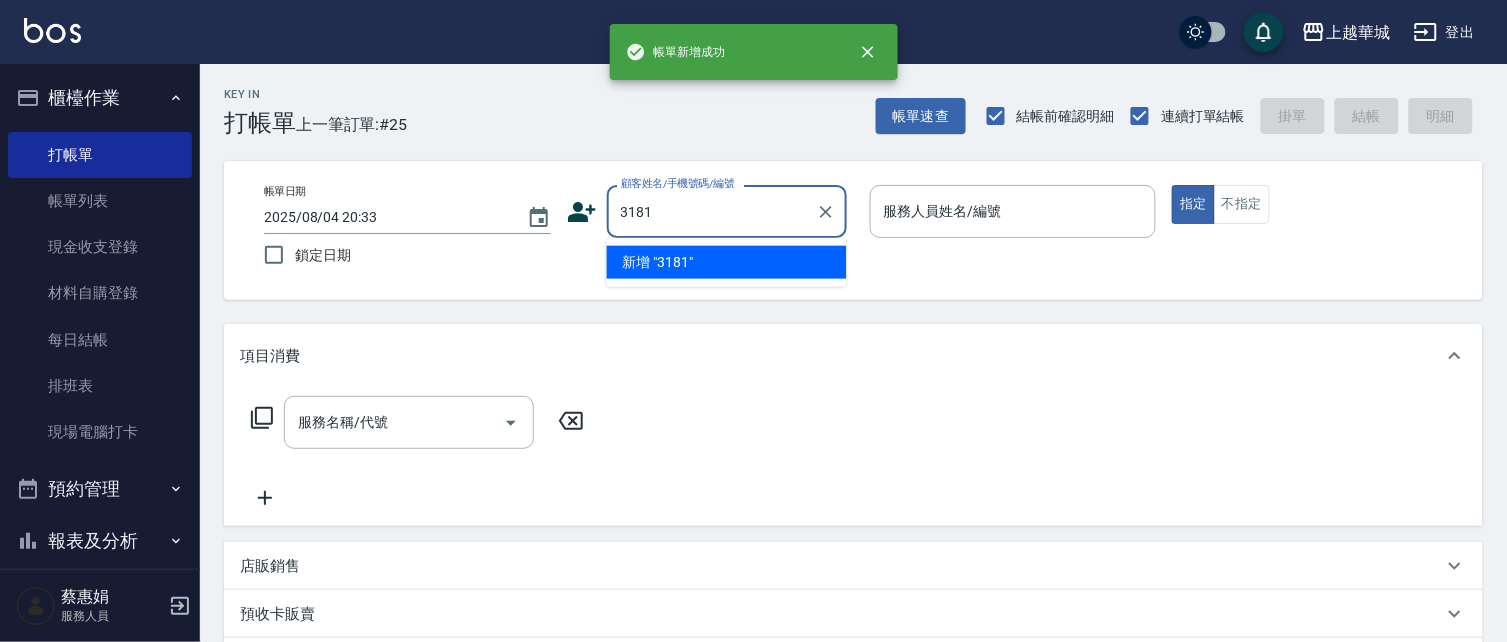 type on "3181" 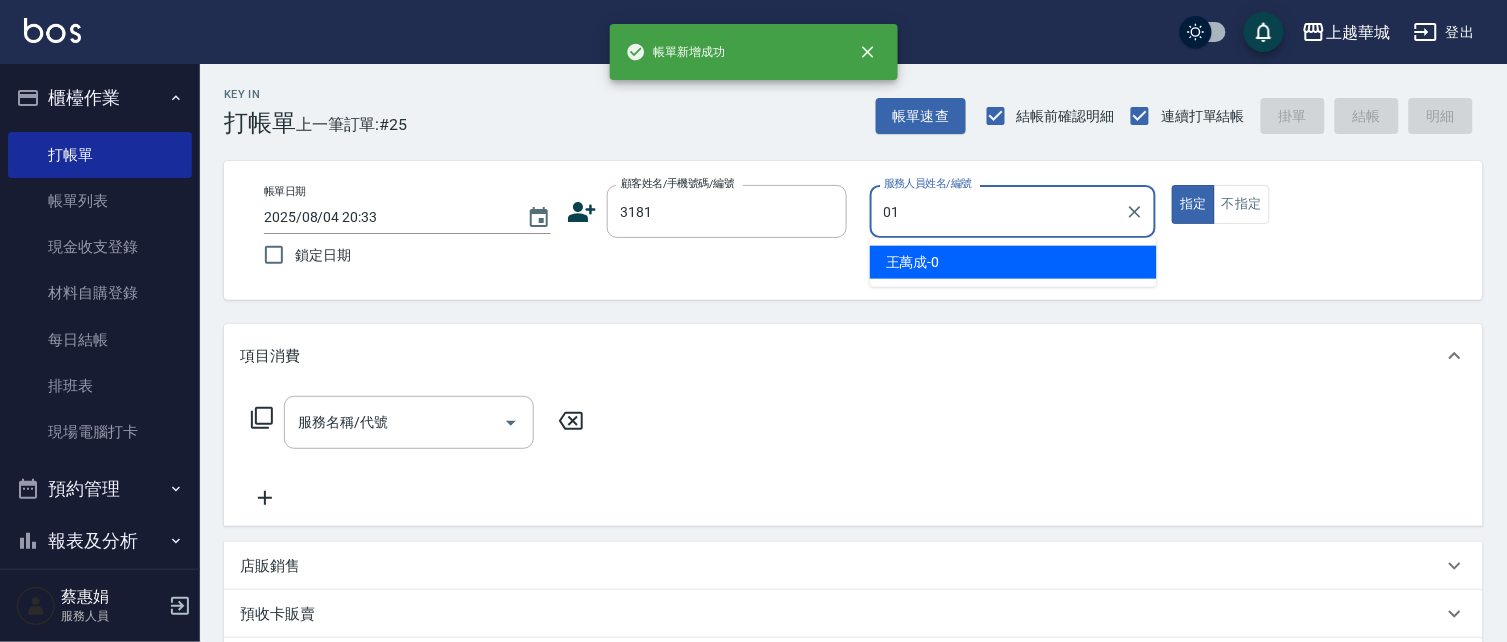 type on "01" 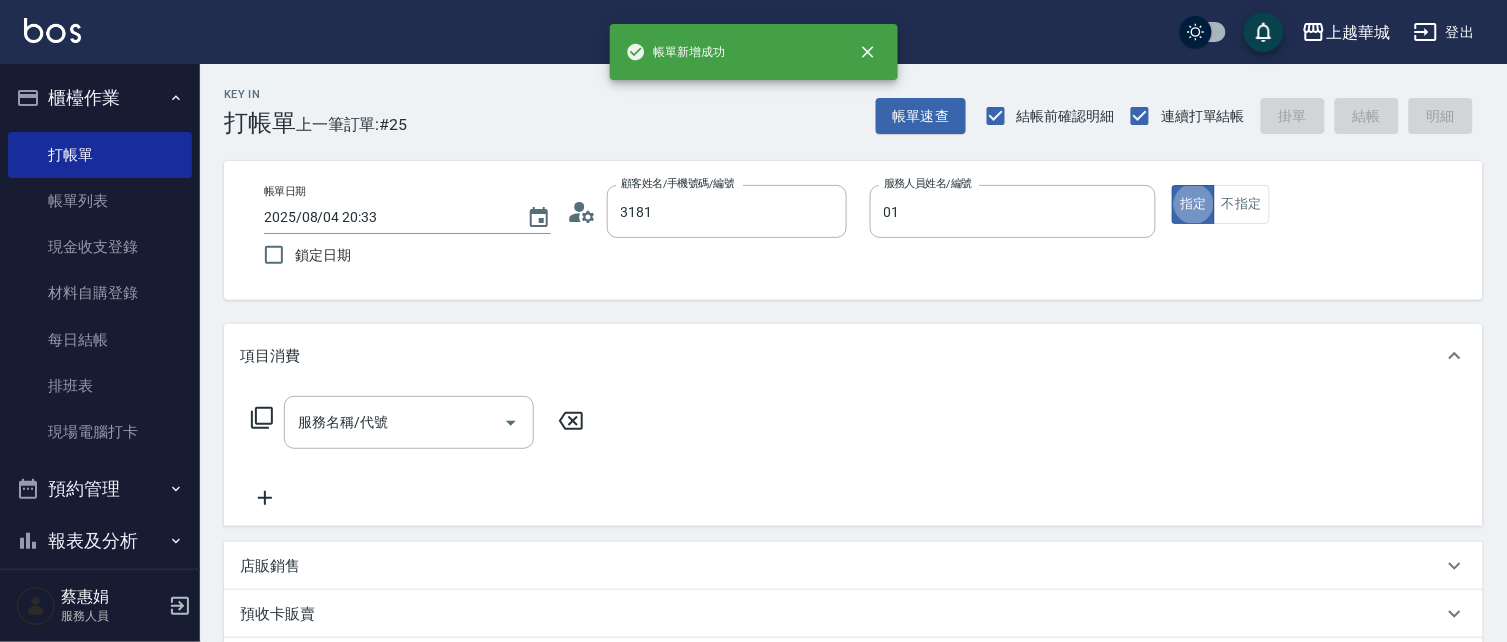 type on "[LAST]/[PHONE]/[NUMBER]" 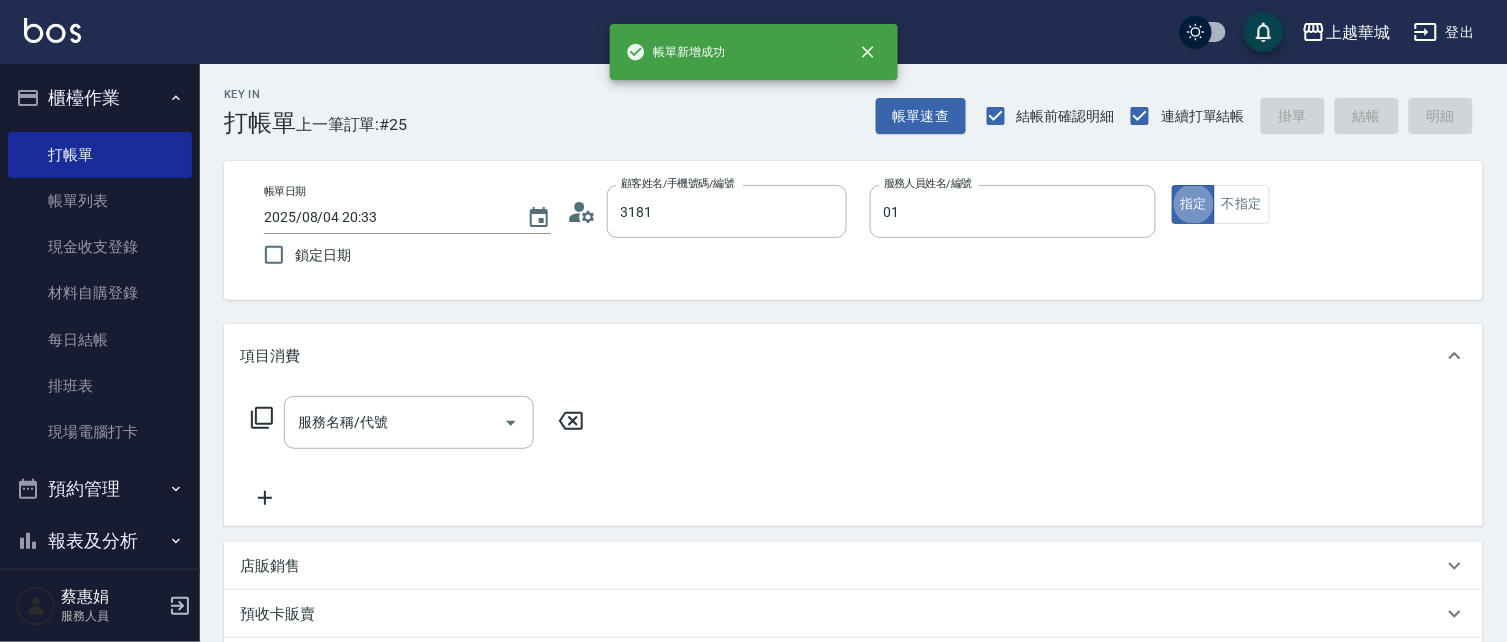 type on "[LAST]-[NUMBER]" 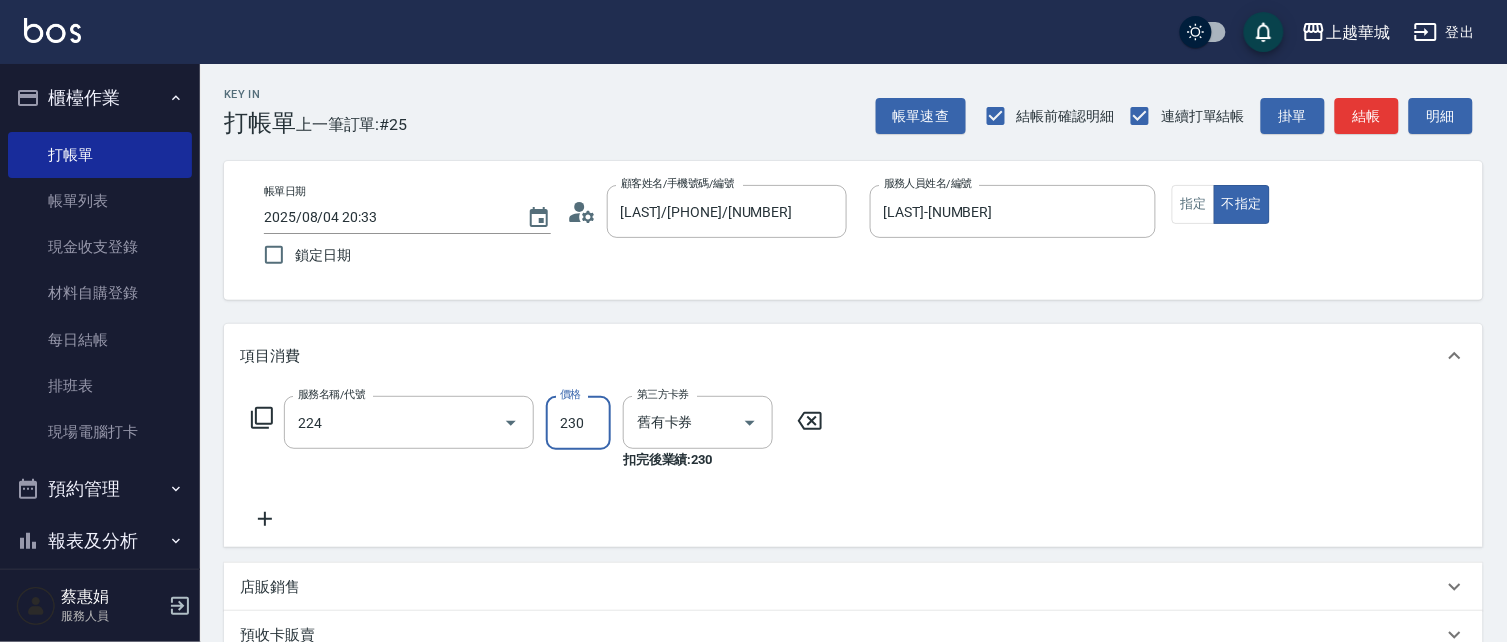 type on "洗髮(卡)230(224)" 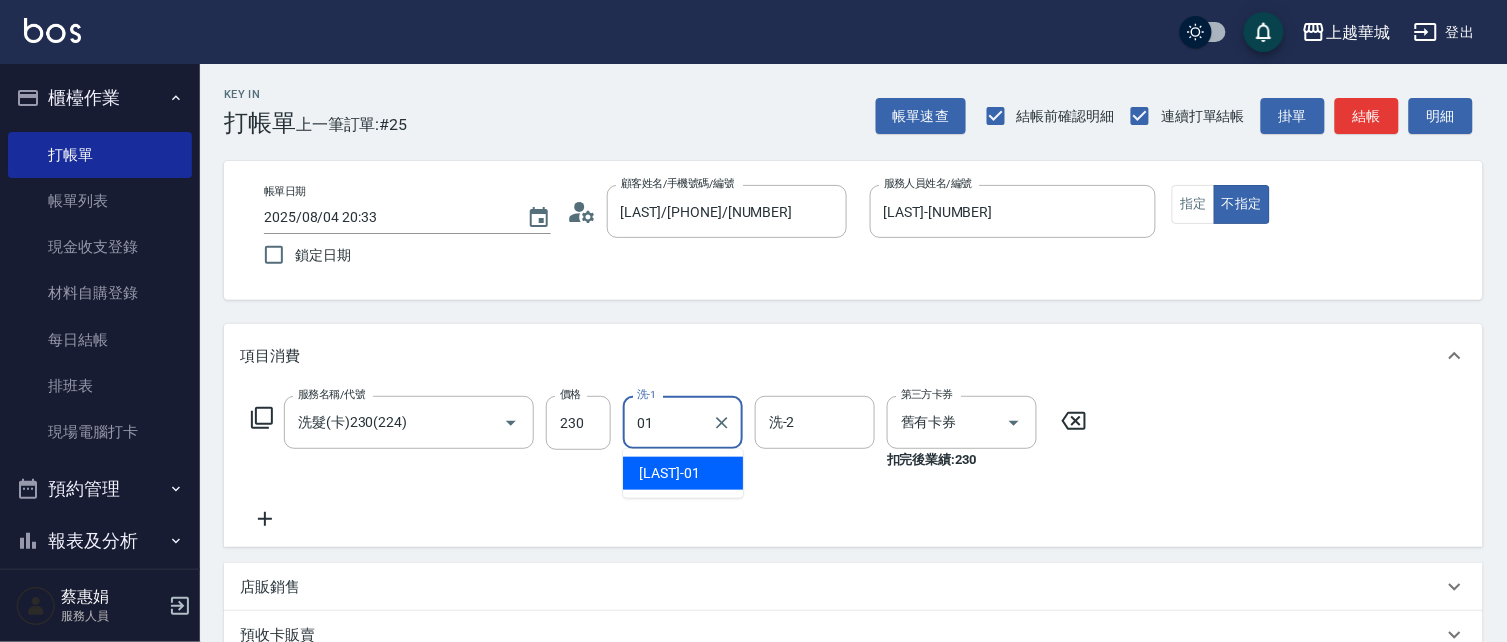 type on "[LAST]-[NUMBER]" 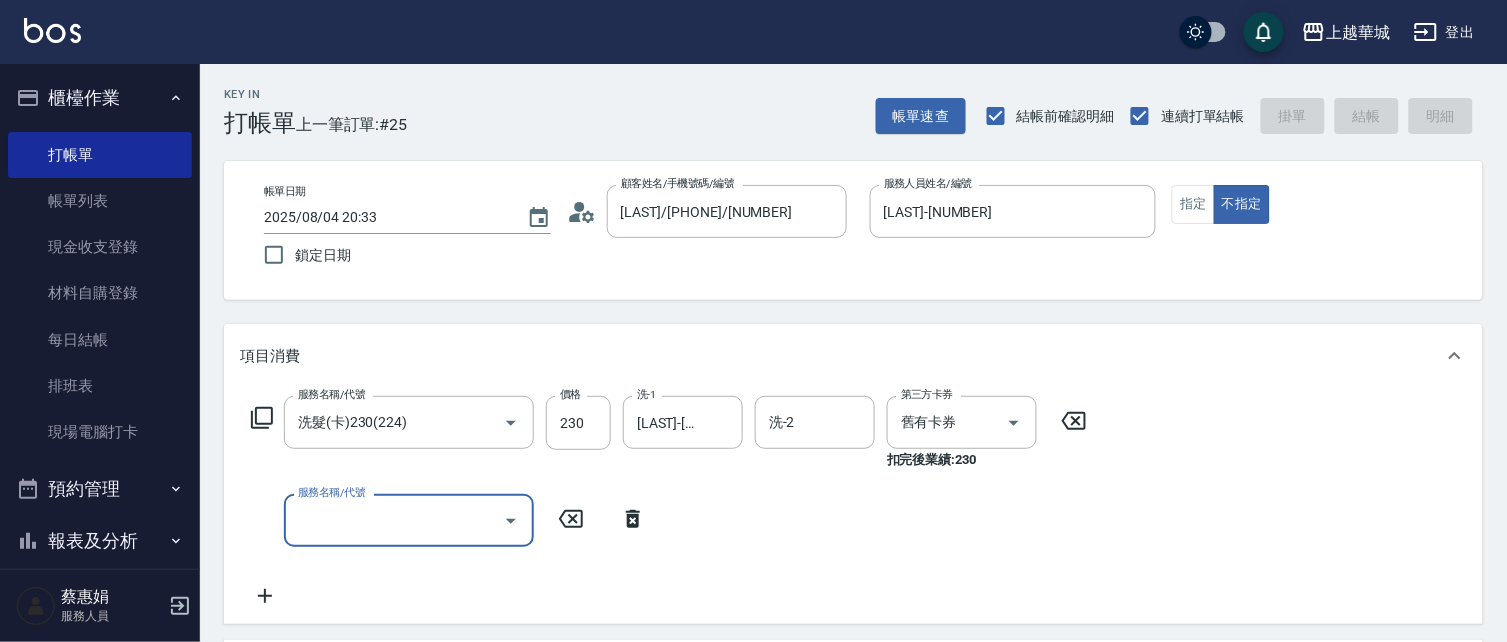 type 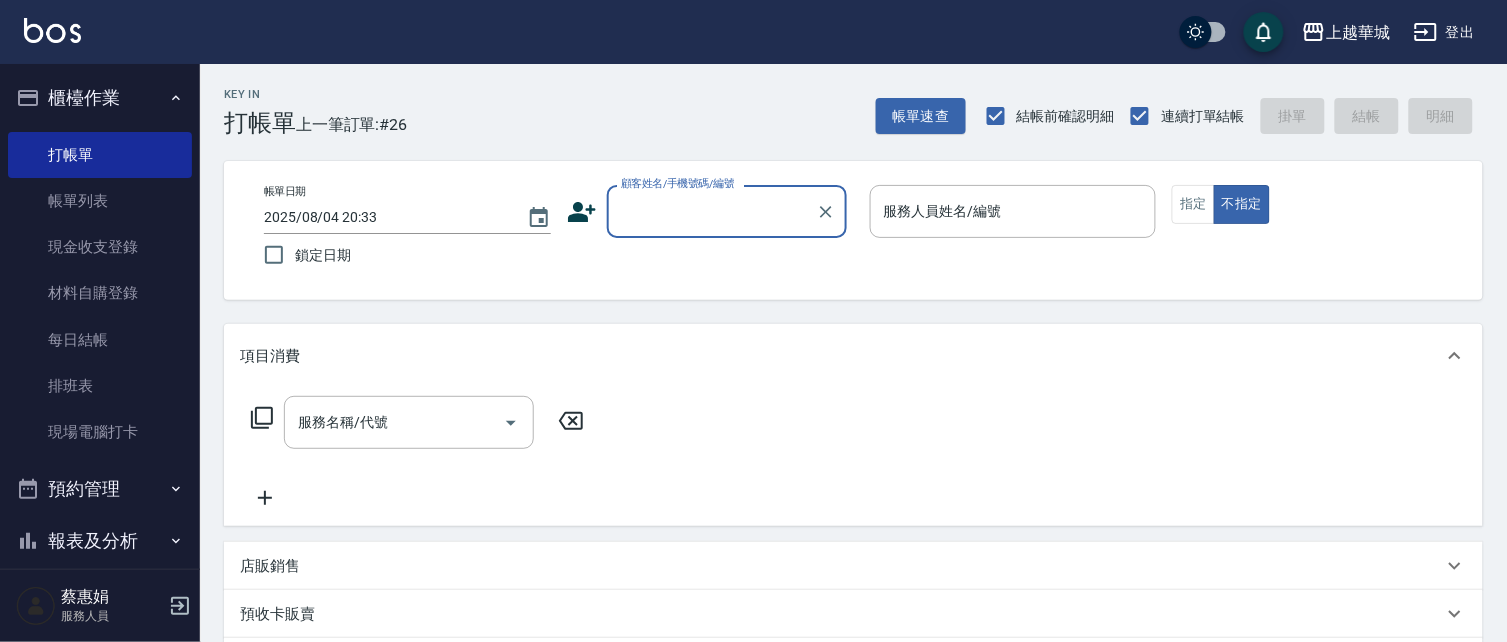 click on "櫃檯作業" at bounding box center (100, 98) 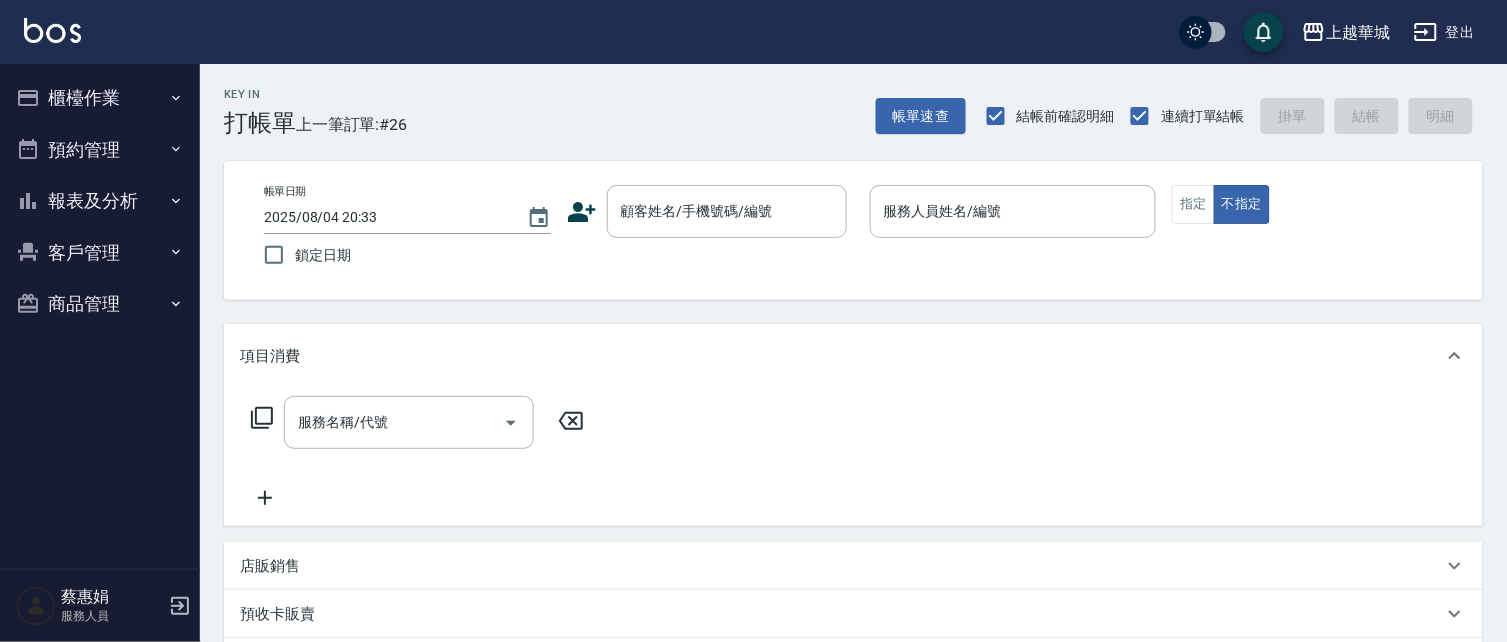 click on "報表及分析" at bounding box center [100, 201] 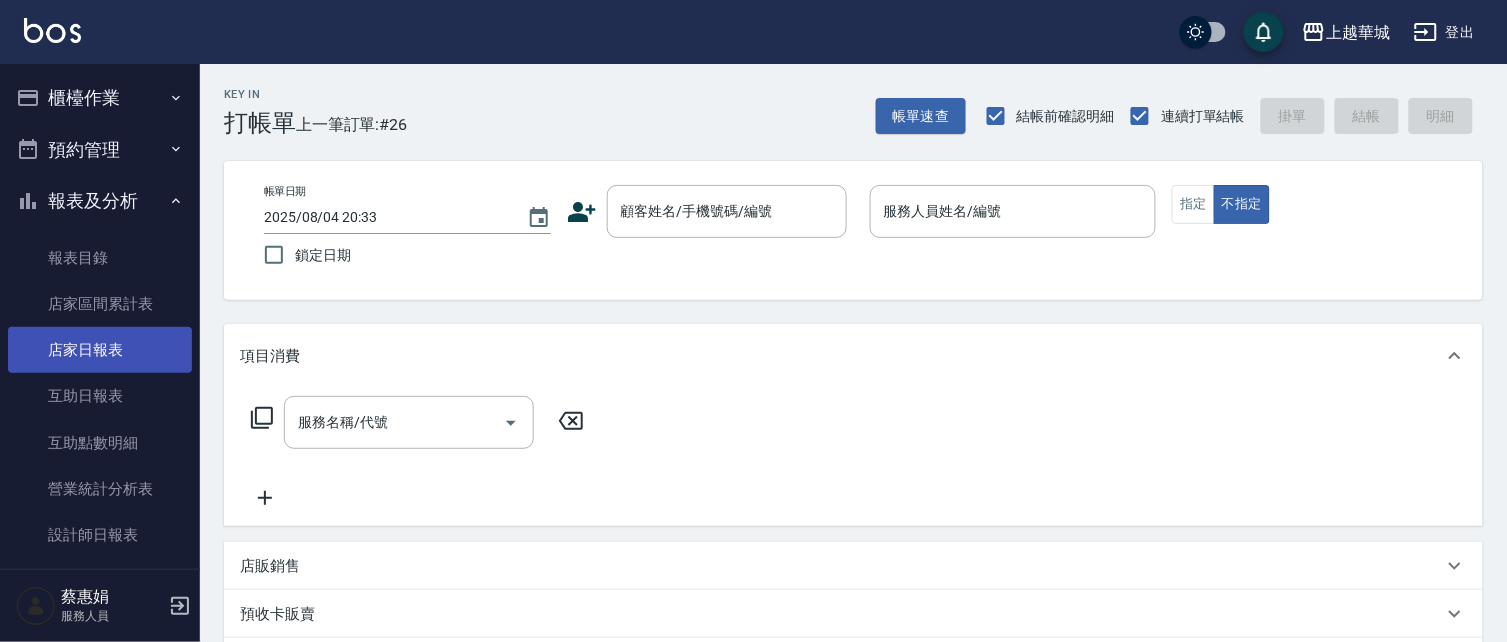 click on "店家日報表" at bounding box center [100, 350] 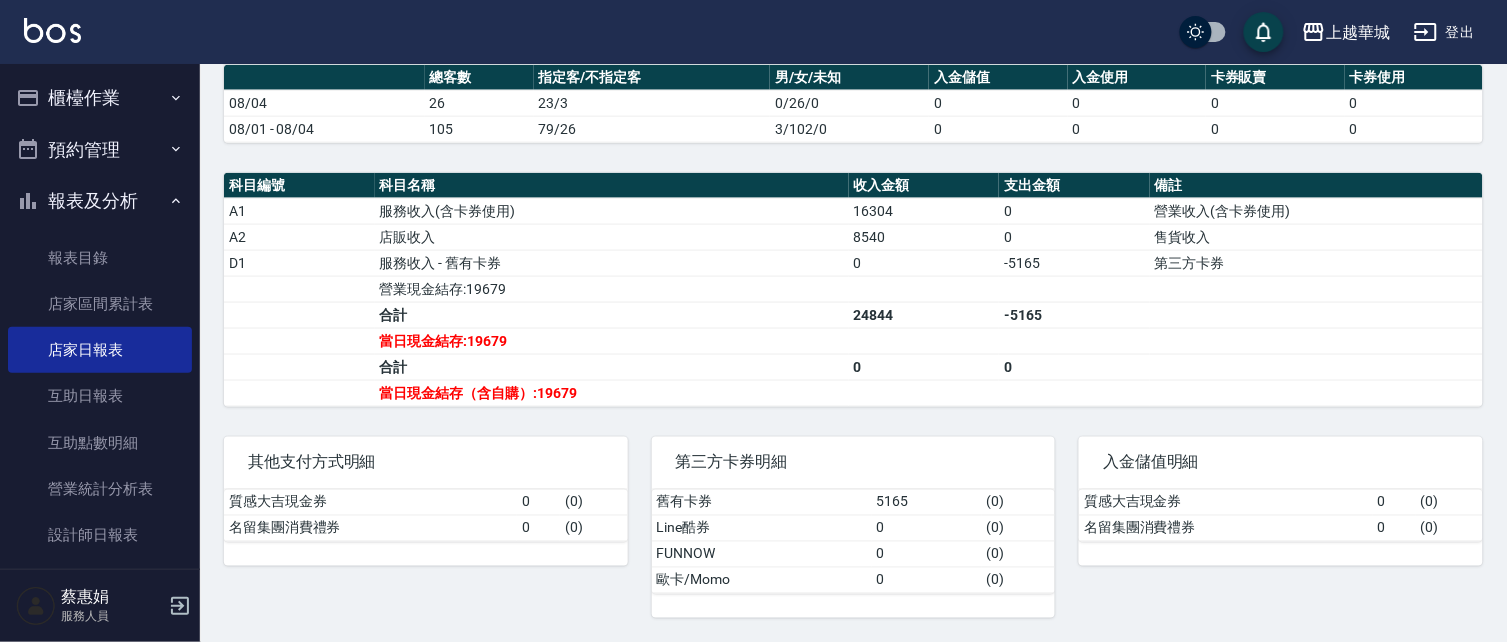 scroll, scrollTop: 571, scrollLeft: 0, axis: vertical 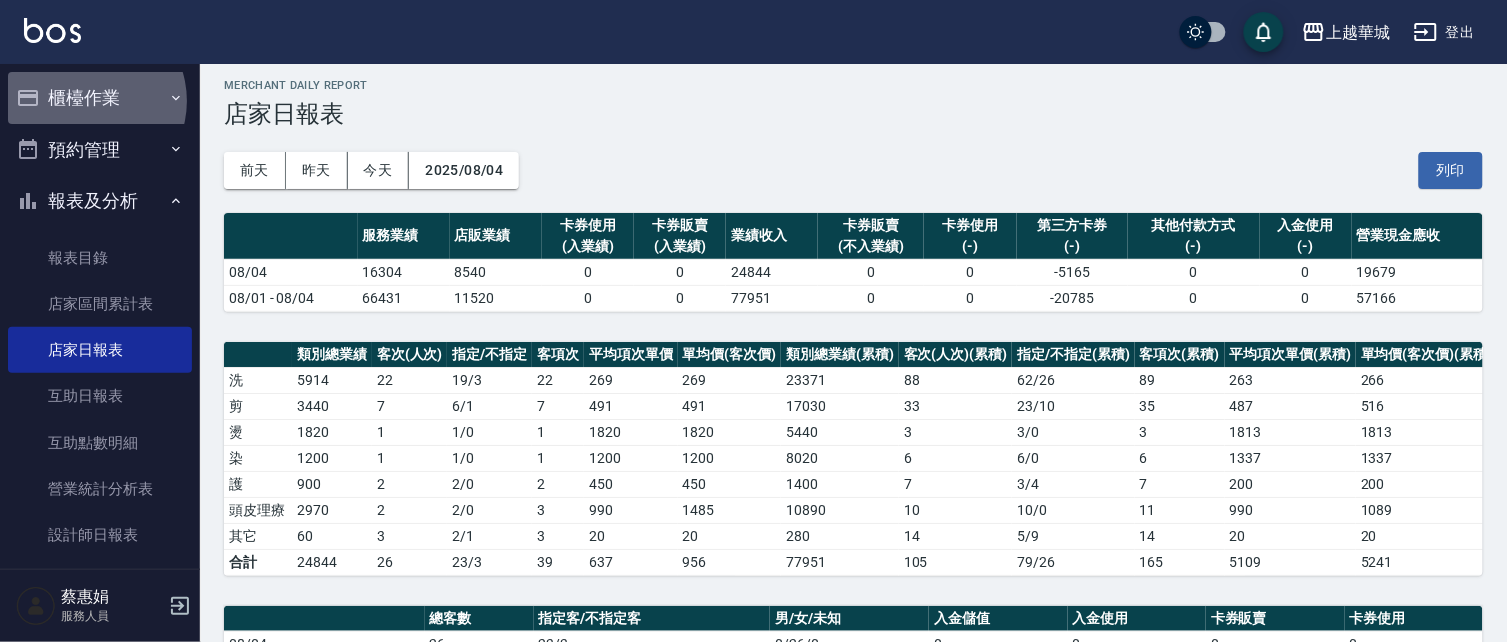 click on "櫃檯作業" at bounding box center (100, 98) 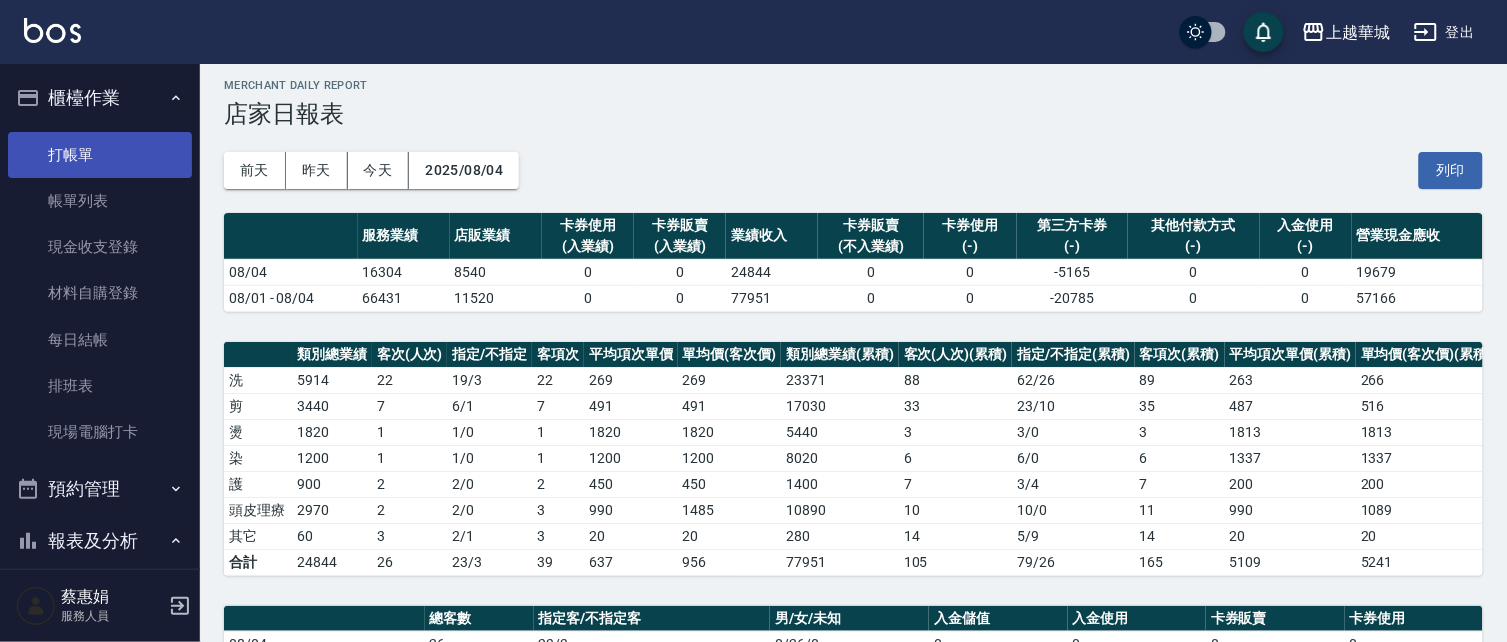 click on "打帳單" at bounding box center (100, 155) 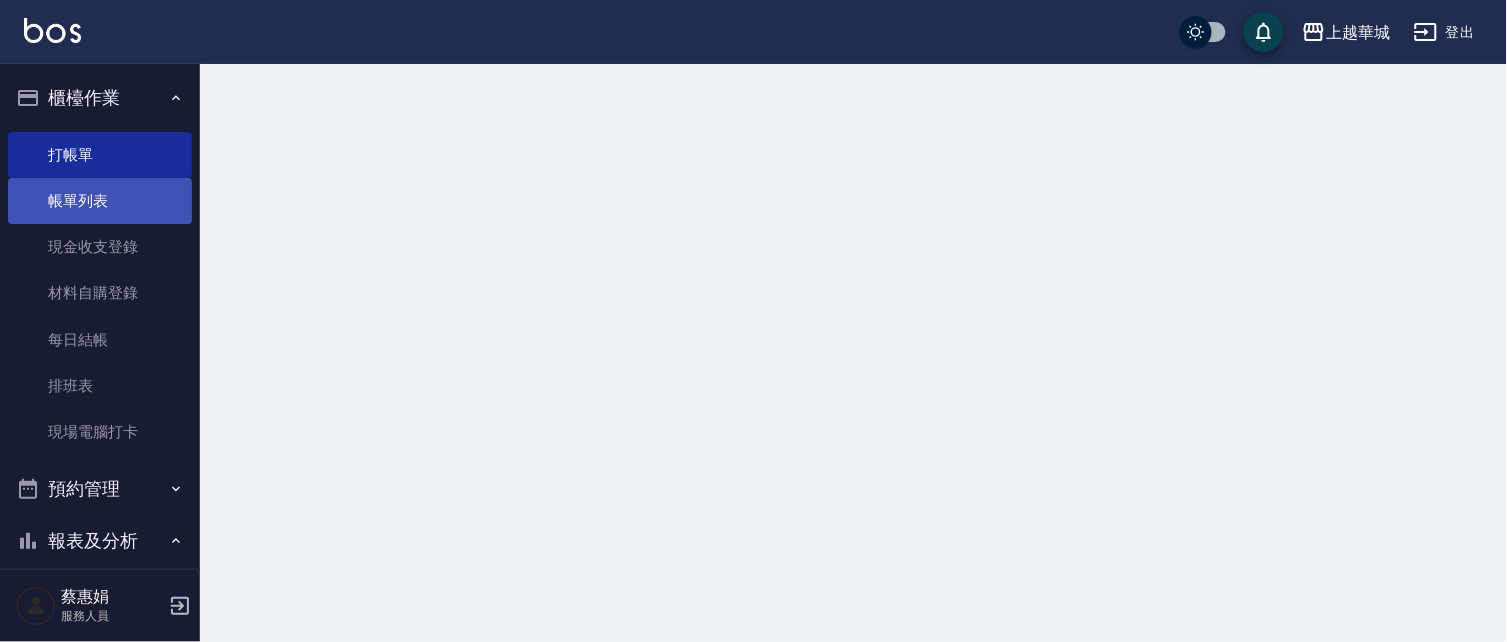 scroll, scrollTop: 0, scrollLeft: 0, axis: both 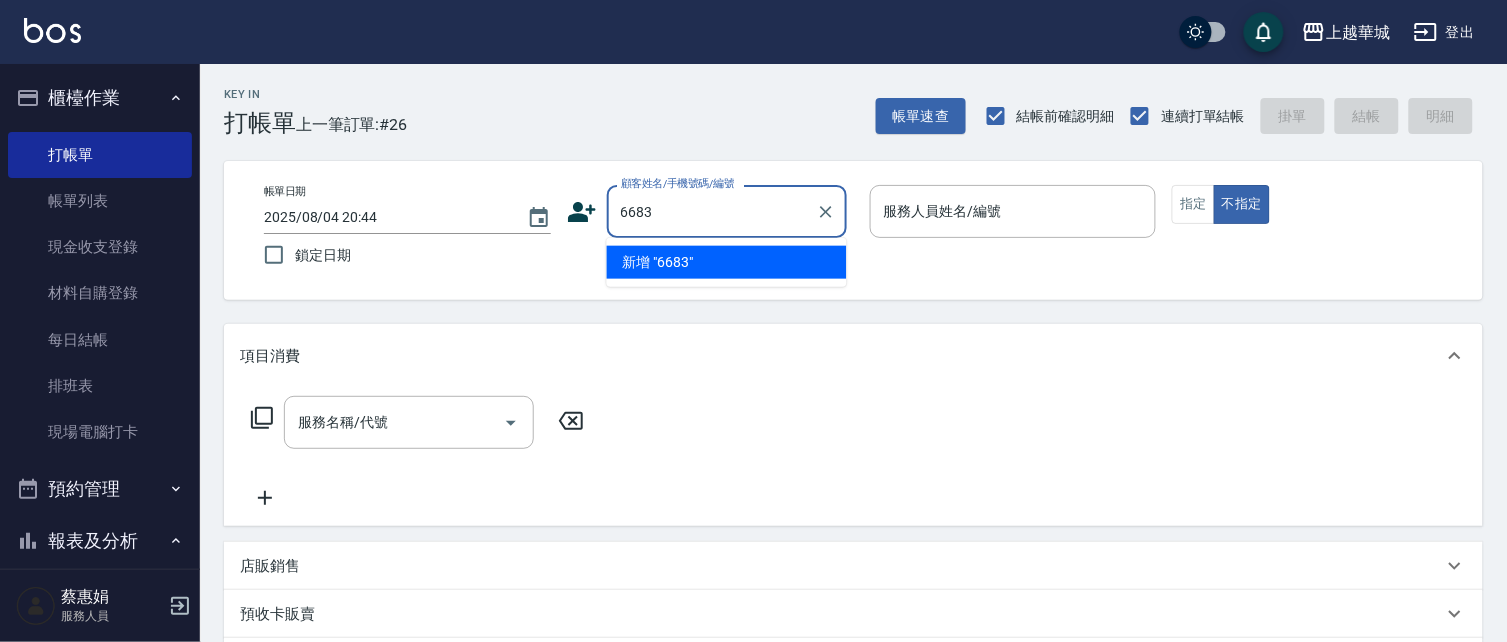 type on "6683" 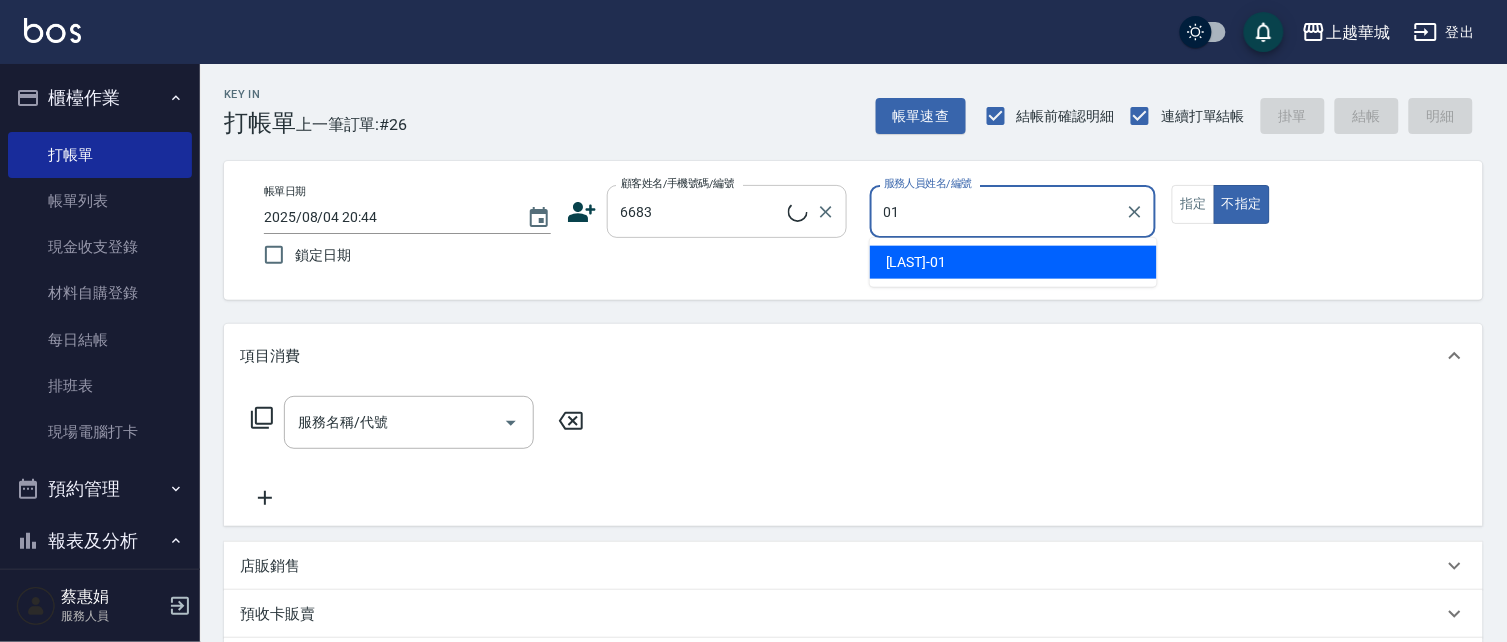 type on "01" 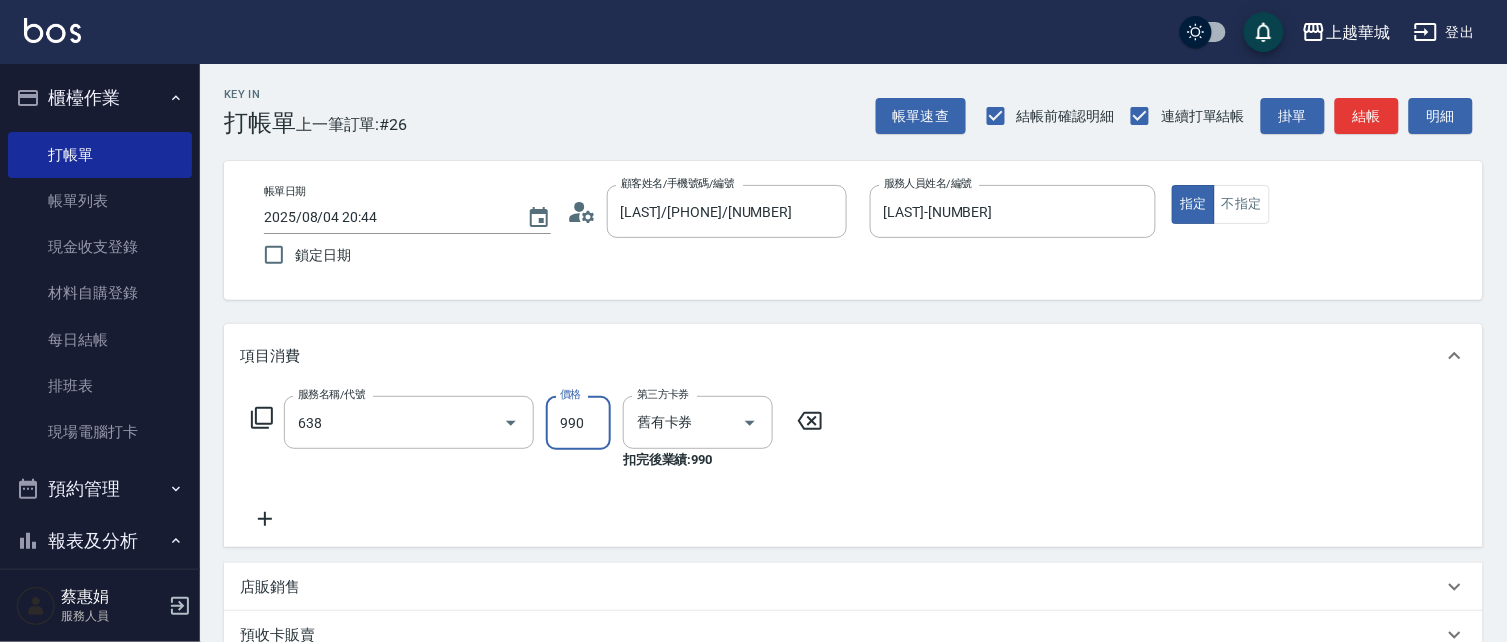 type on "(芙)頭皮養護套卡(638)" 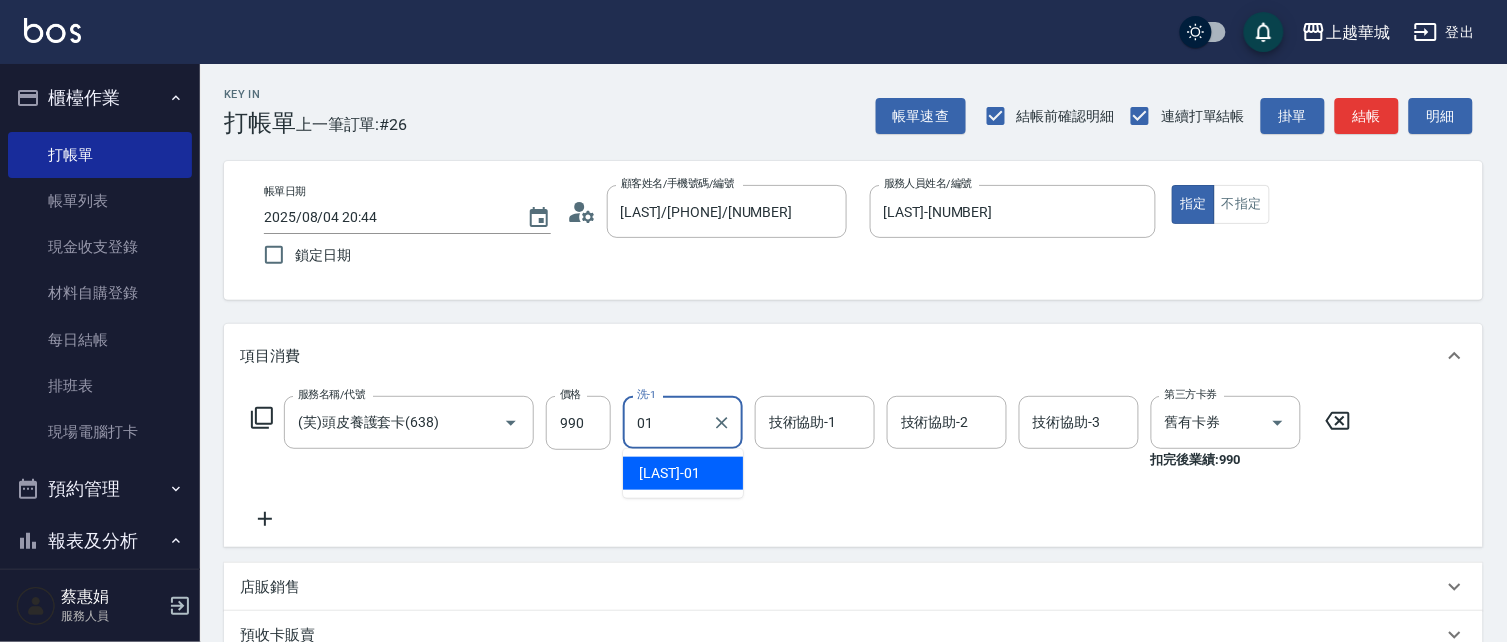 type on "[LAST]-[NUMBER]" 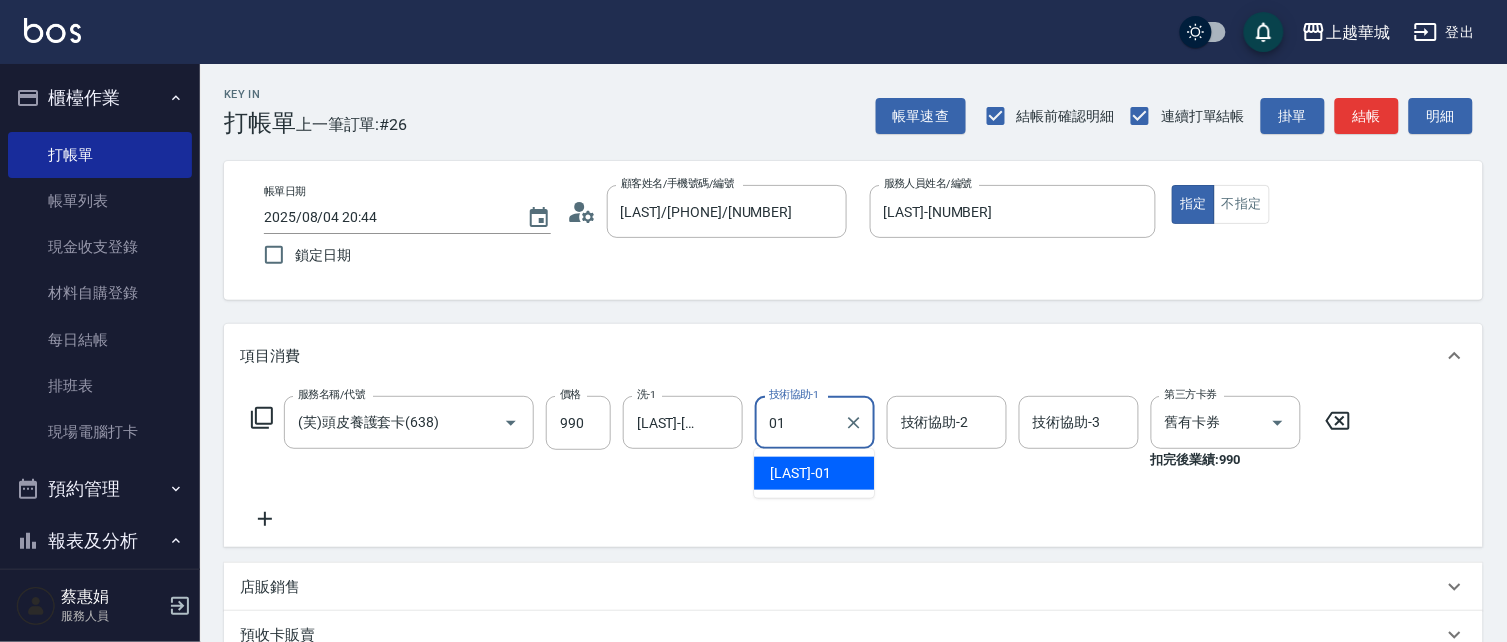 type on "[LAST]-[NUMBER]" 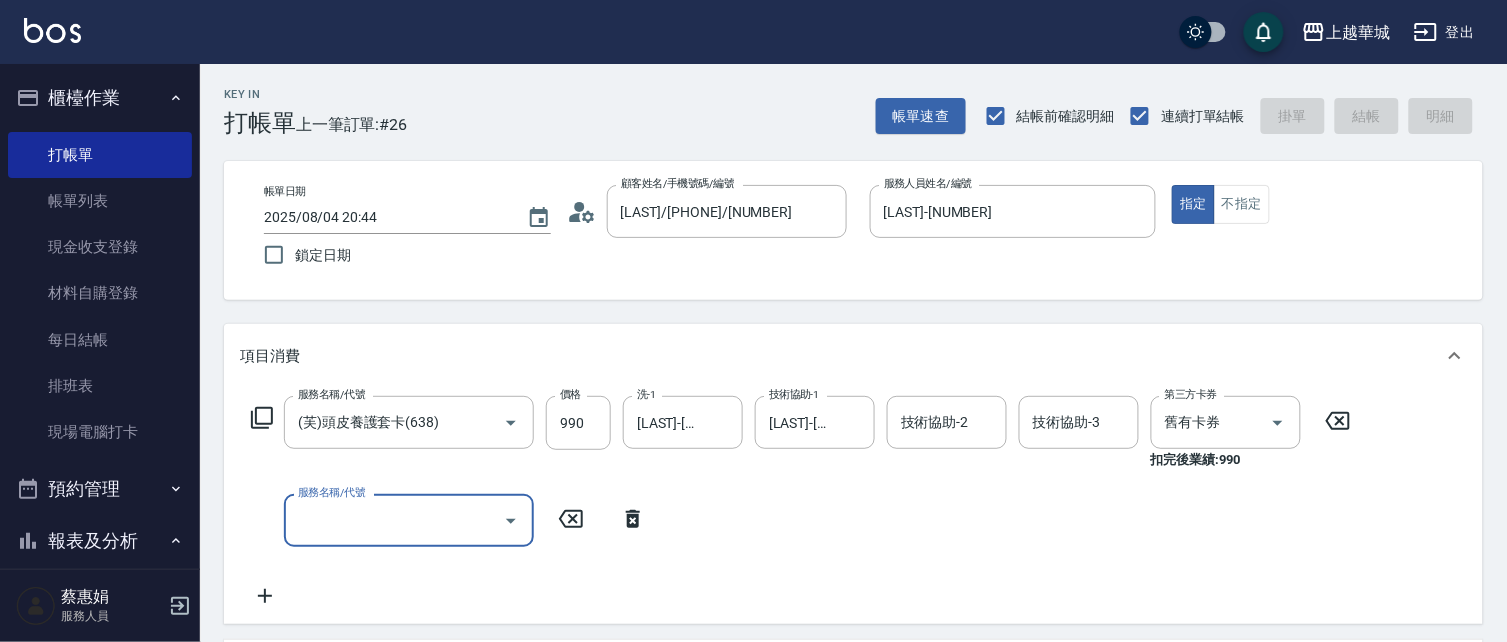 type 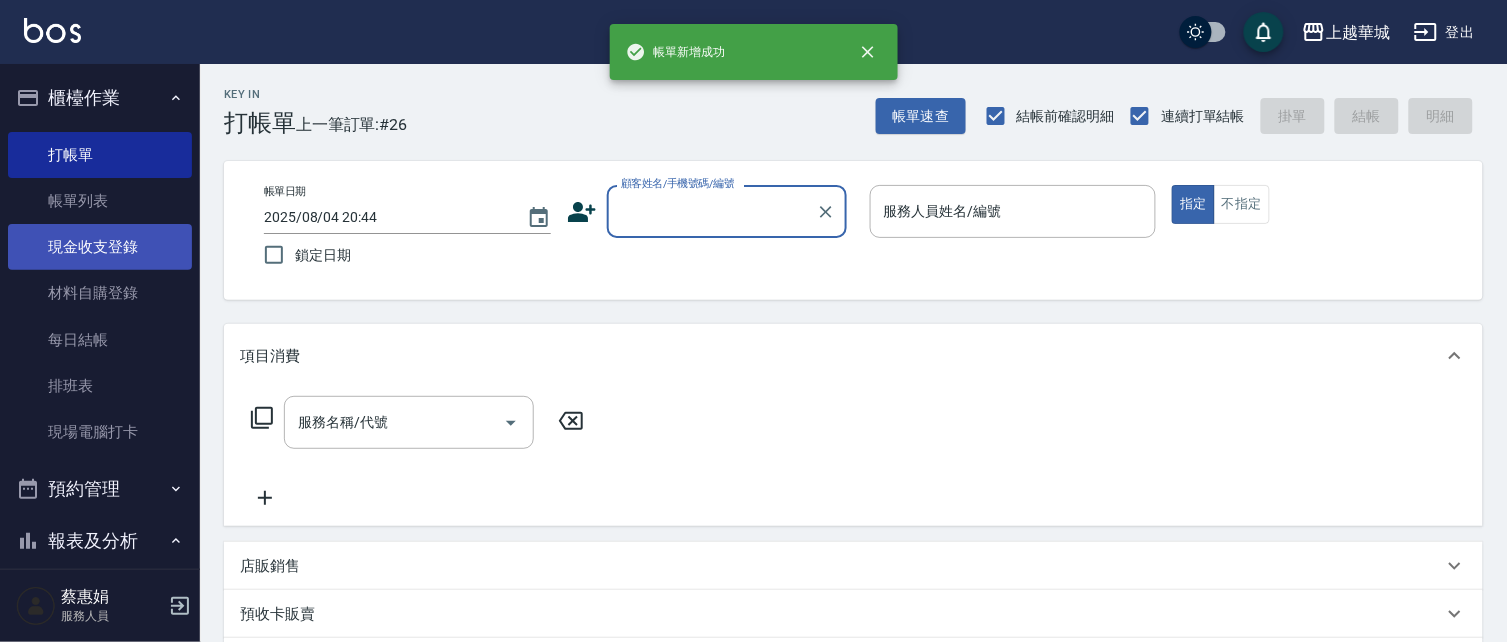 click on "櫃檯作業" at bounding box center (100, 98) 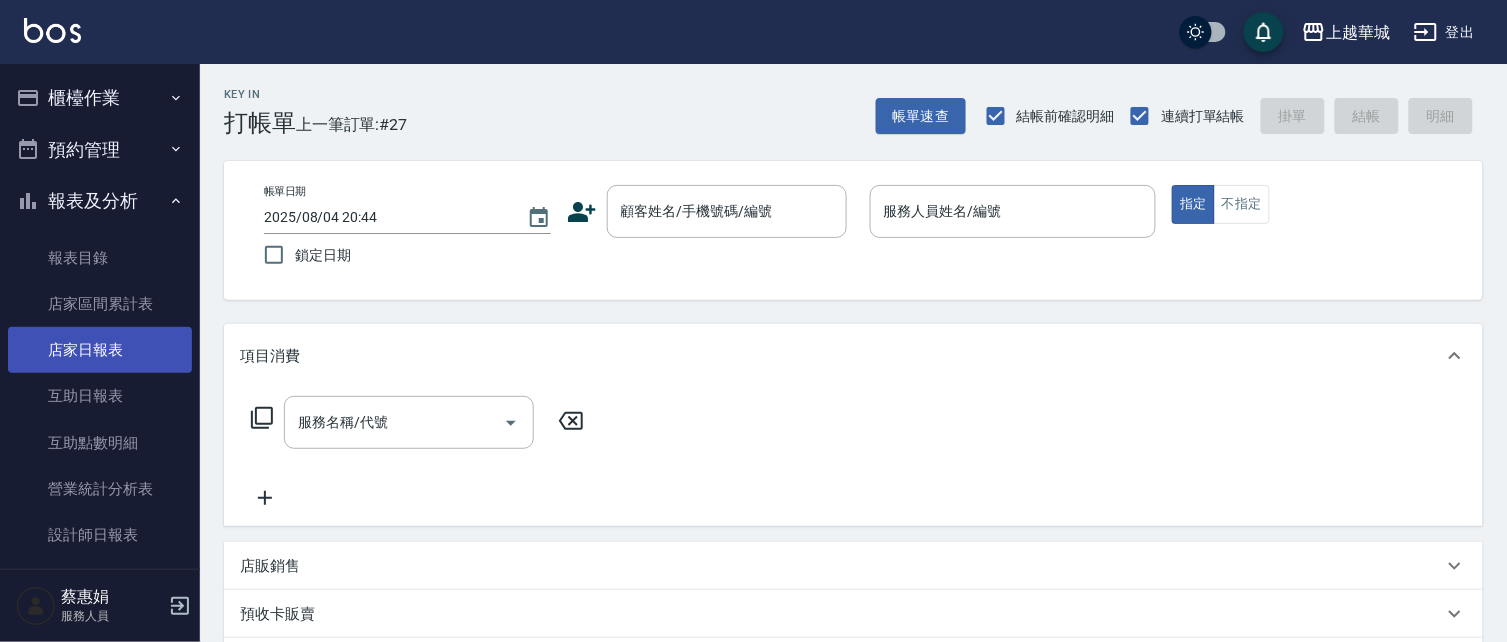 click on "店家日報表" at bounding box center [100, 350] 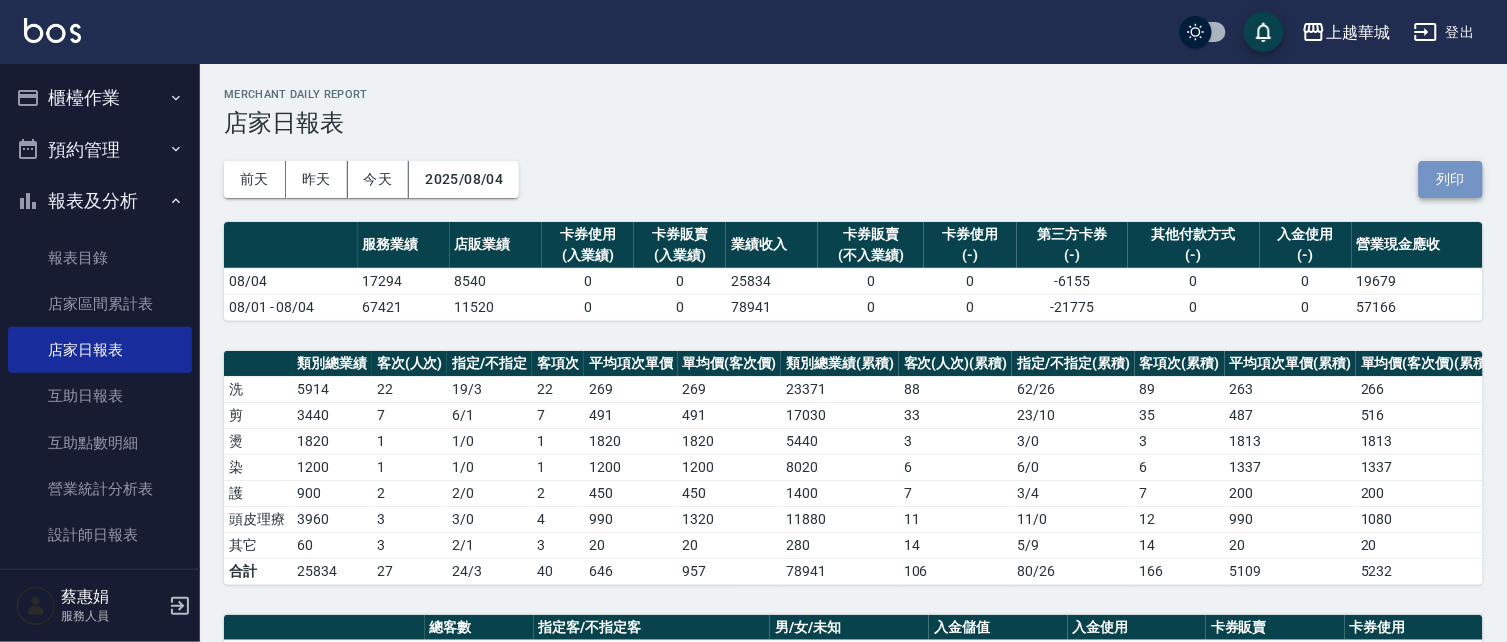 click on "列印" at bounding box center (1451, 179) 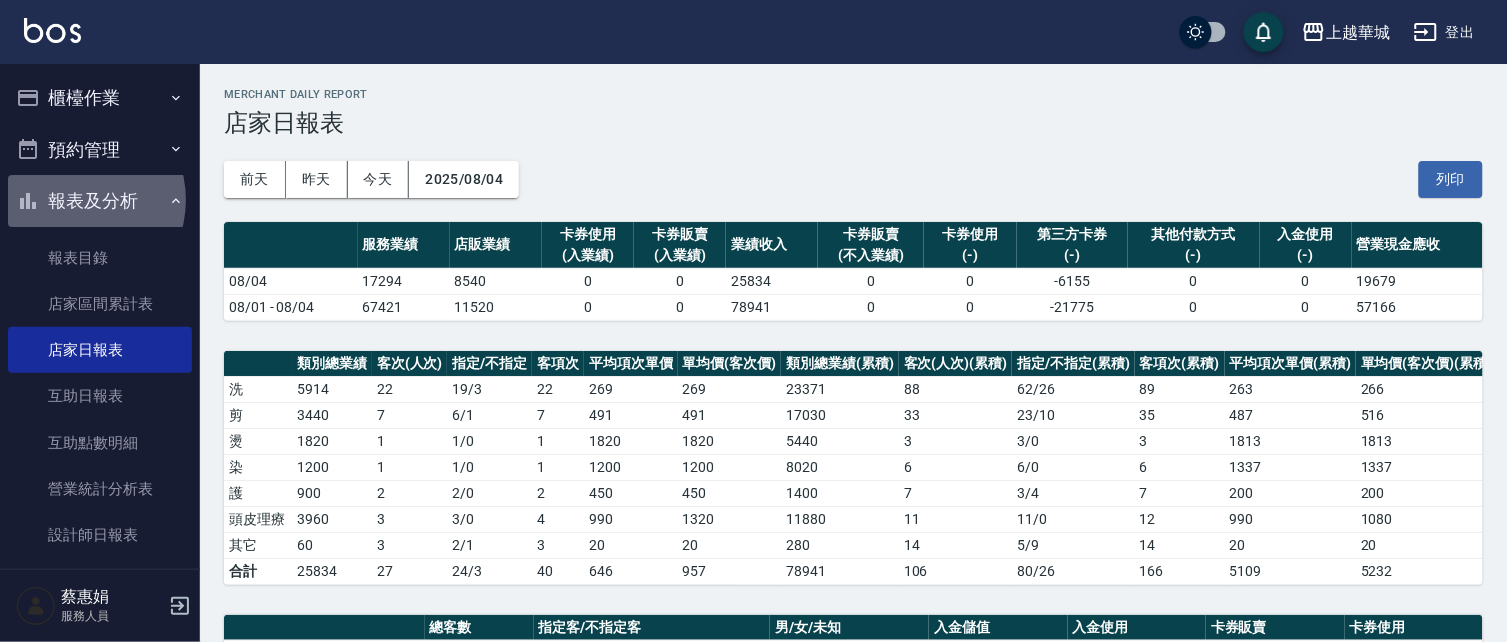 click on "報表及分析" at bounding box center (100, 201) 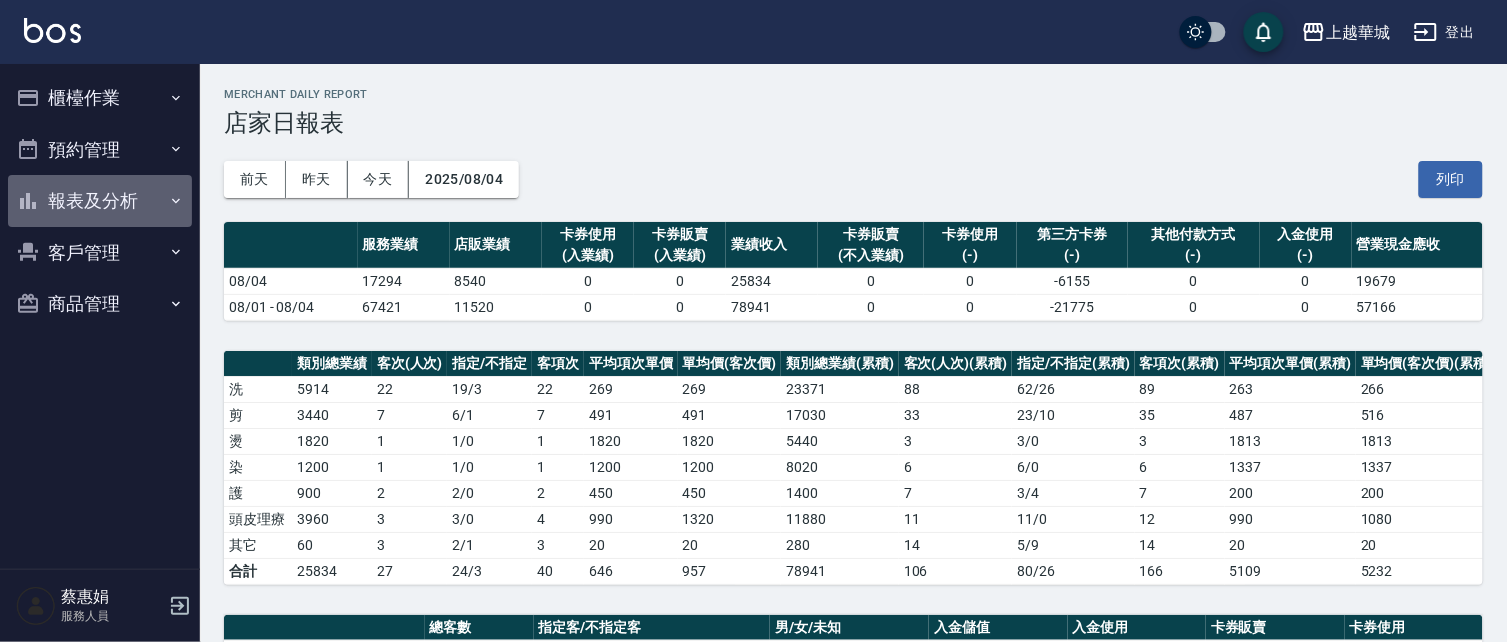 click on "報表及分析" at bounding box center [100, 201] 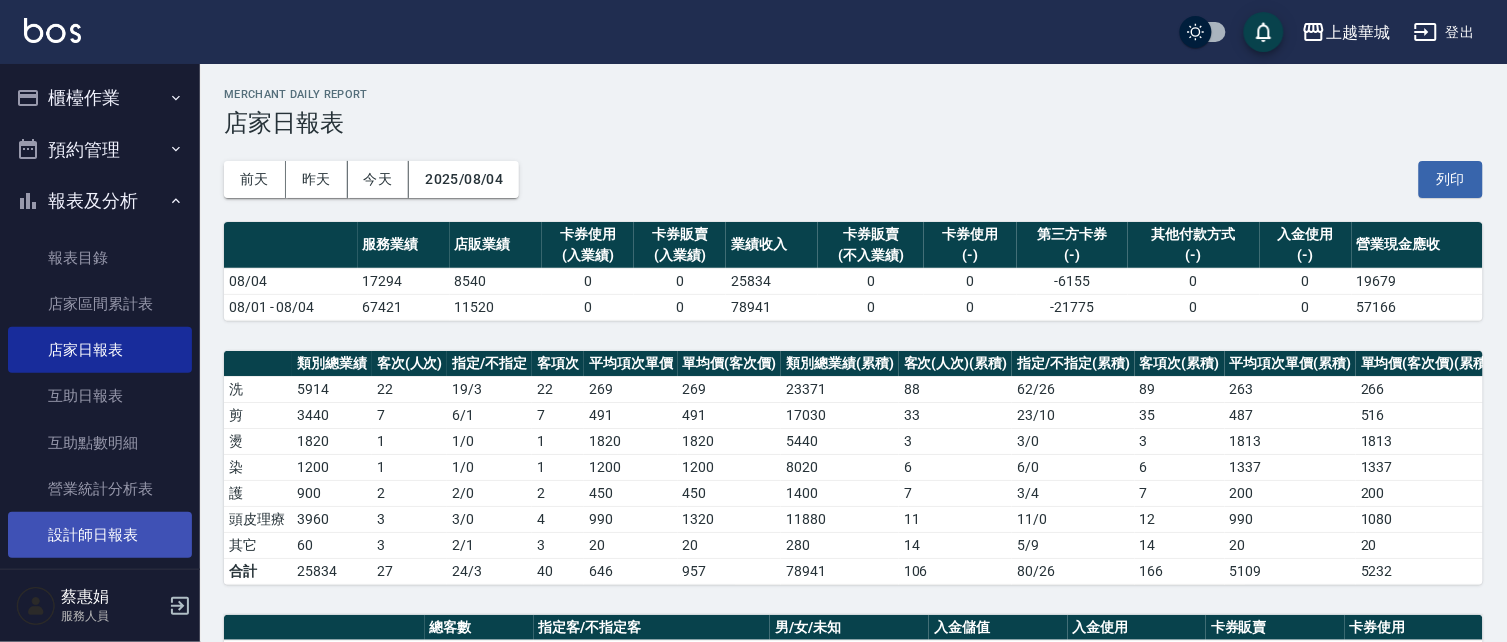 click on "設計師日報表" at bounding box center [100, 535] 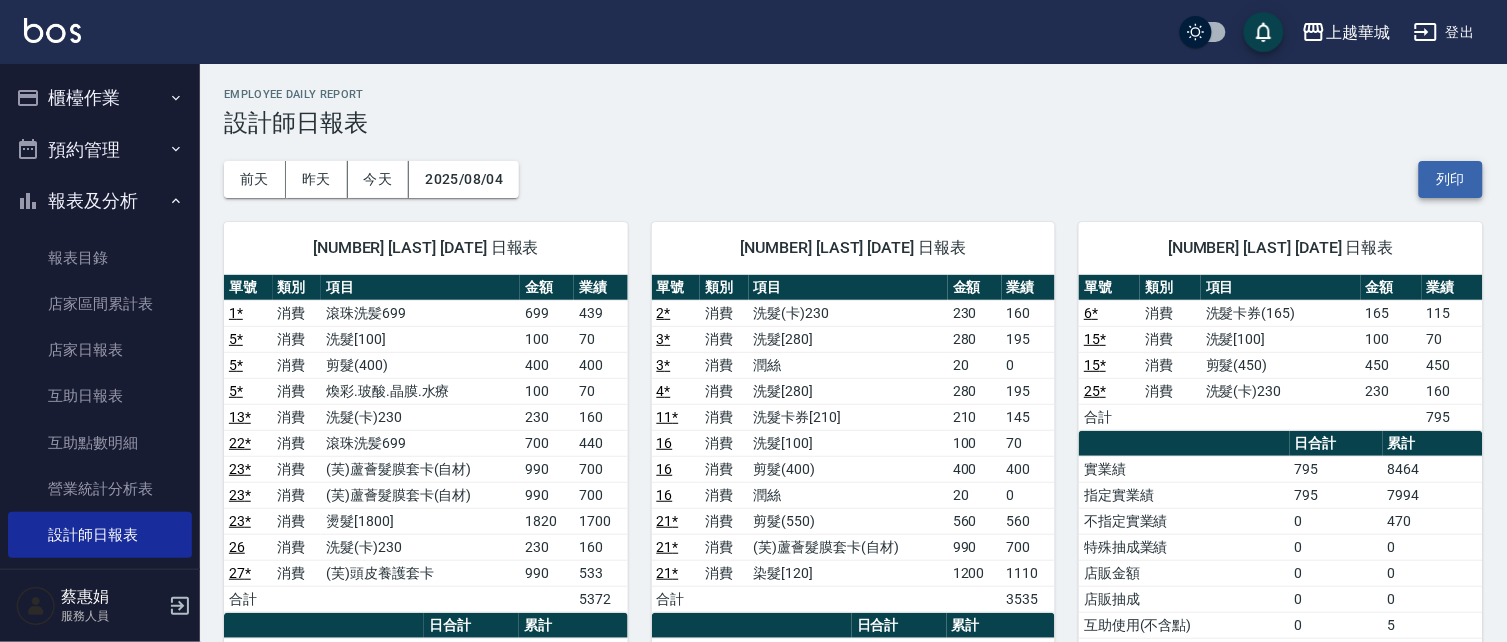 click on "列印" at bounding box center (1451, 179) 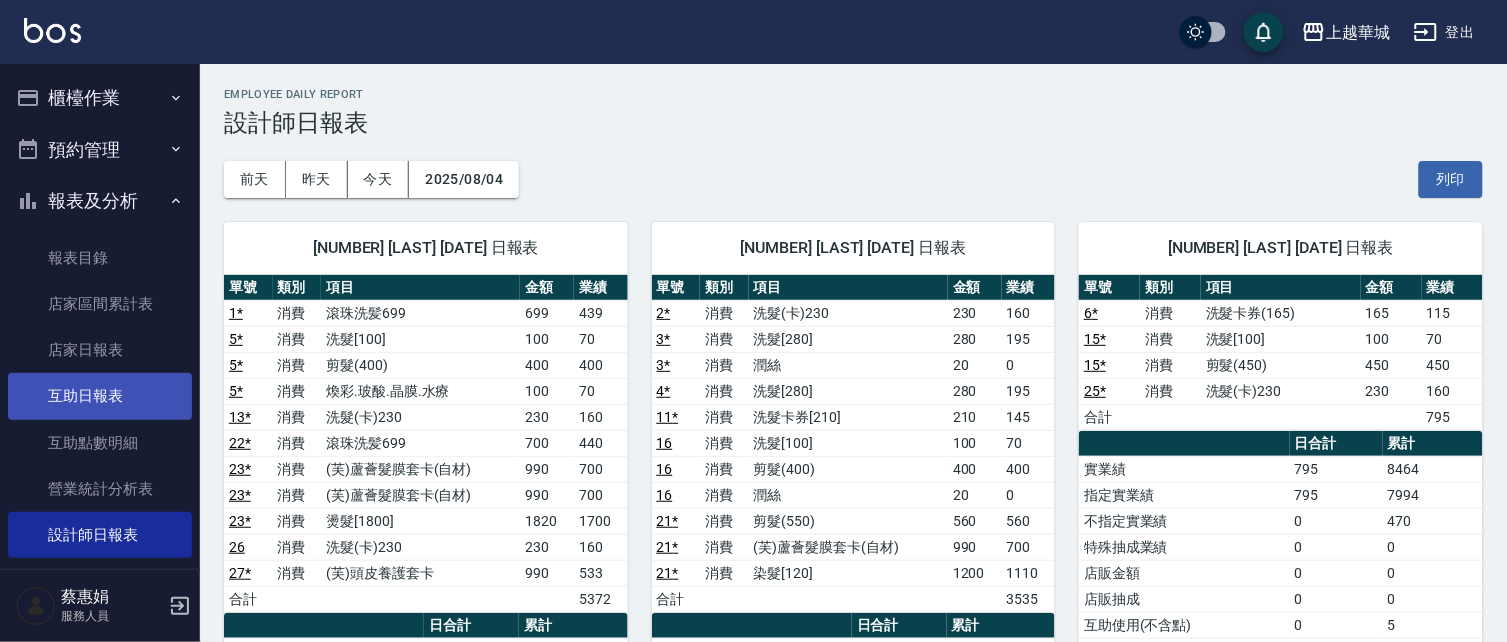 click on "互助日報表" at bounding box center [100, 396] 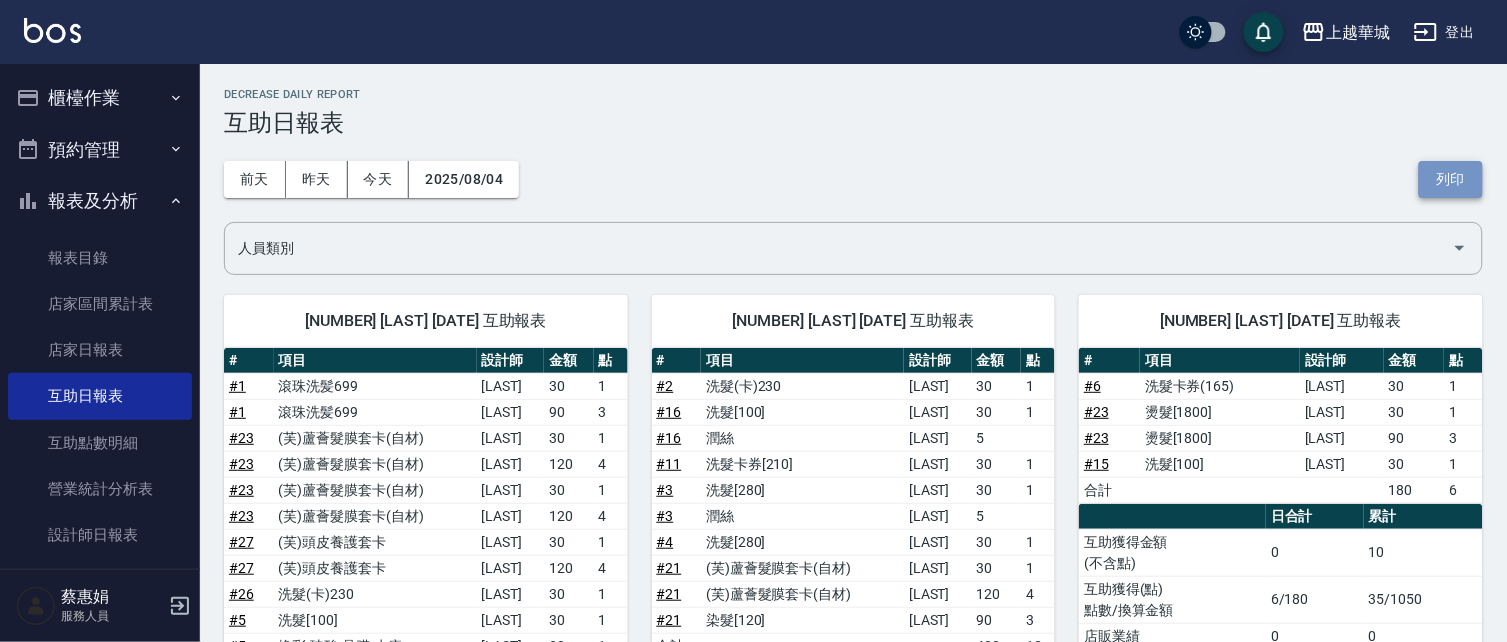 click on "列印" at bounding box center [1451, 179] 